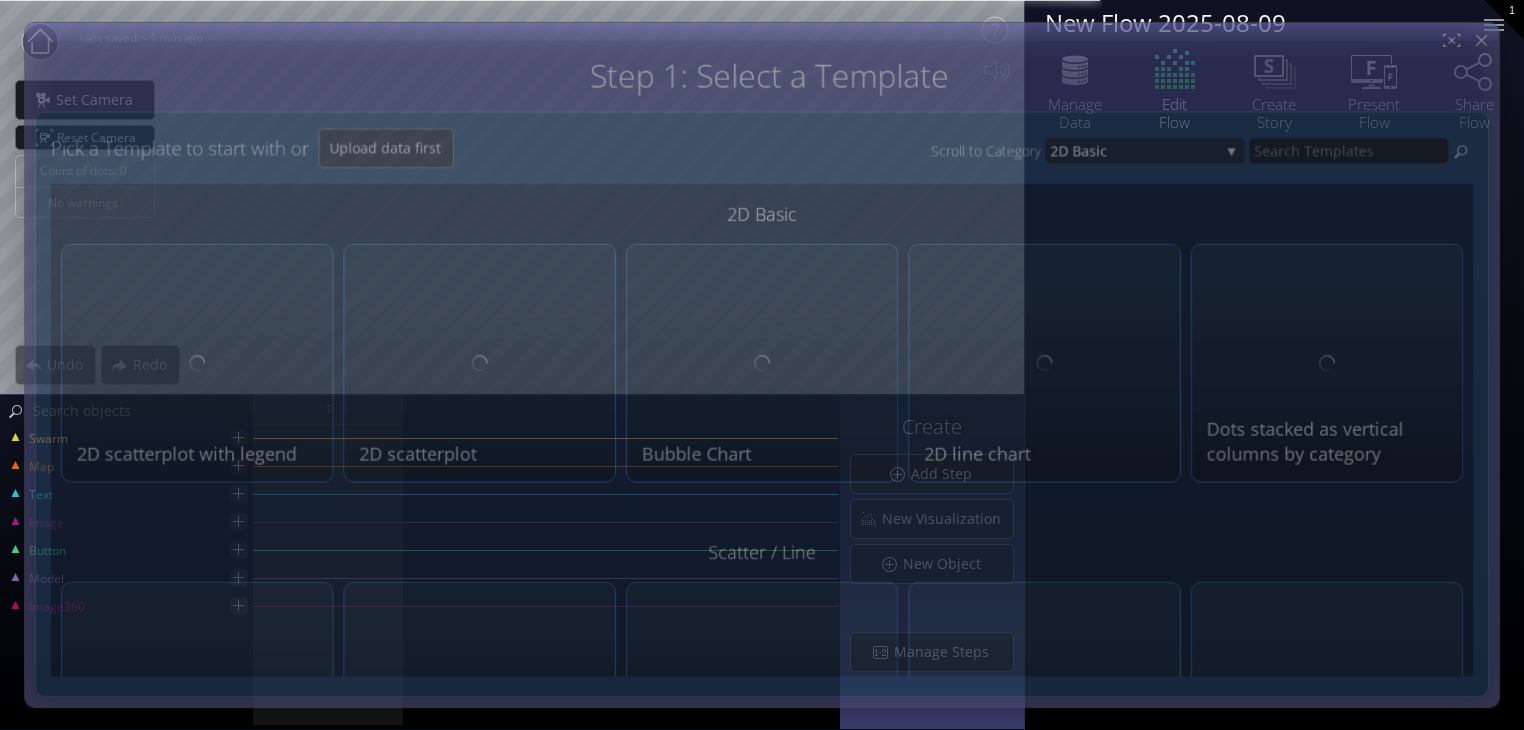 scroll, scrollTop: 0, scrollLeft: 0, axis: both 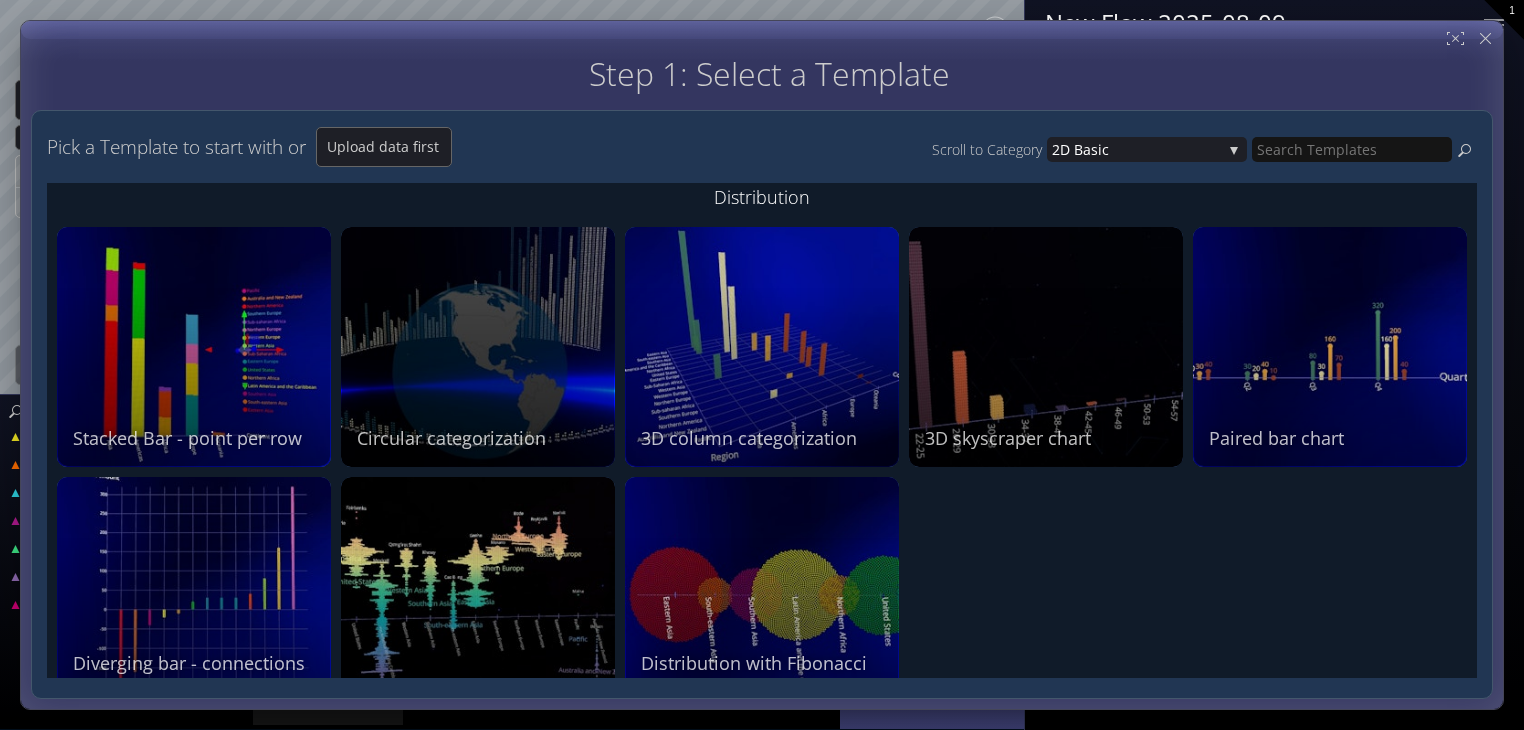 click on "A very simple bar chart, with dots stacked into skyscrapers that are bars with depth. The width axis is typically a category, and the visualization is typically used for datasets without metric values, where the number of rows is are shown in each category.
3D skyscraper chart" at bounding box center [1046, 347] 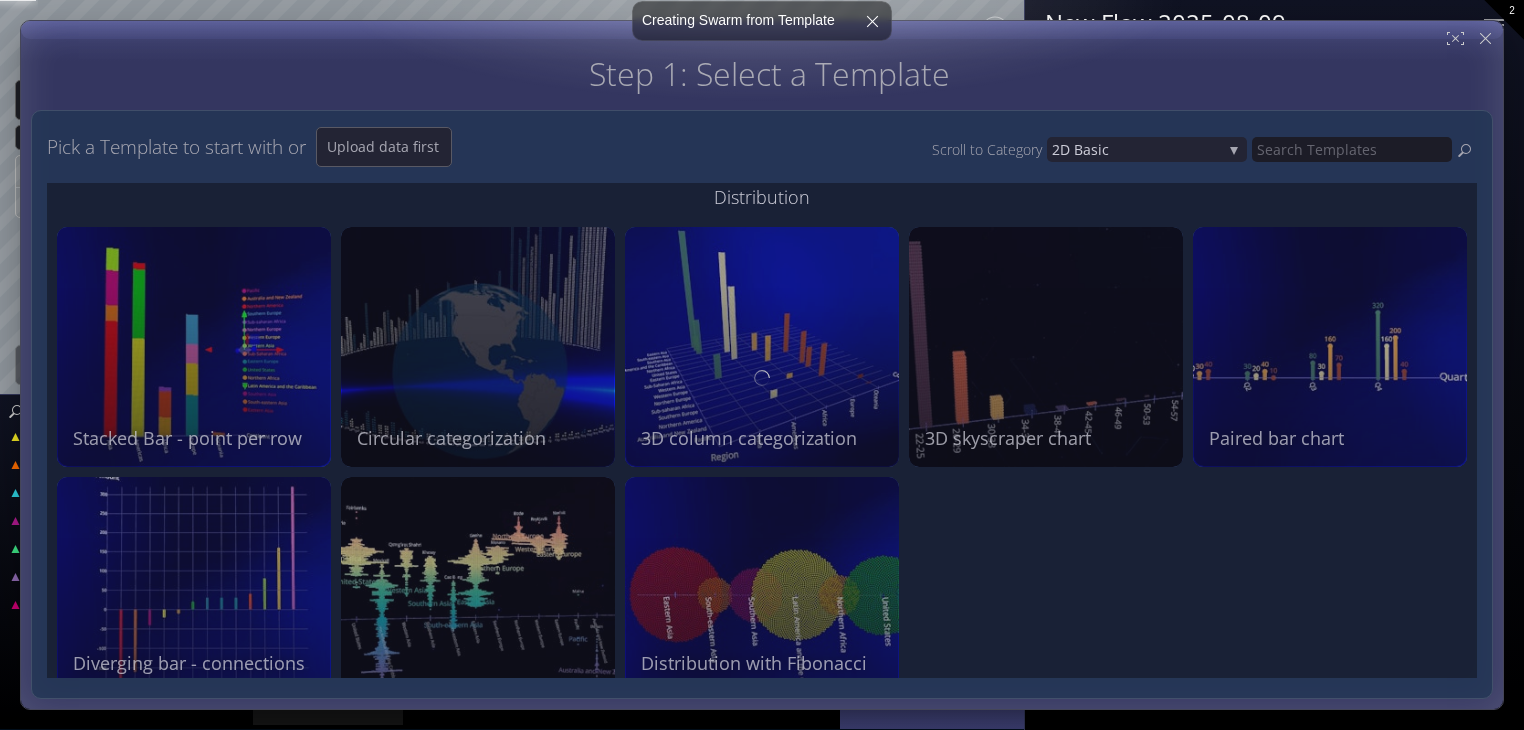 scroll, scrollTop: 0, scrollLeft: 0, axis: both 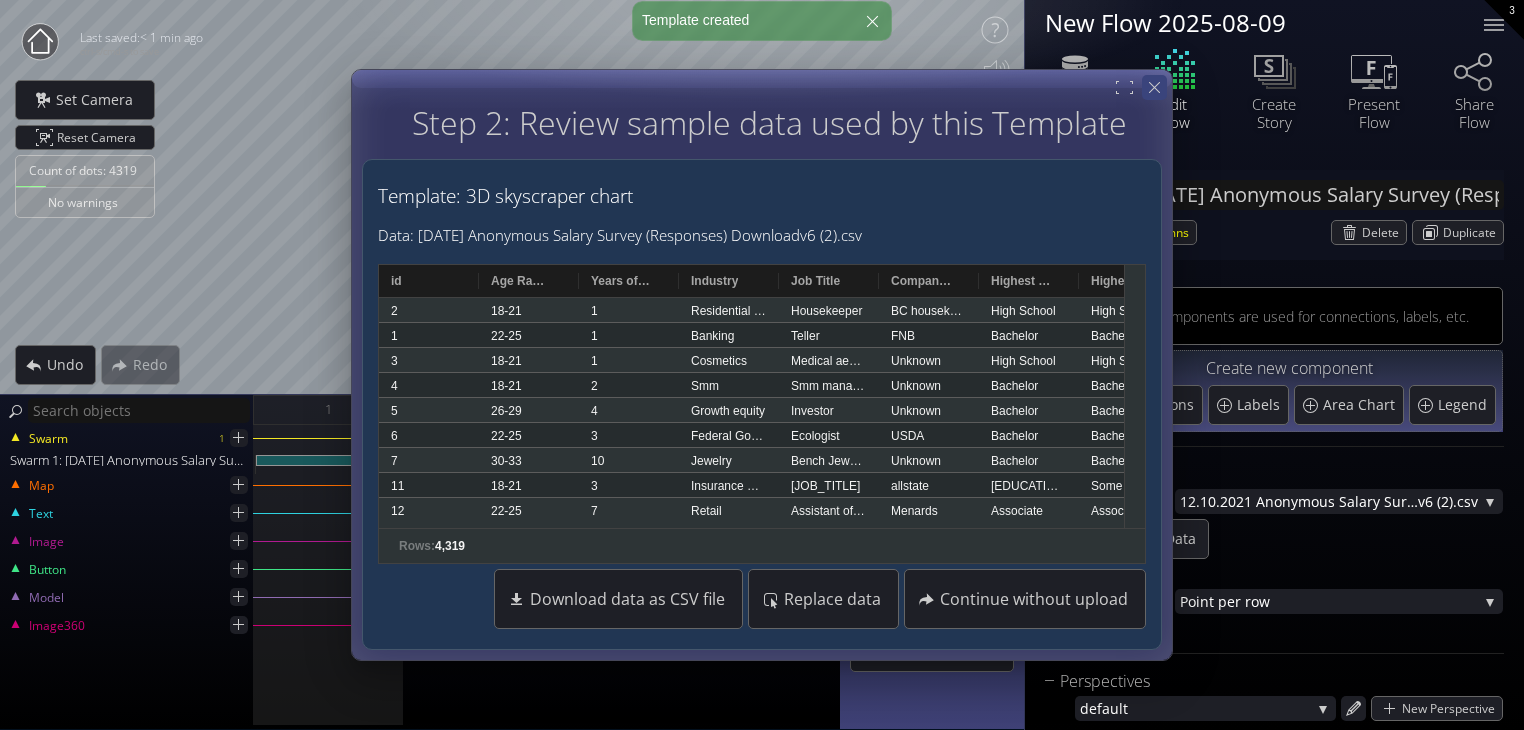 click 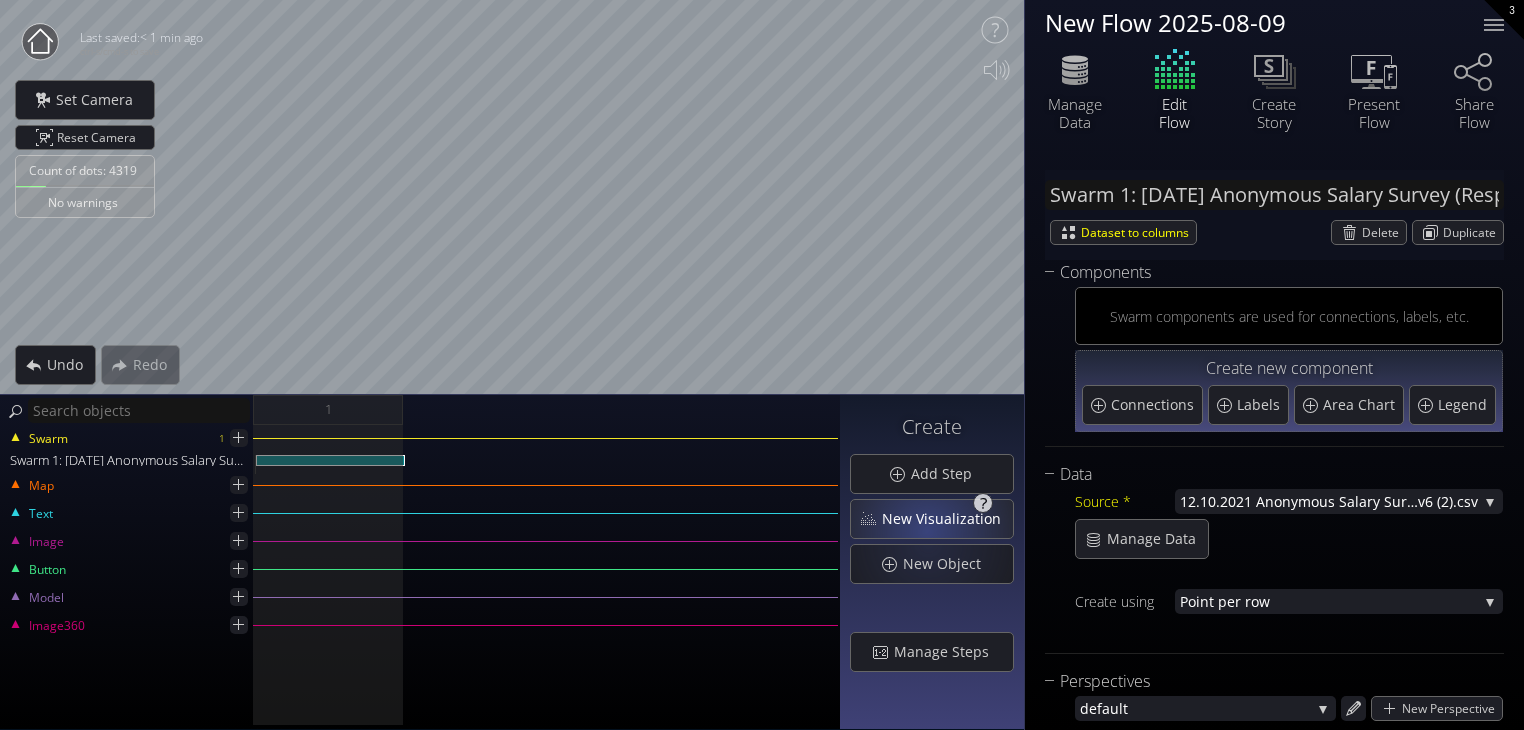 click on "New Visualization" at bounding box center [947, 519] 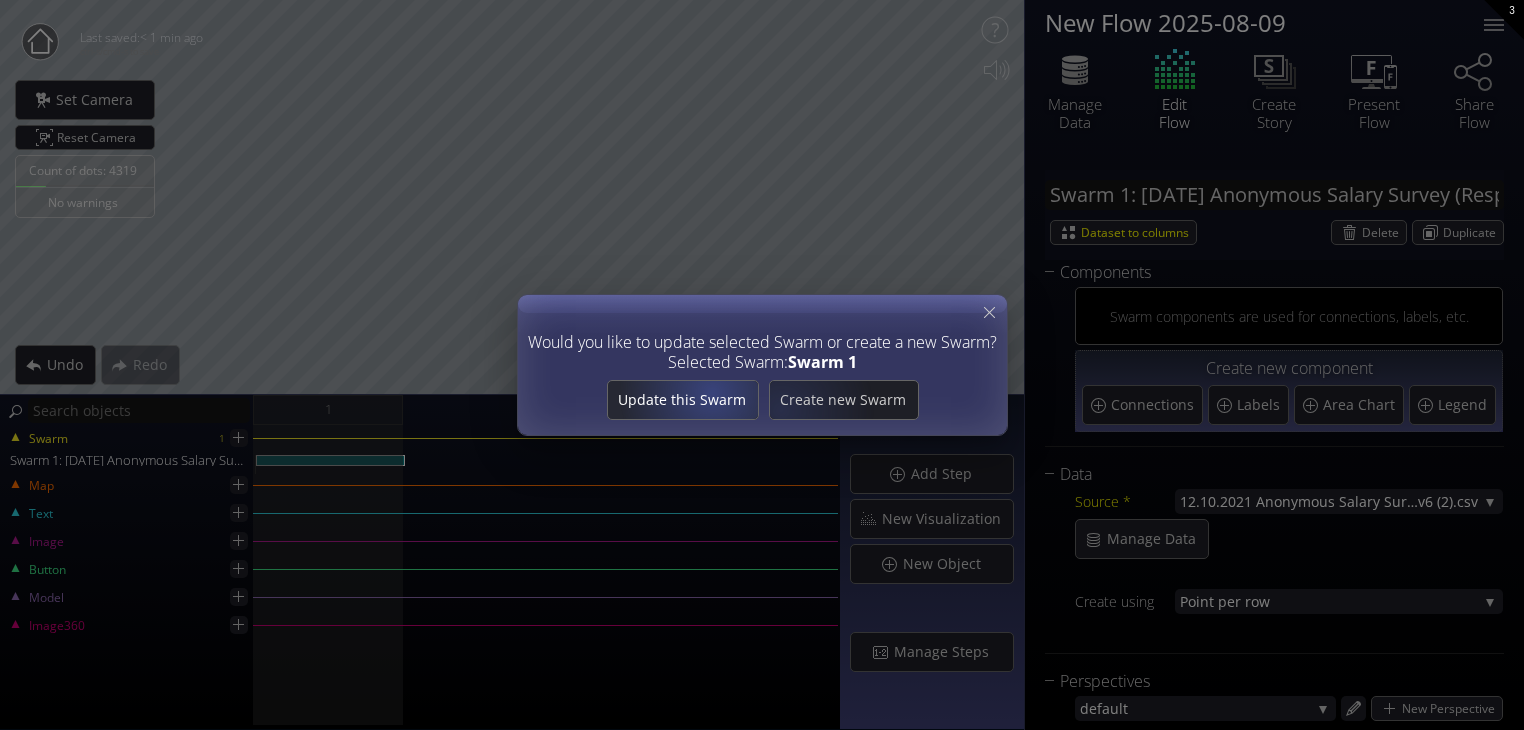 click on "Update this Swarm" at bounding box center [682, 400] 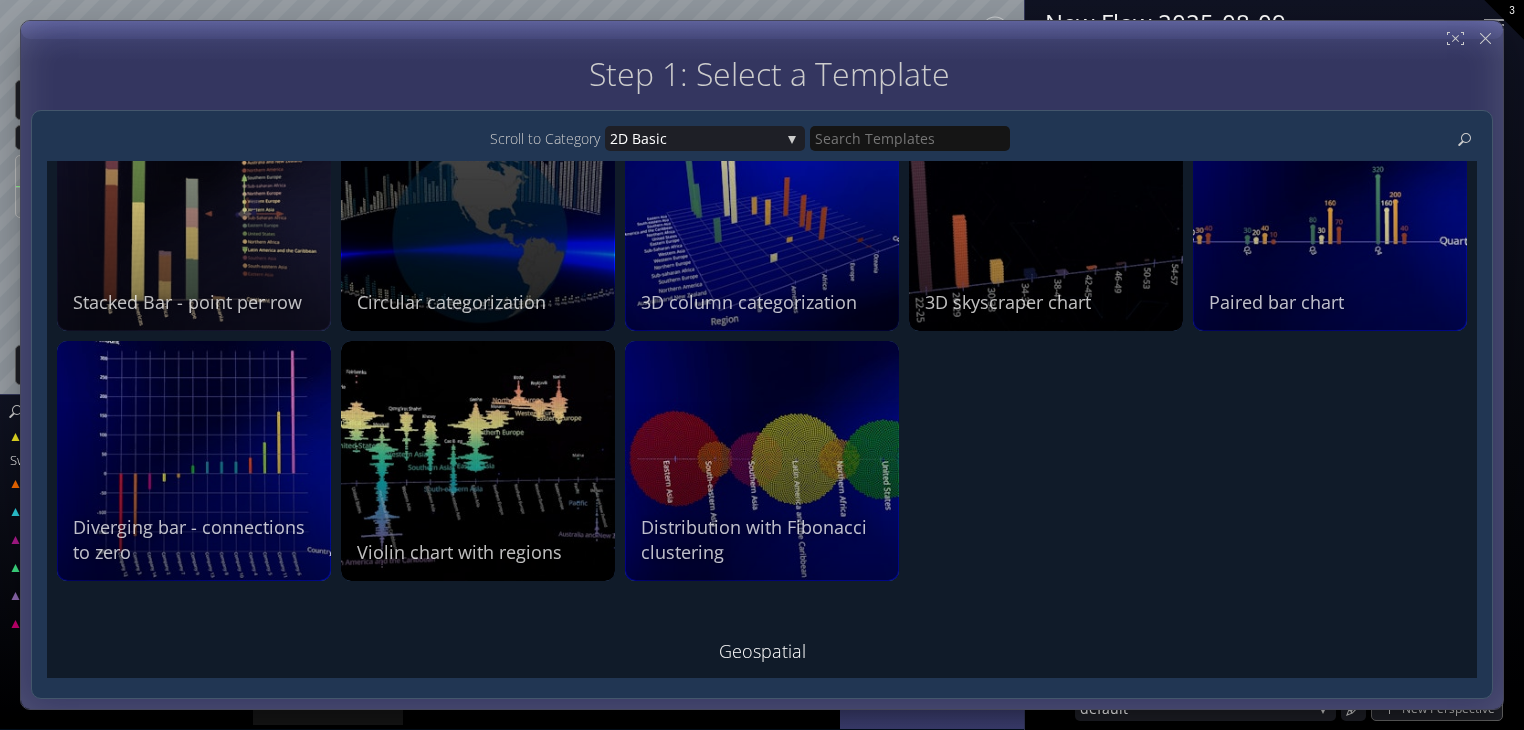 scroll, scrollTop: 1388, scrollLeft: 0, axis: vertical 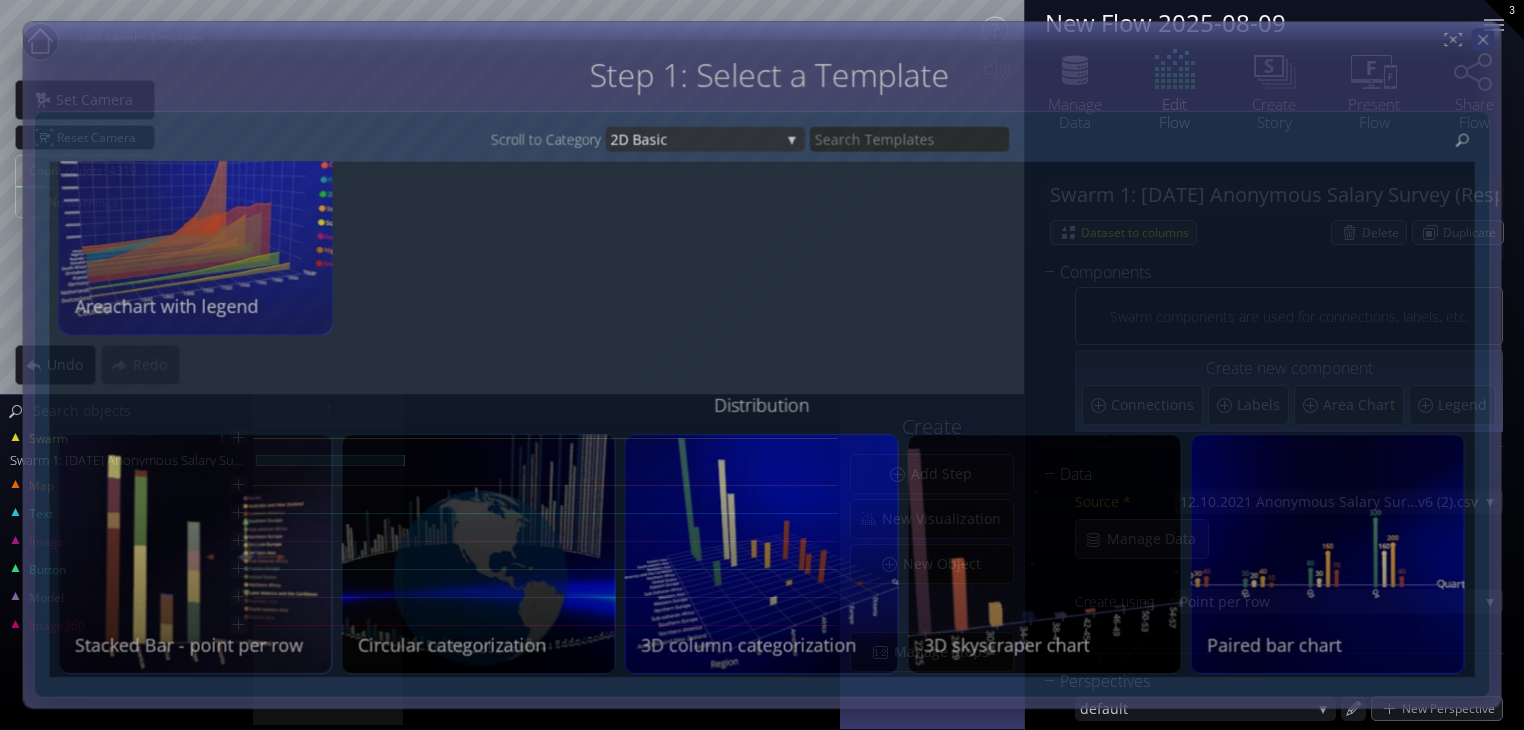 click at bounding box center (1483, 39) 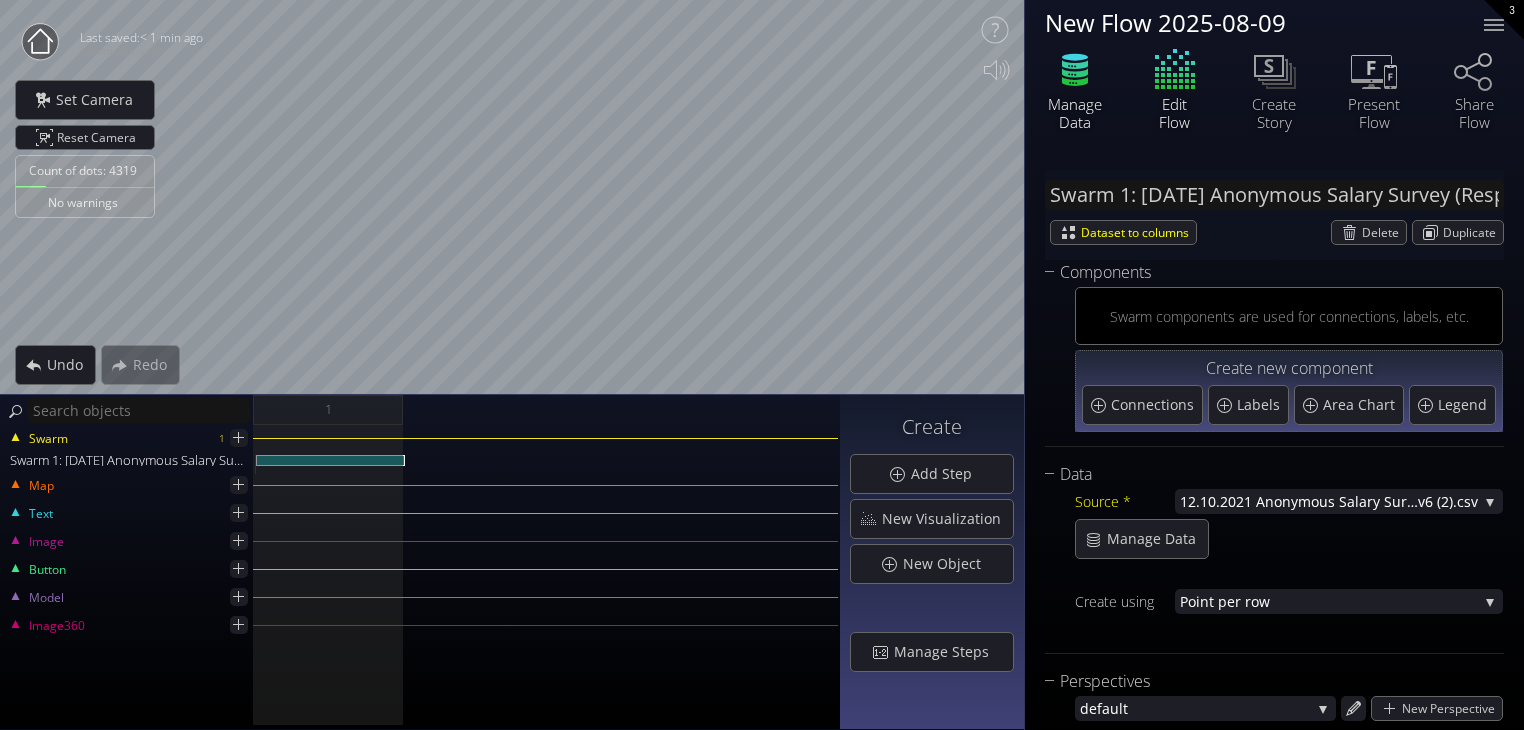 click 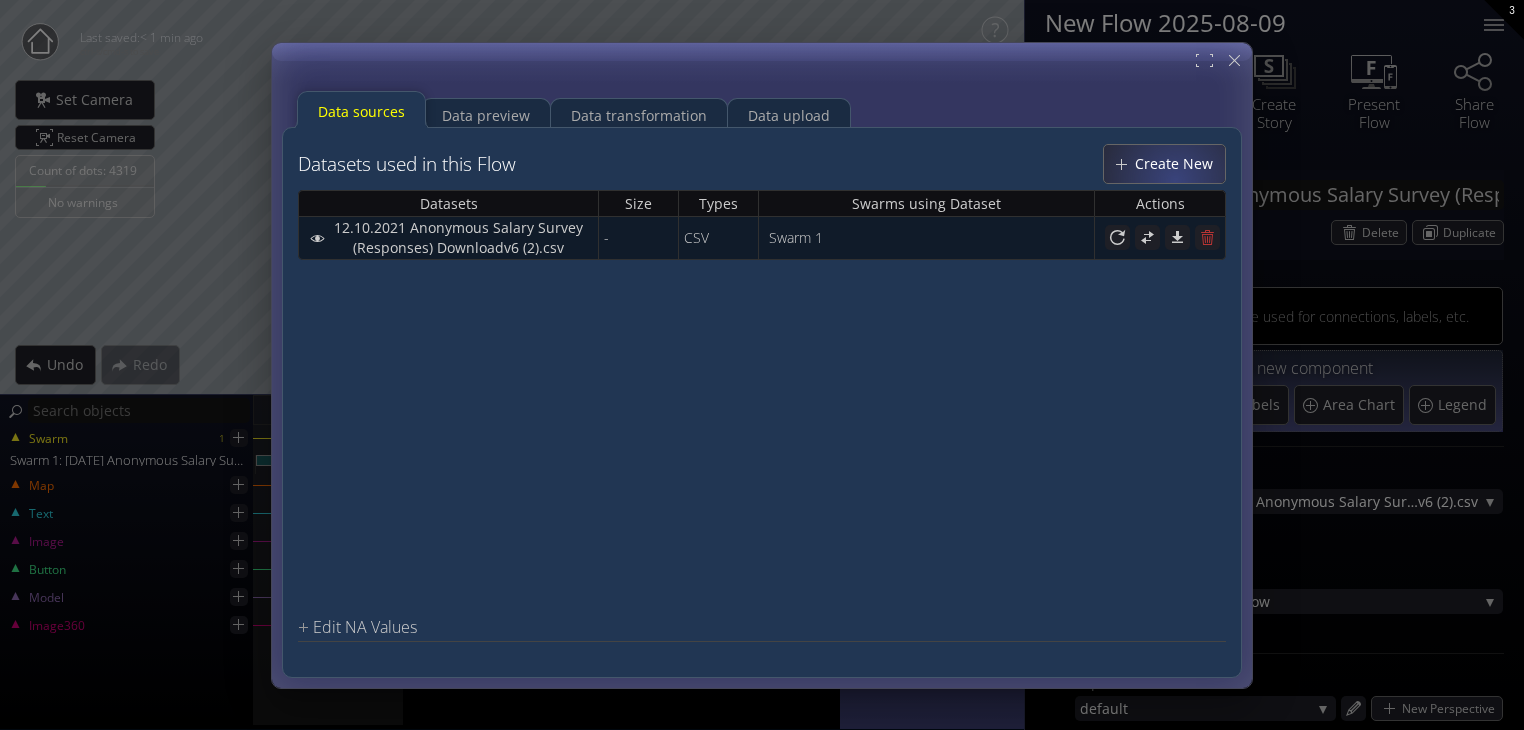click on "Create New" at bounding box center [1179, 163] 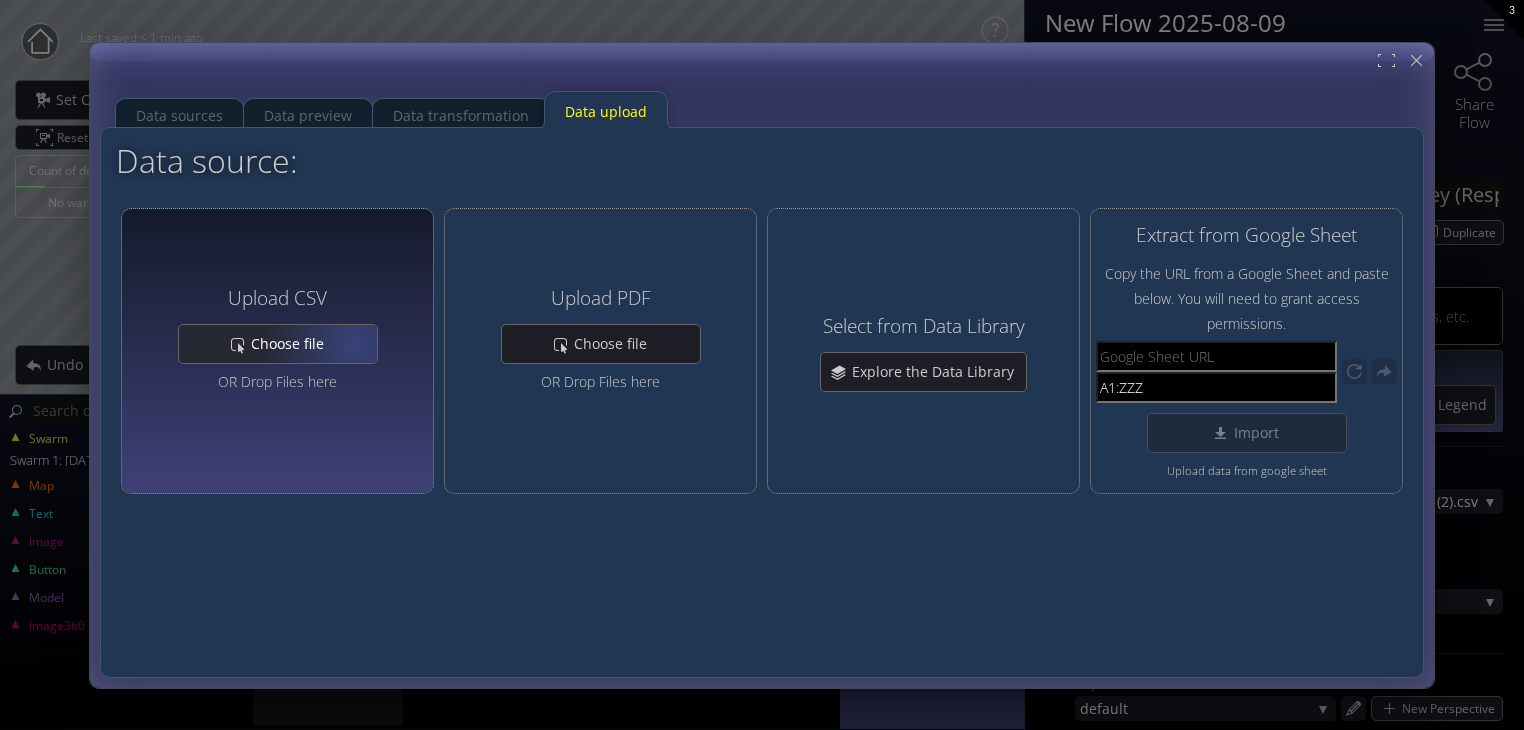 click on "Choose file" at bounding box center (278, 344) 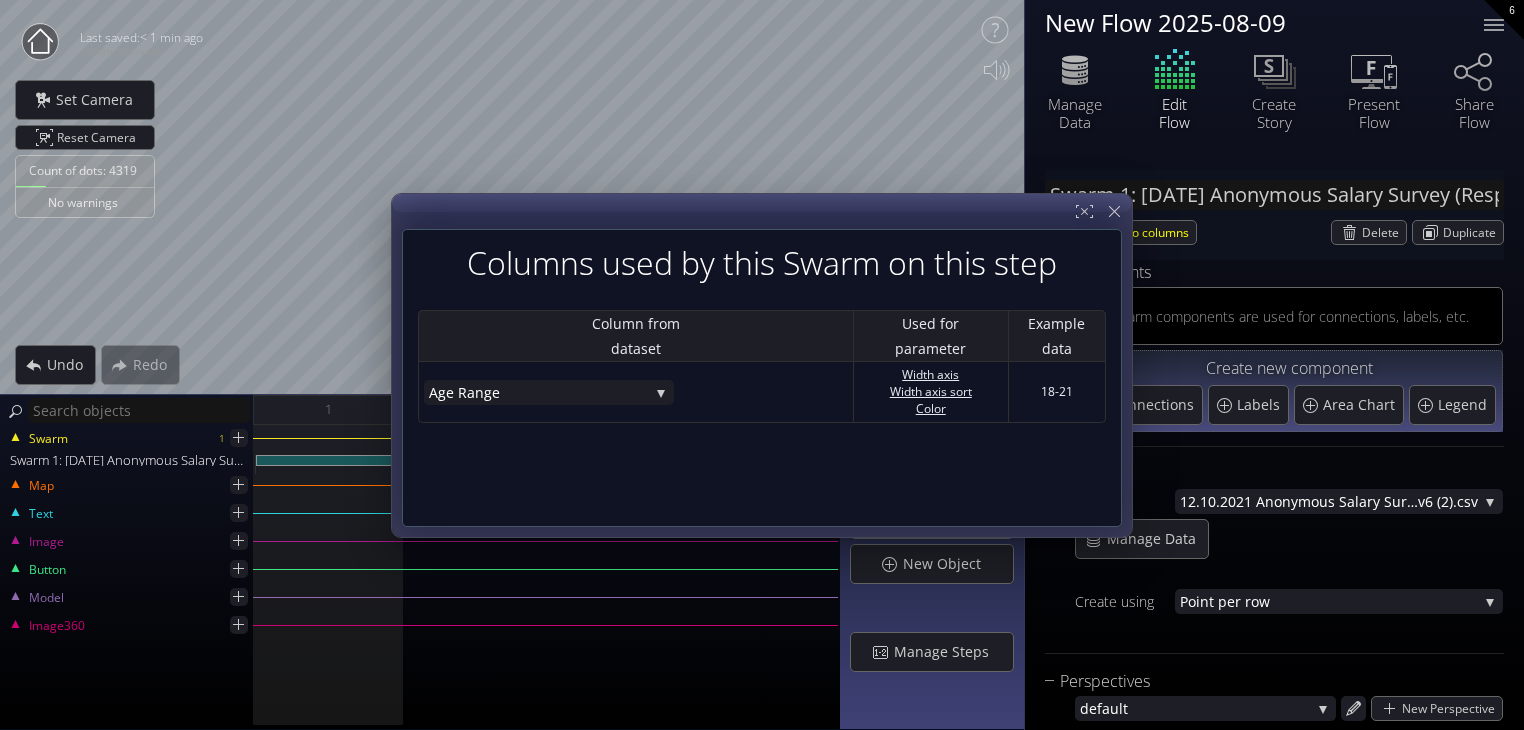 click at bounding box center (762, 365) 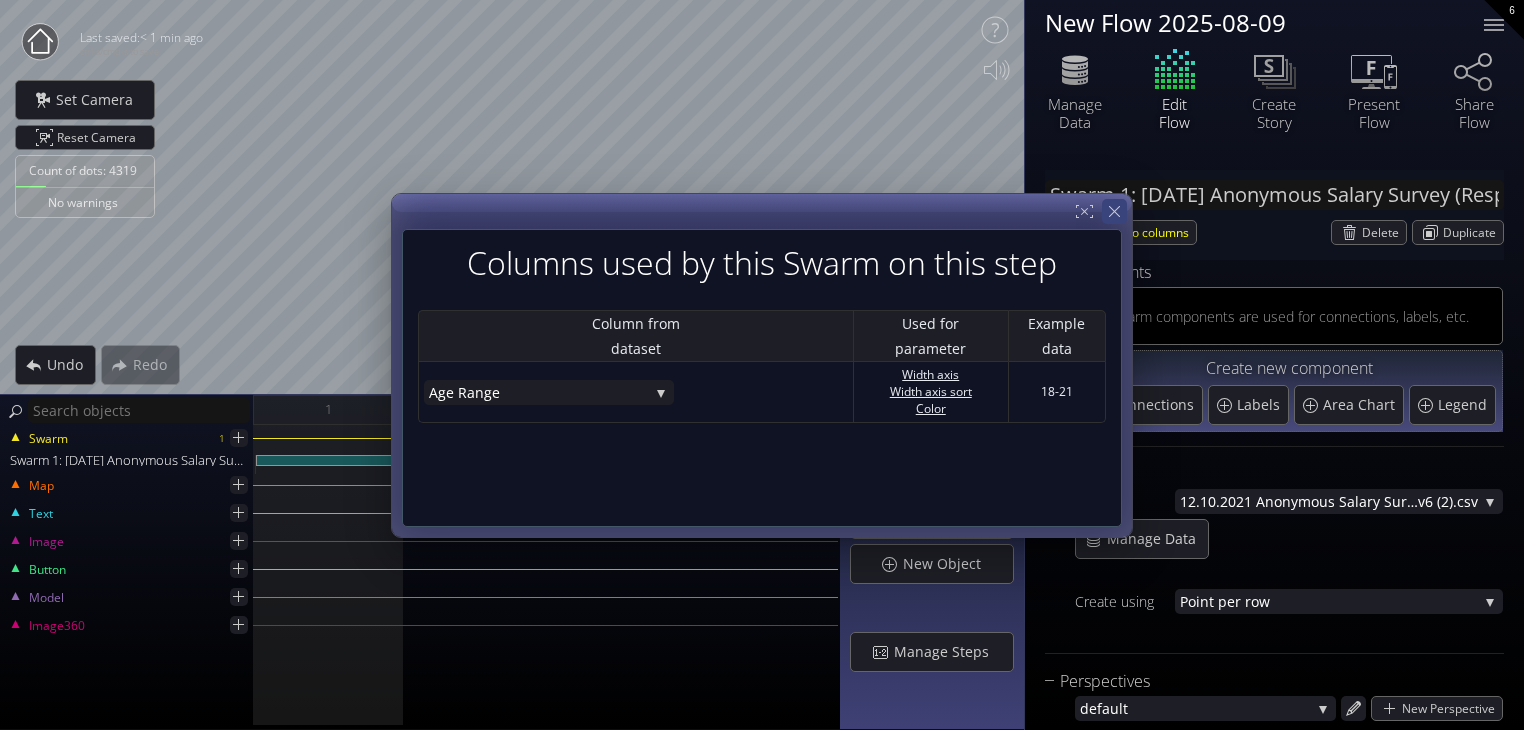 click on "Columns used by this Swarm on this step
Column from dataset   Used for parameter
Example data
Age Range       id   Age Range   Years of    Experience   Industry   Job Title   Company Name   Highest Level of Education Received   Highest Level of Education Received_old   Closest Major City   and State   Country   Total Annual Comp   Annual Base Salary   Annual Bonus   Annual Average of RSUs   Signing Bonus   Currency   How many vacation days are you given    per year?   How many sick days are you given    per year?   How many days per week are you required to work onsite/in t   he office?   Do you openly discuss salary with your c   olleagues?   How many months Maternity or Paternity does your company offer?   Gender     (optional)   Diverse Identity     (Optional)
Width axis
Width axis sort" at bounding box center (762, 365) 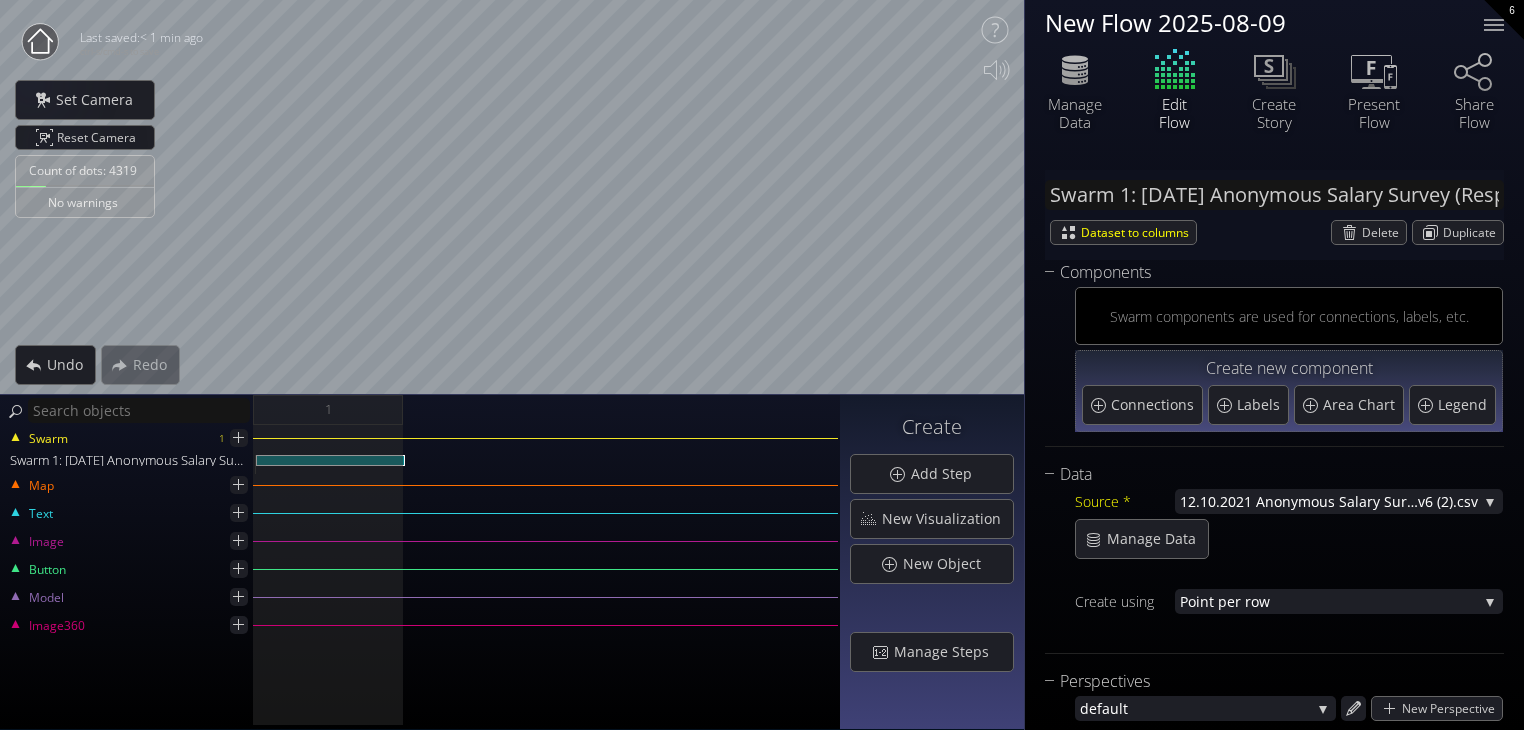 click 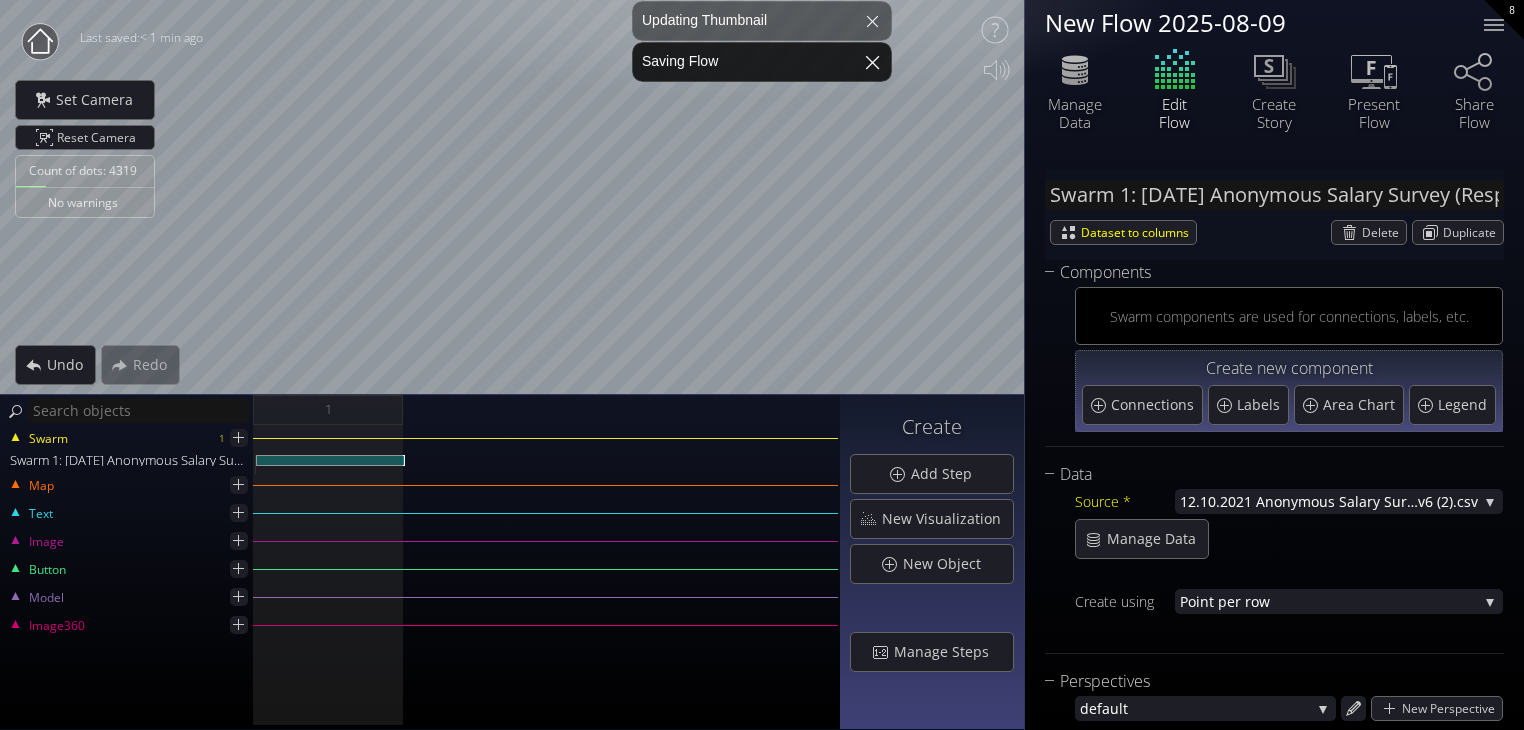 click at bounding box center (872, 62) 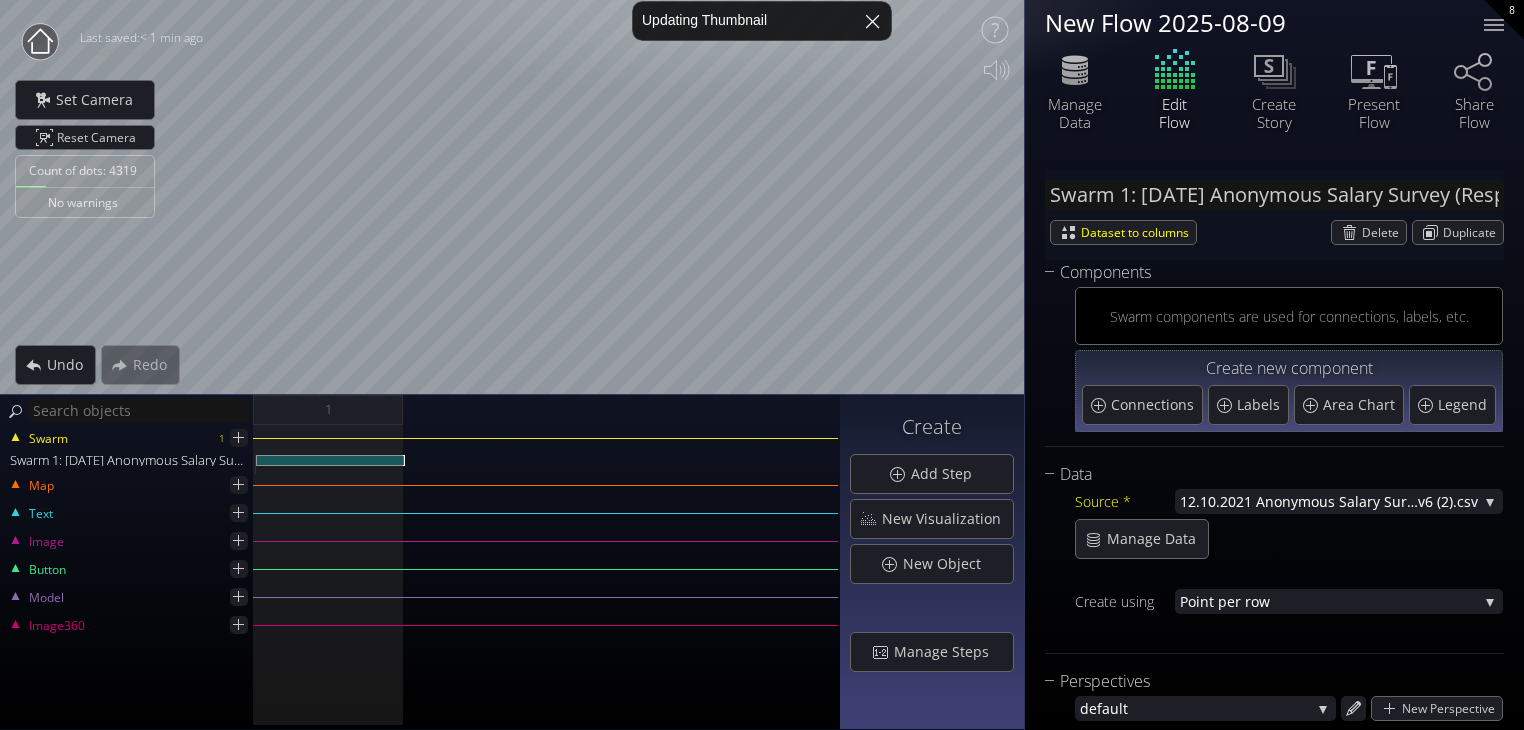 click at bounding box center (872, 21) 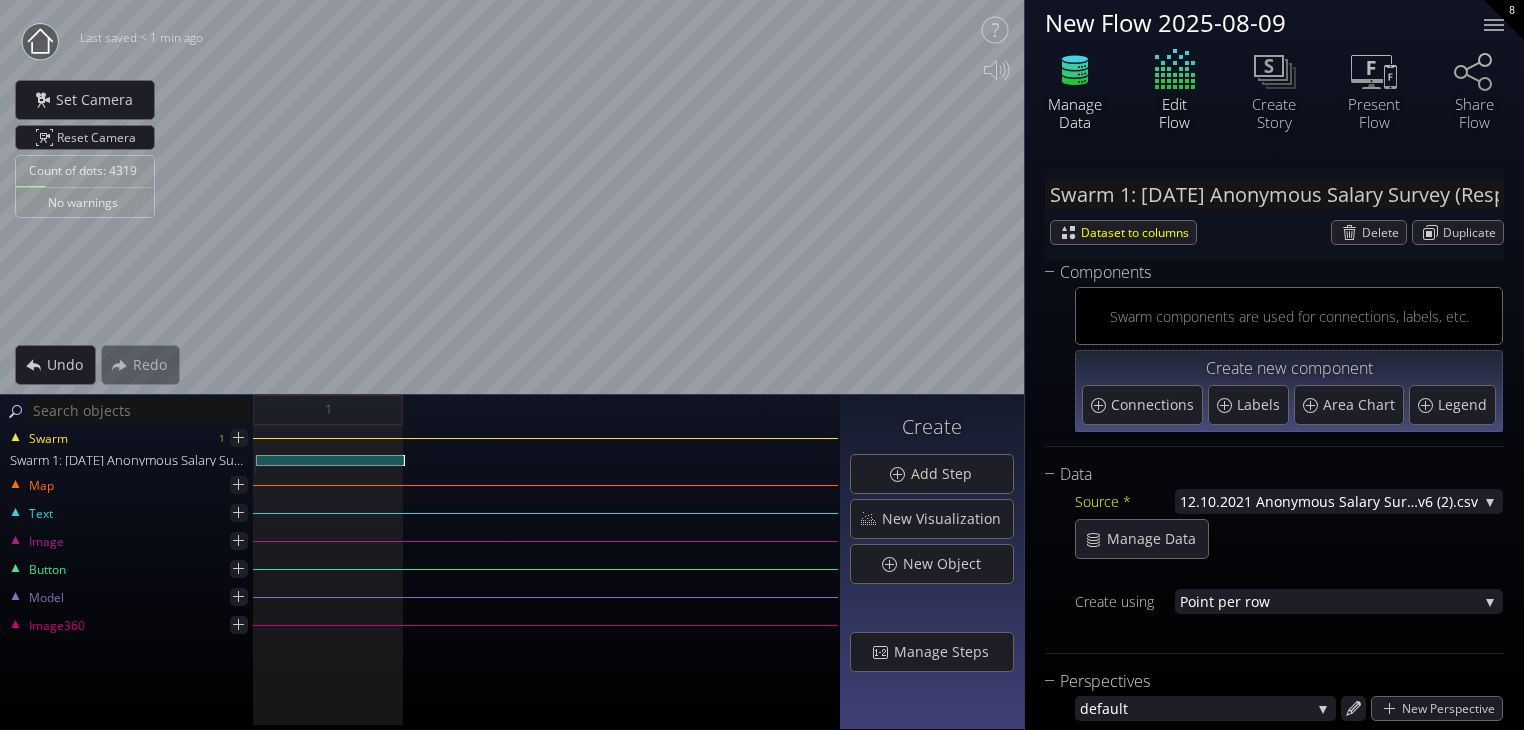 click 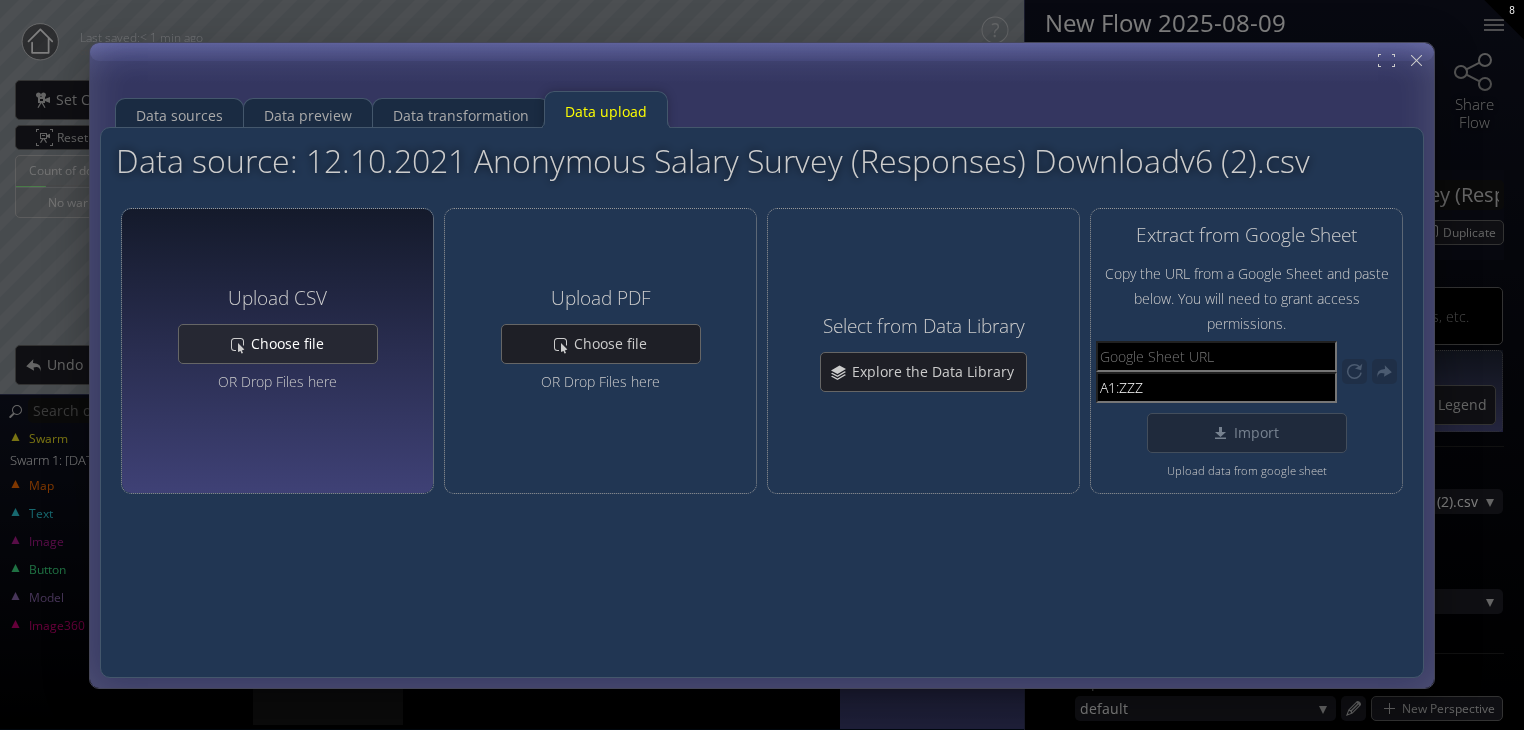 click on "Choose file" at bounding box center [293, 344] 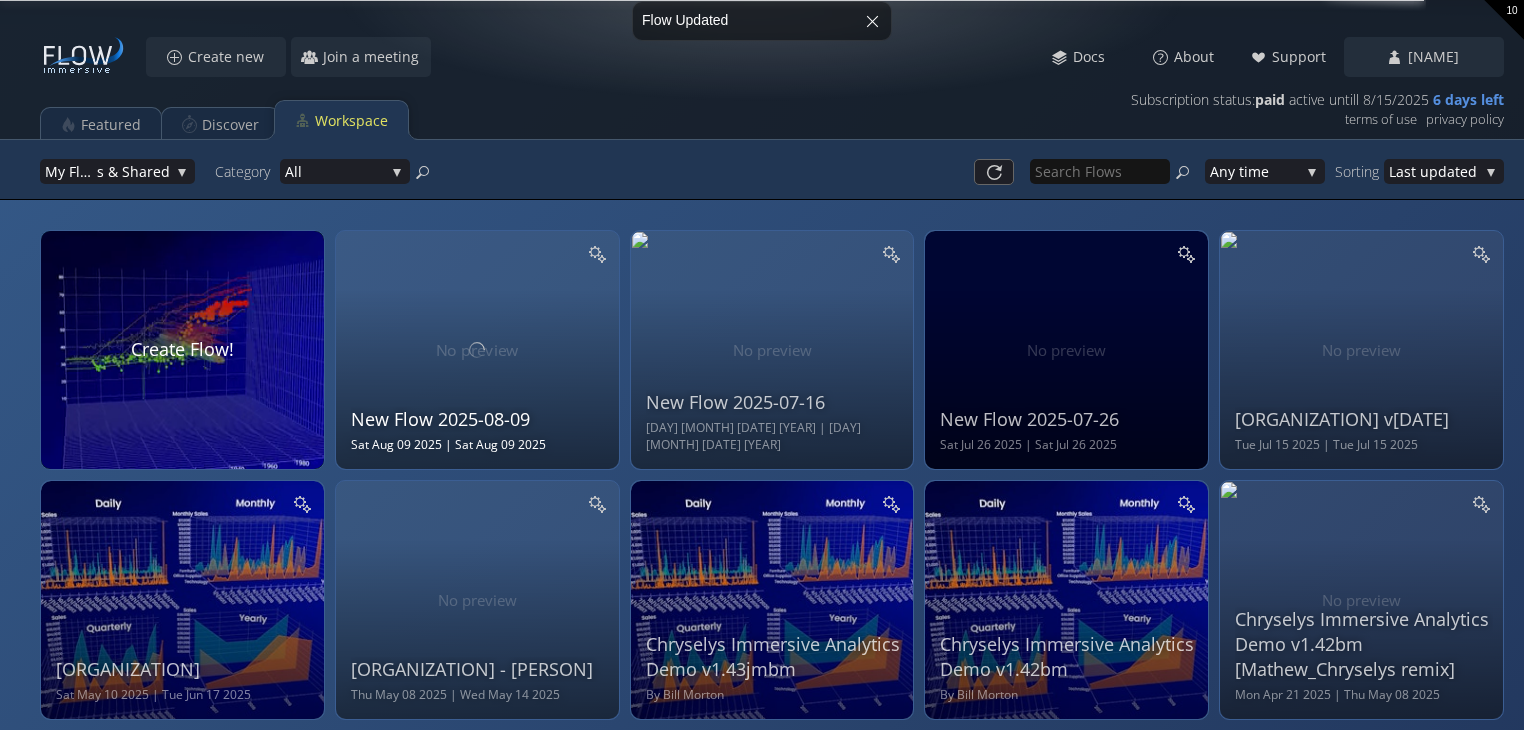 click on "New Flow 2025-08-09
Sat Aug 09 2025 | Sat Aug 09 2025" at bounding box center [480, 347] 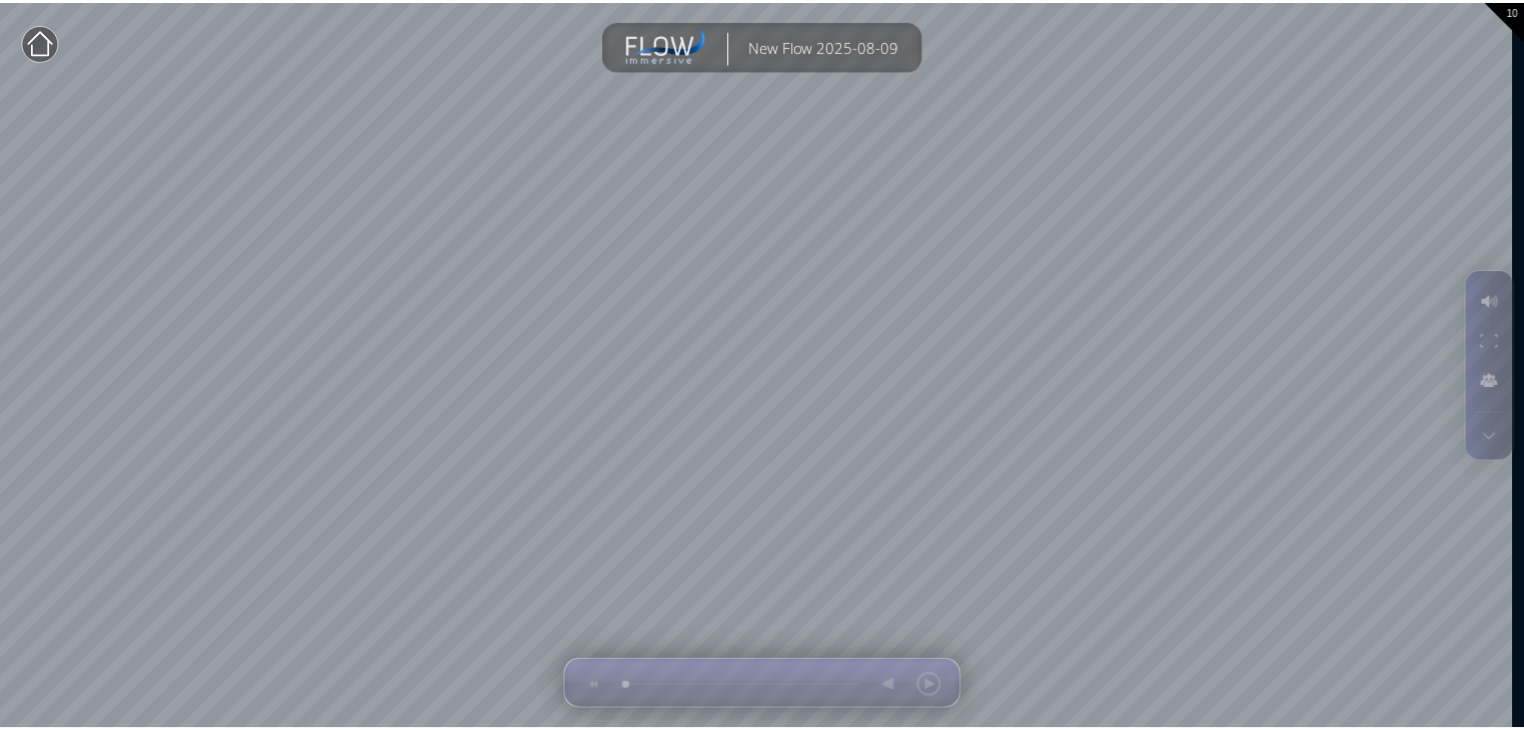 scroll, scrollTop: 0, scrollLeft: 0, axis: both 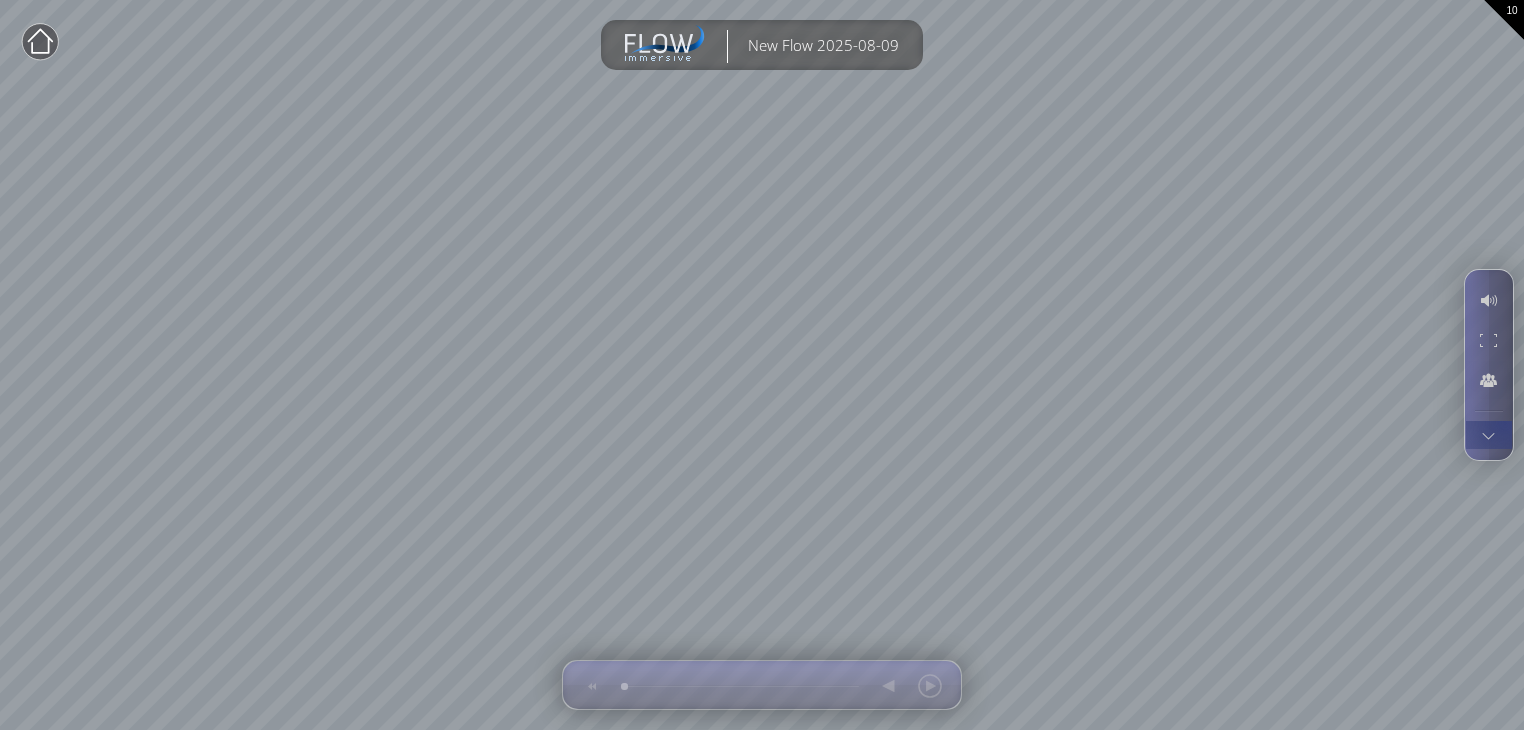 click at bounding box center [1488, 435] 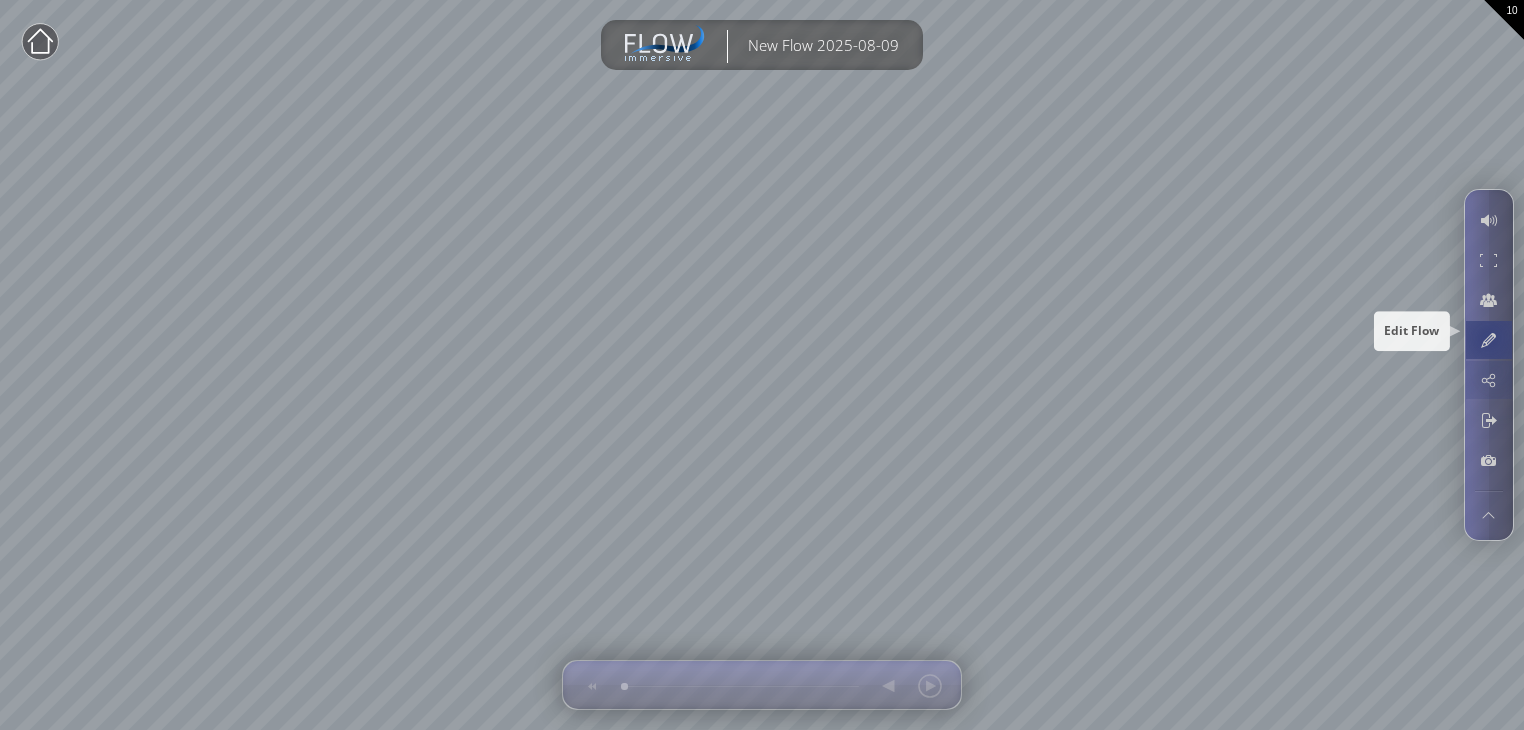 click at bounding box center [1488, 340] 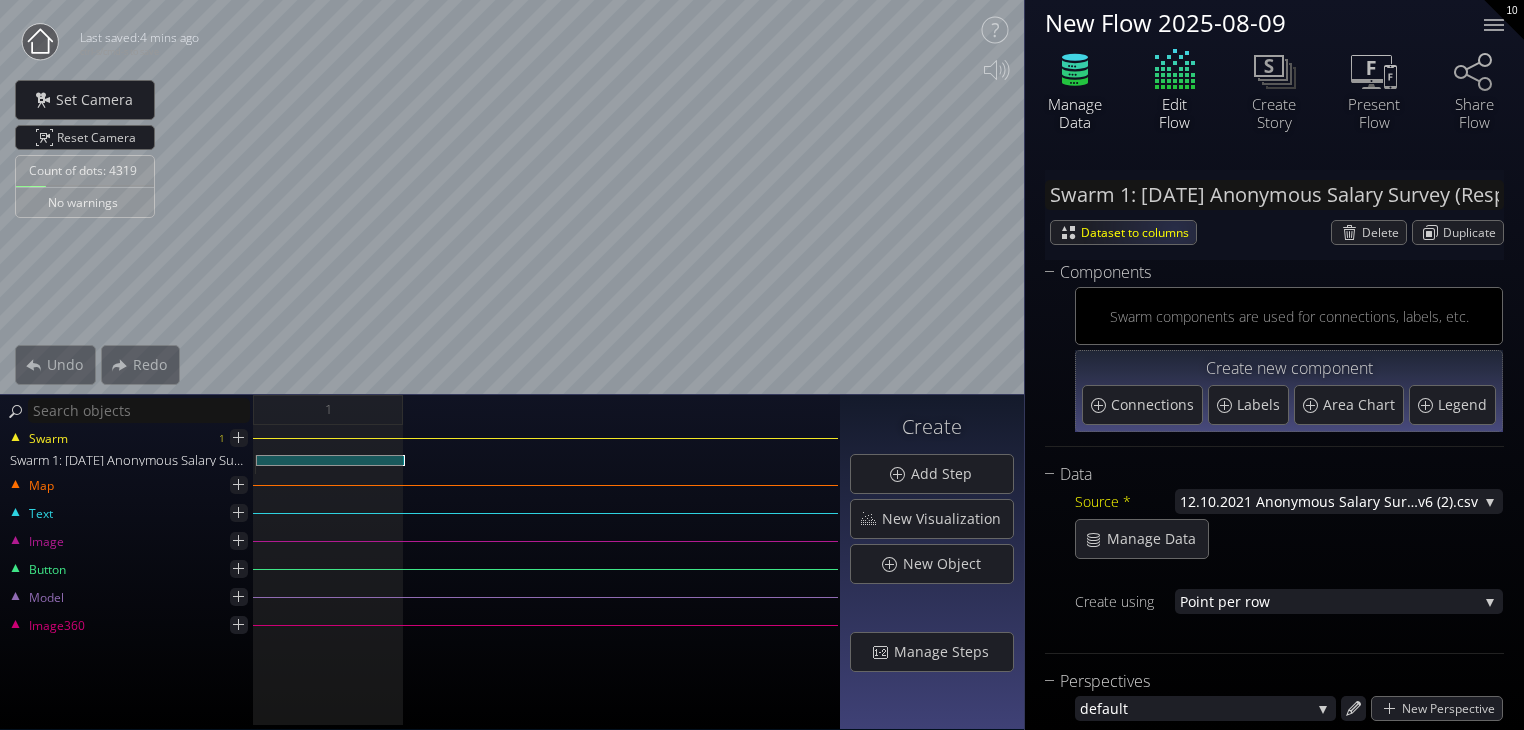 click 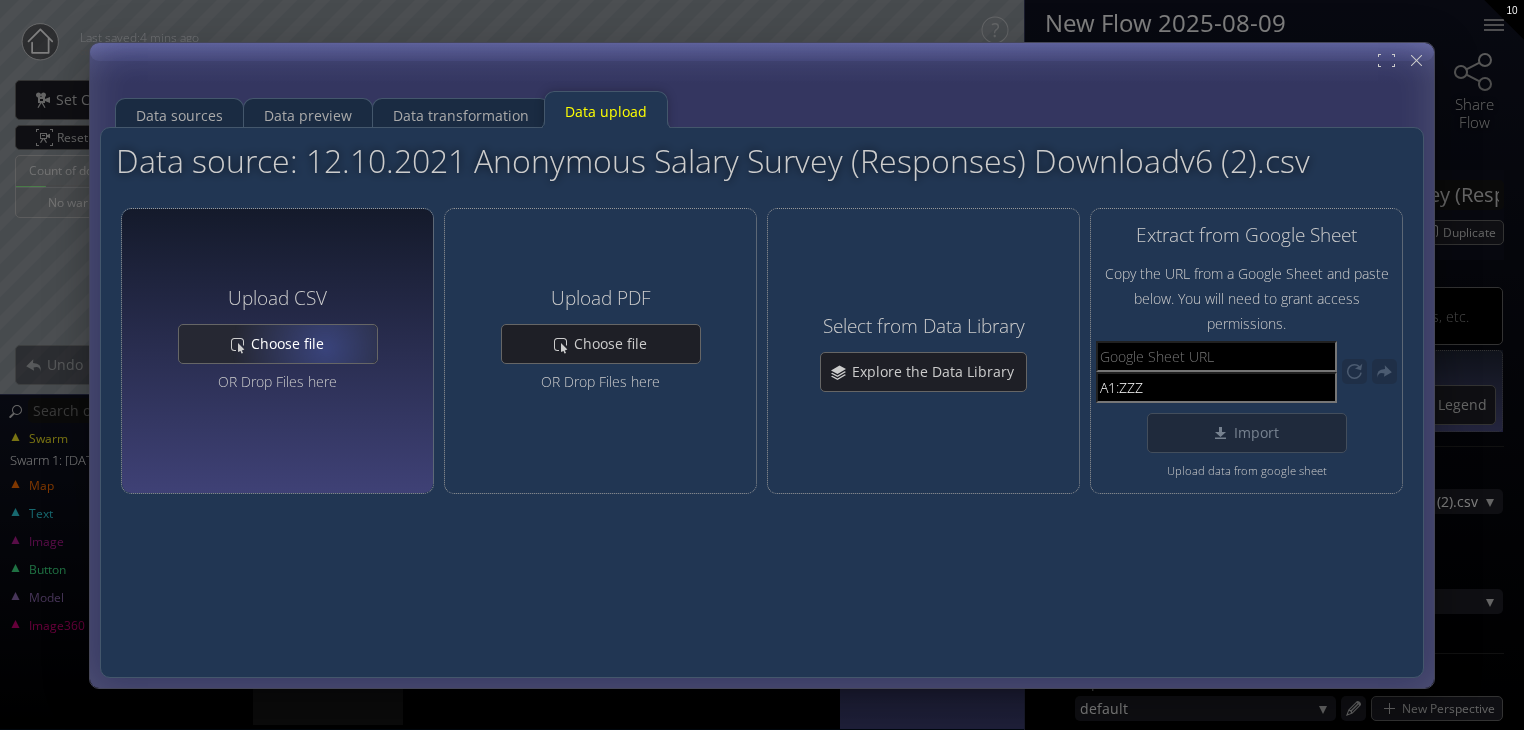 click on "Choose file" at bounding box center [293, 344] 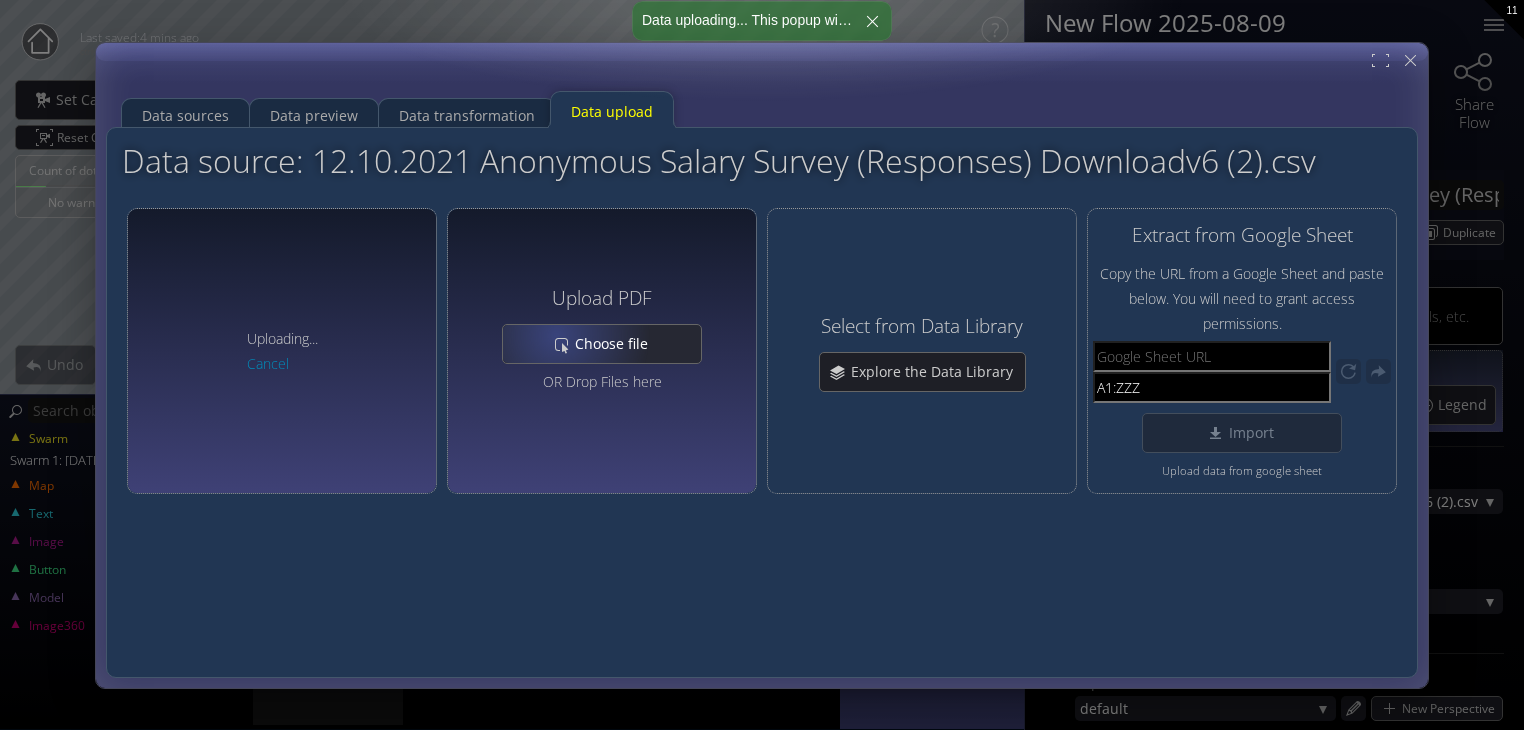 type on "Swarm 1: Novartis sample data 29072025.csv" 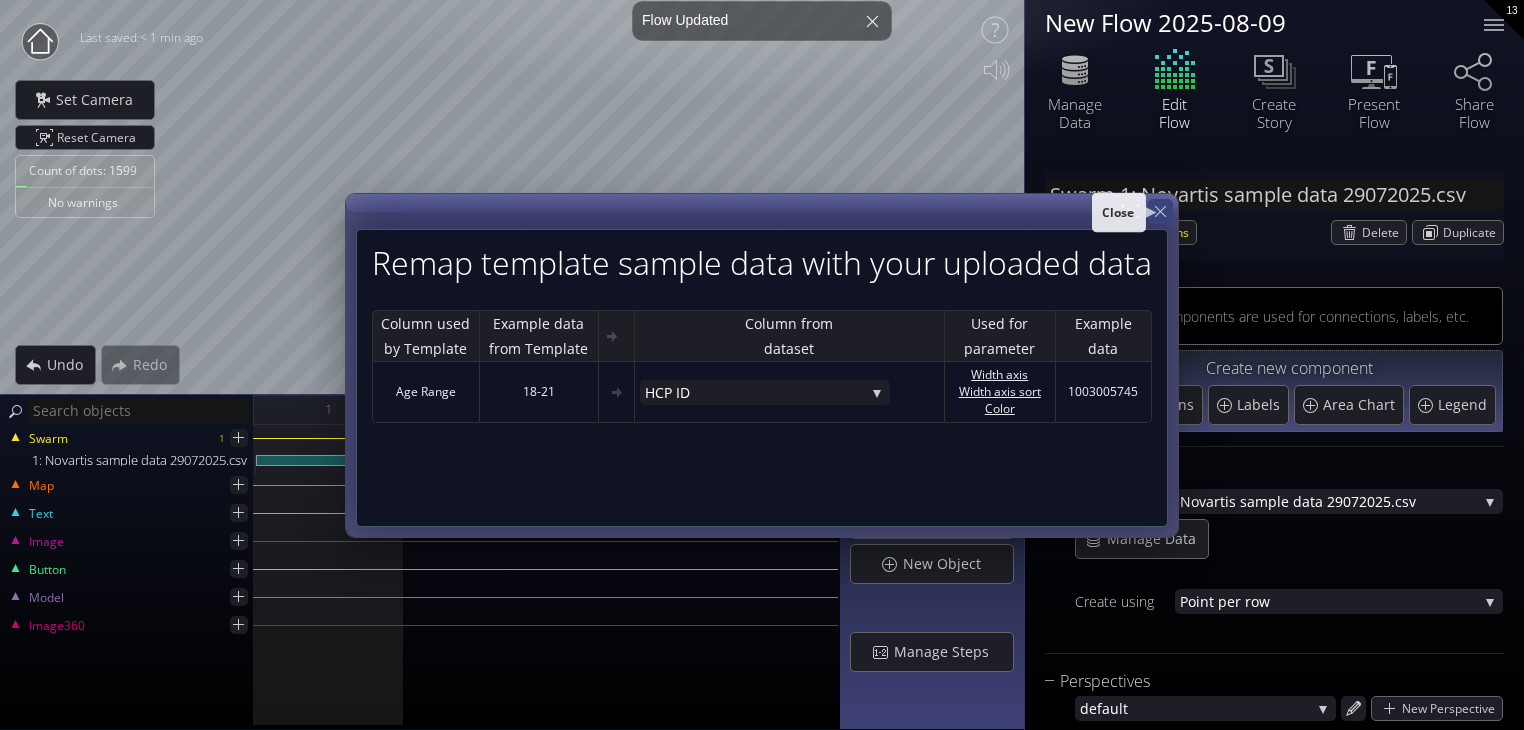 click 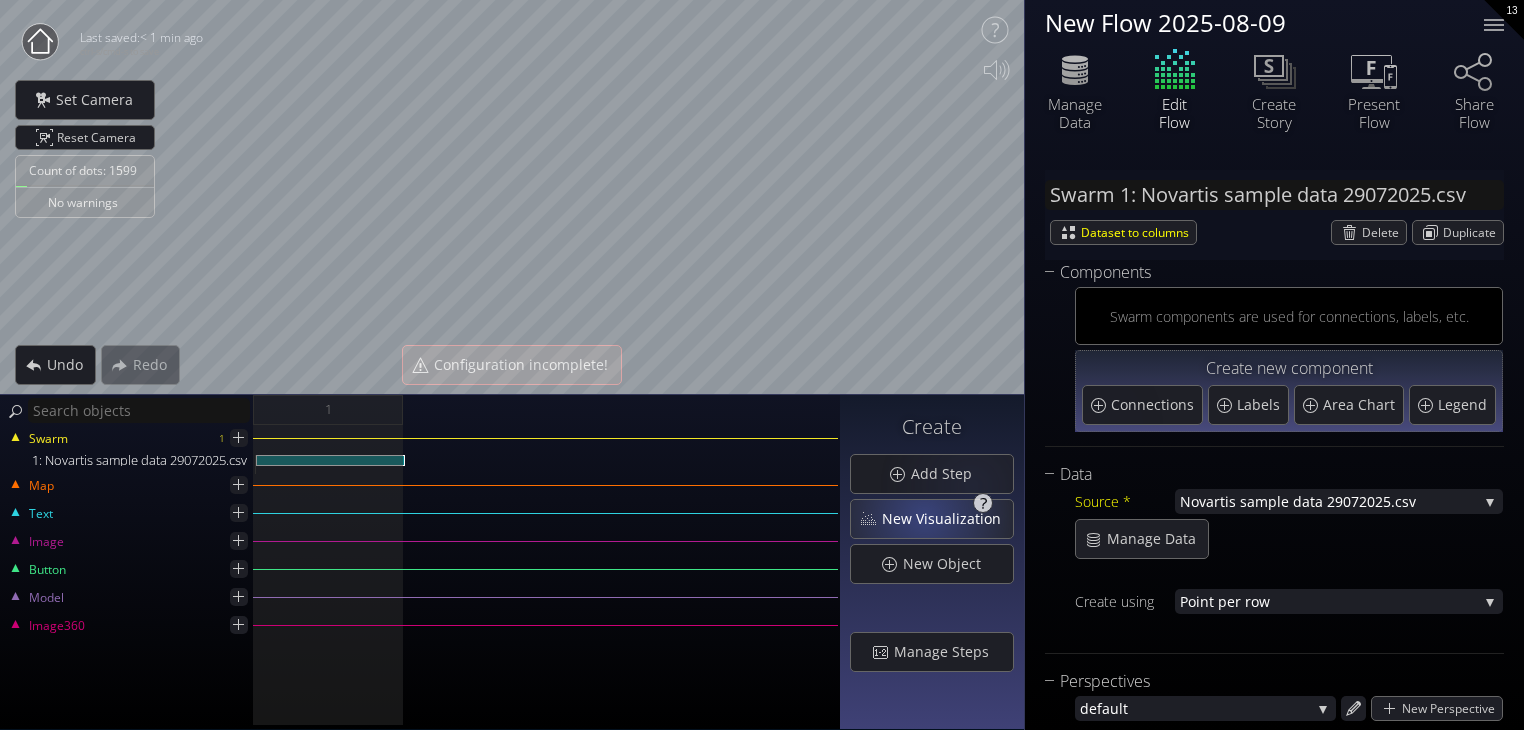 click on "New Visualization" at bounding box center [947, 519] 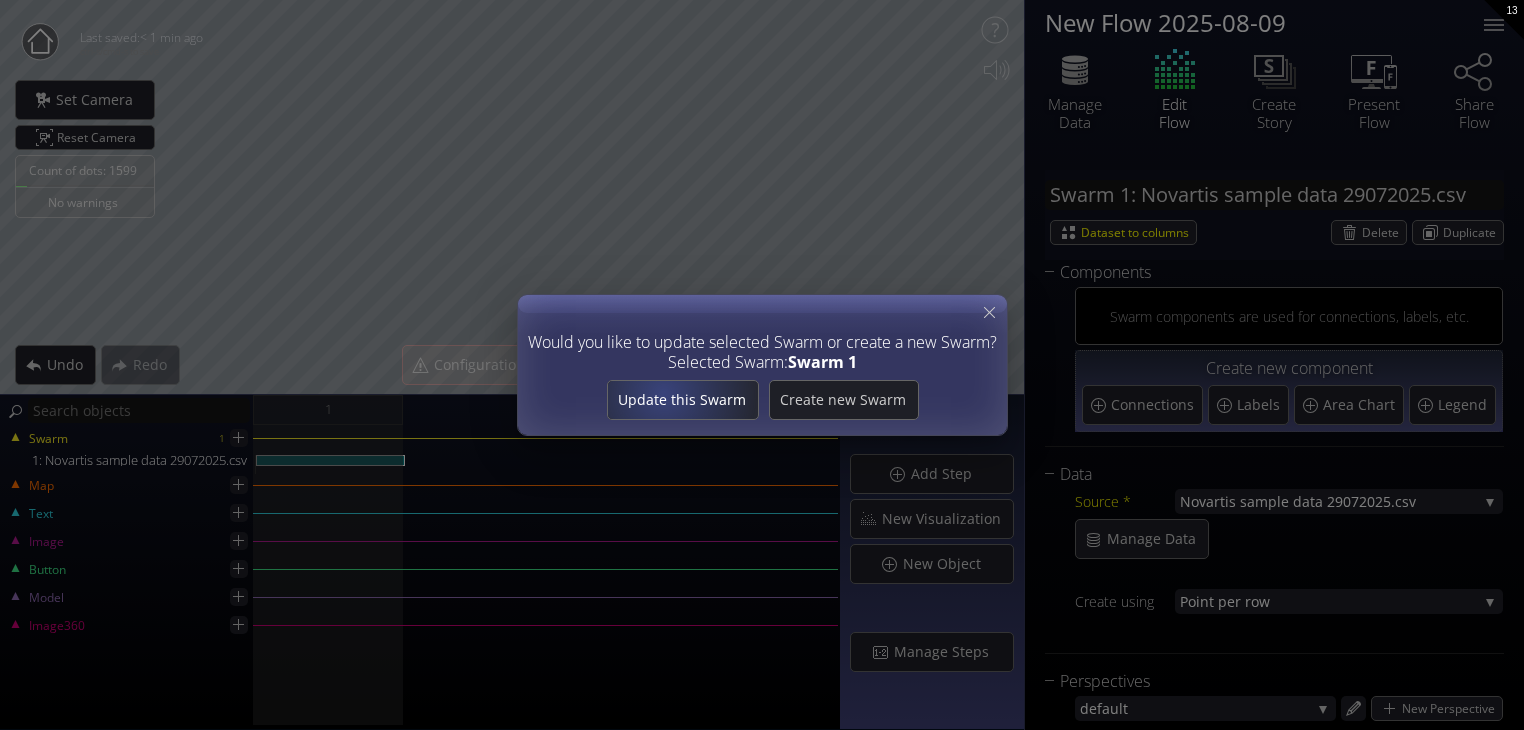 click on "Update this Swarm" at bounding box center [682, 400] 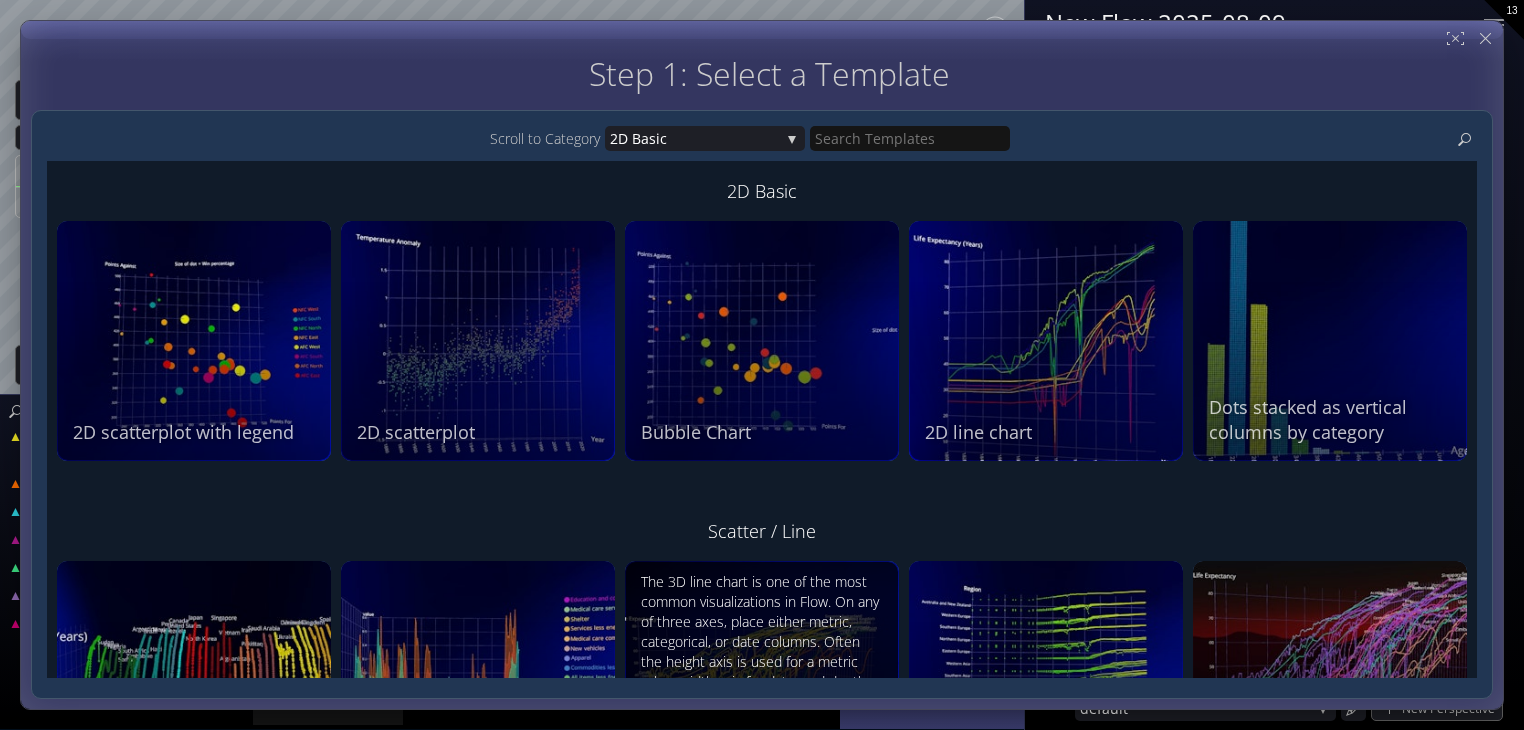 scroll, scrollTop: 36, scrollLeft: 0, axis: vertical 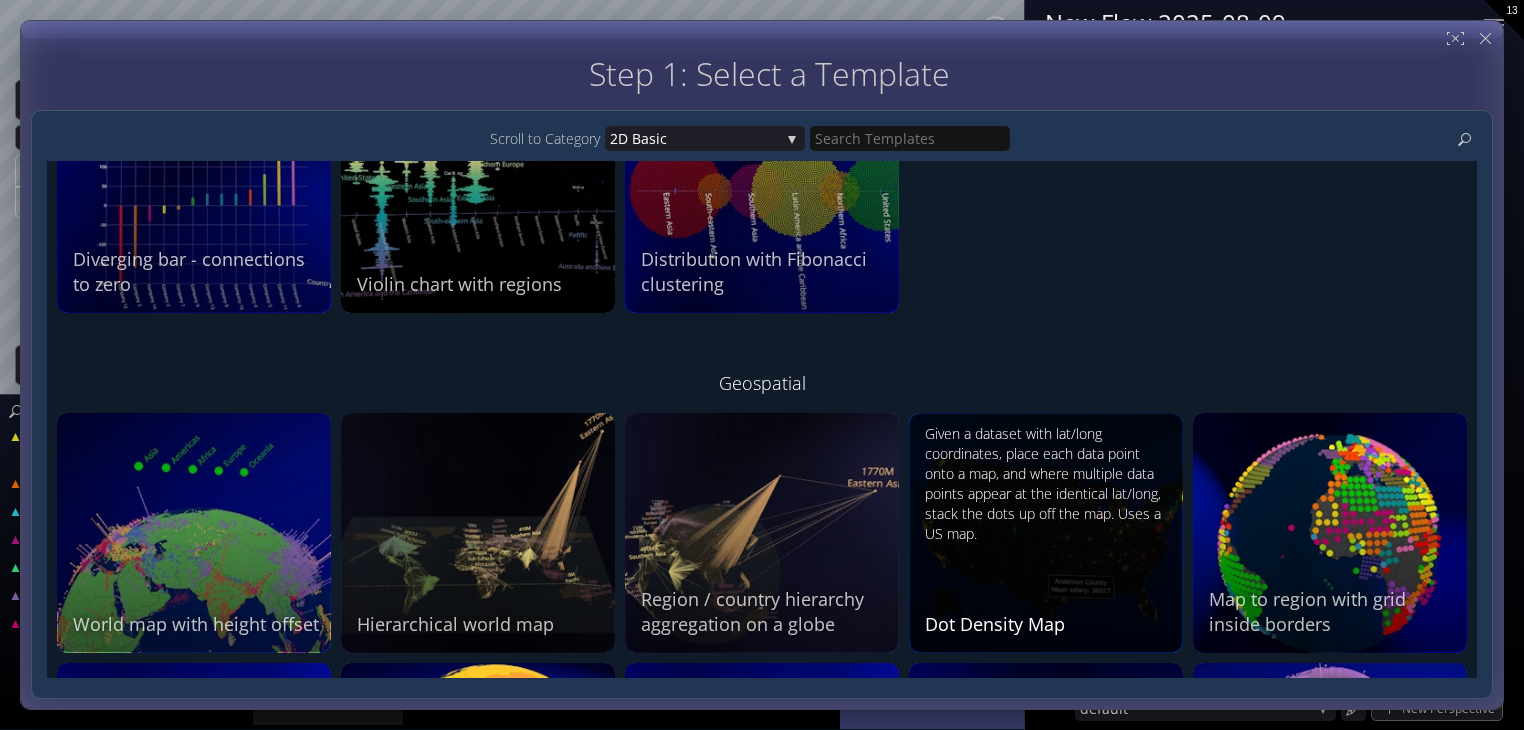 click on "Given a dataset with lat/long coordinates, place each data point onto a map, and where multiple data points appear at the identical lat/long, stack the dots up off the map. Uses a US map." at bounding box center [1048, 484] 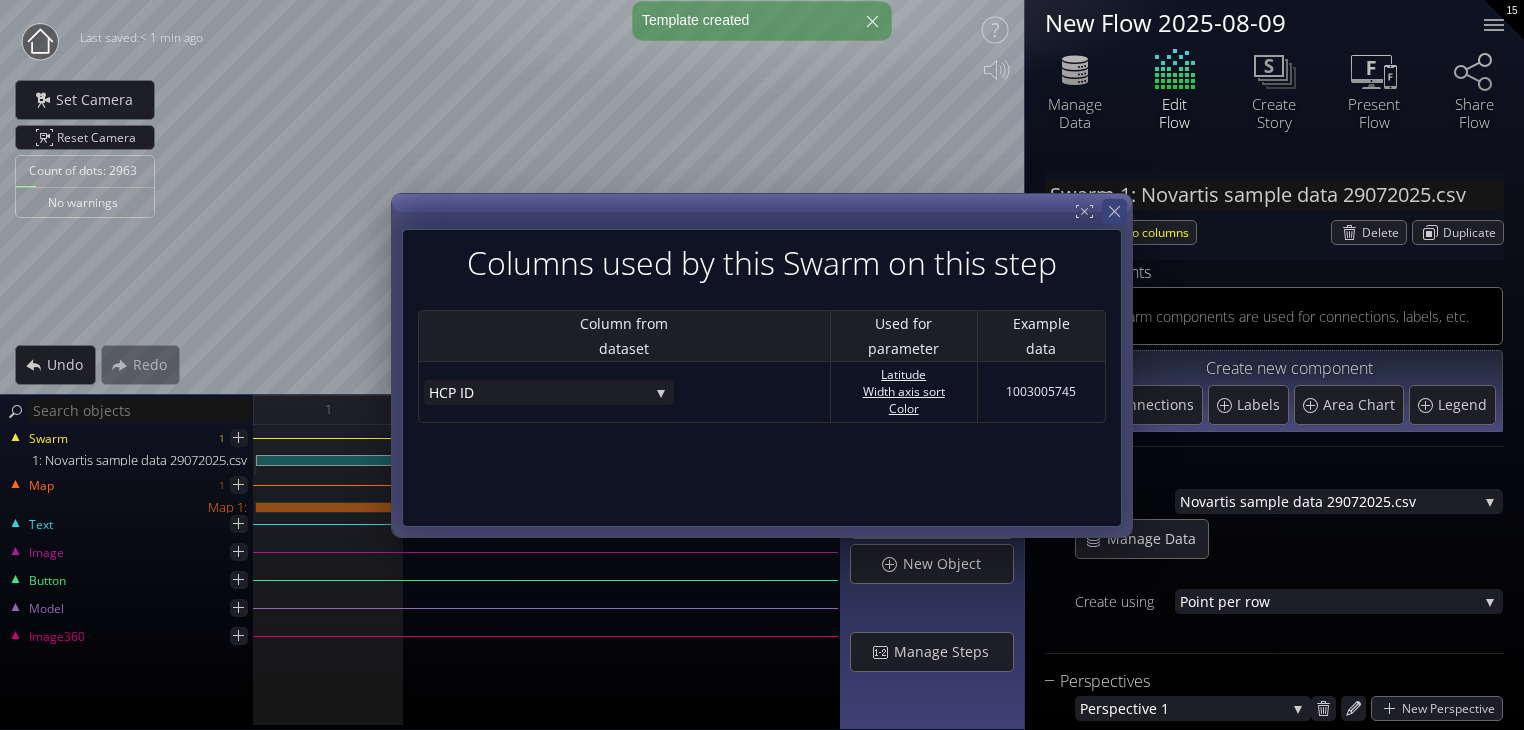 click 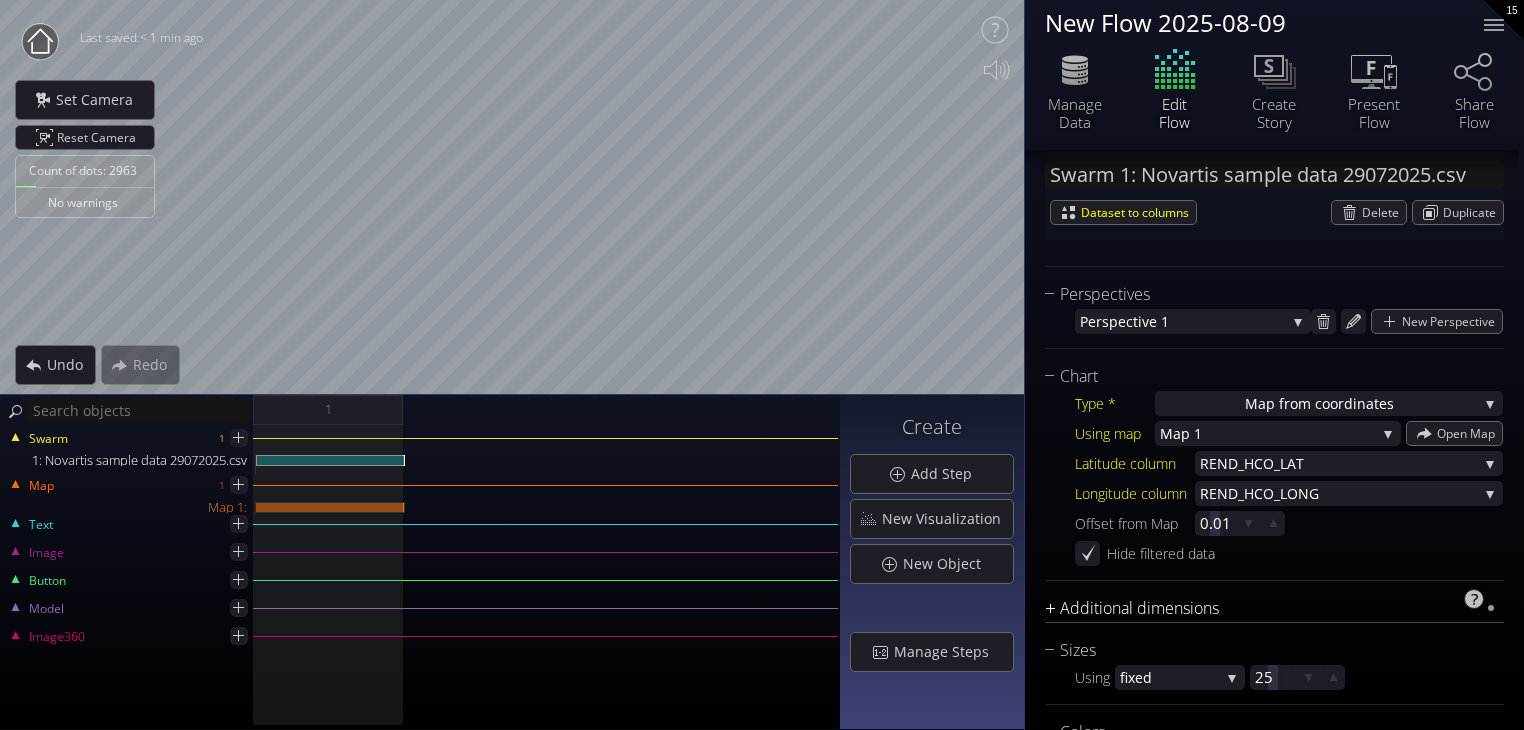 scroll, scrollTop: 387, scrollLeft: 0, axis: vertical 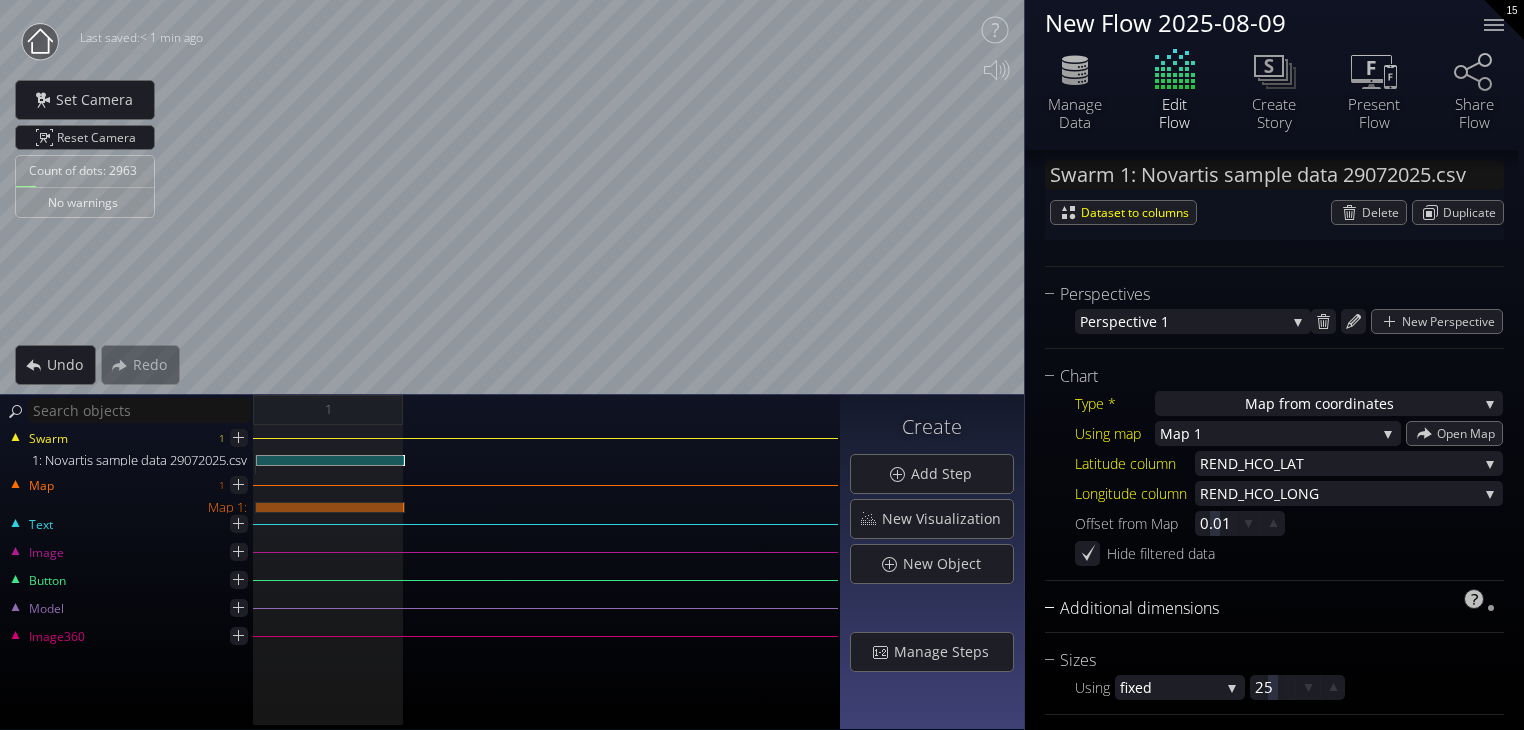 click on "Additional dimensions" at bounding box center (1262, 608) 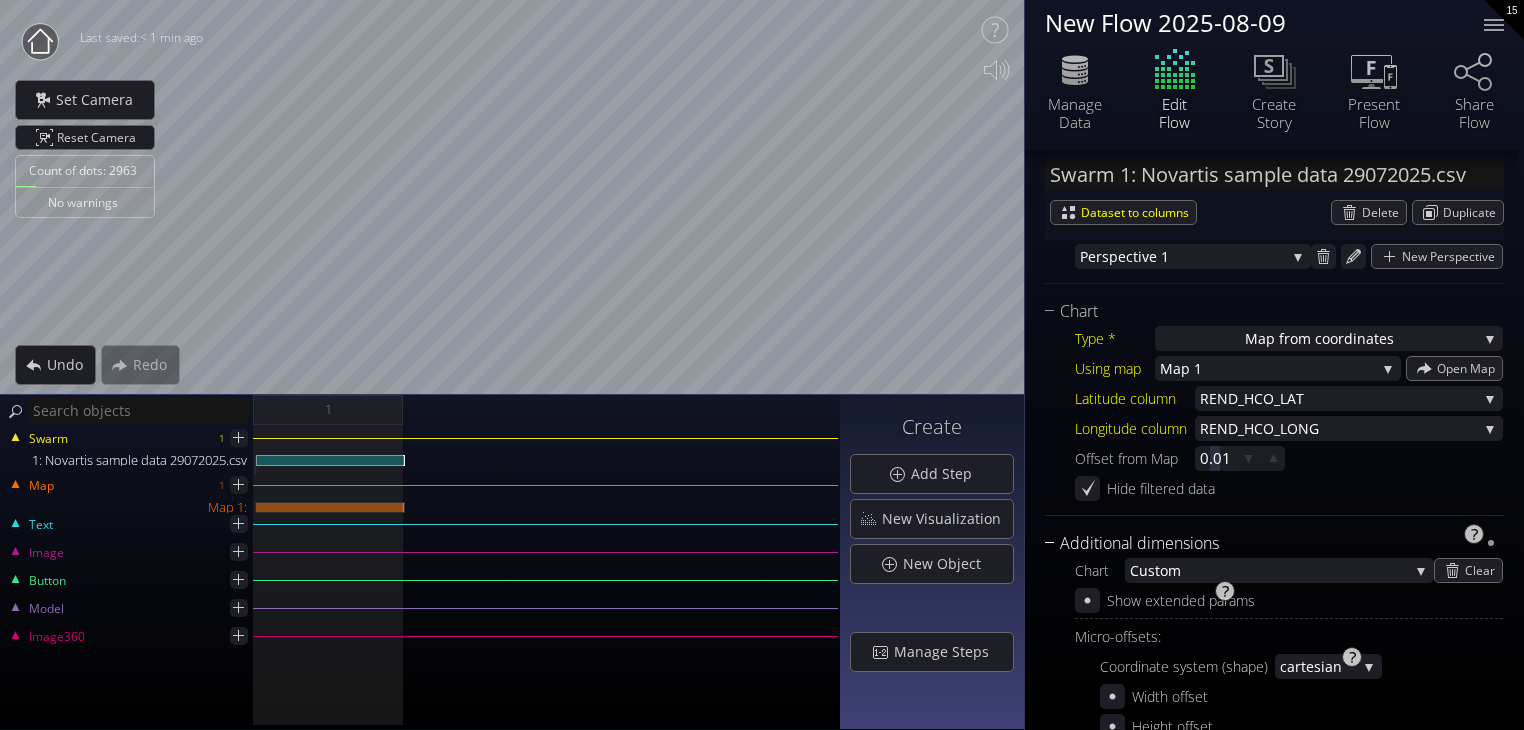 scroll, scrollTop: 470, scrollLeft: 0, axis: vertical 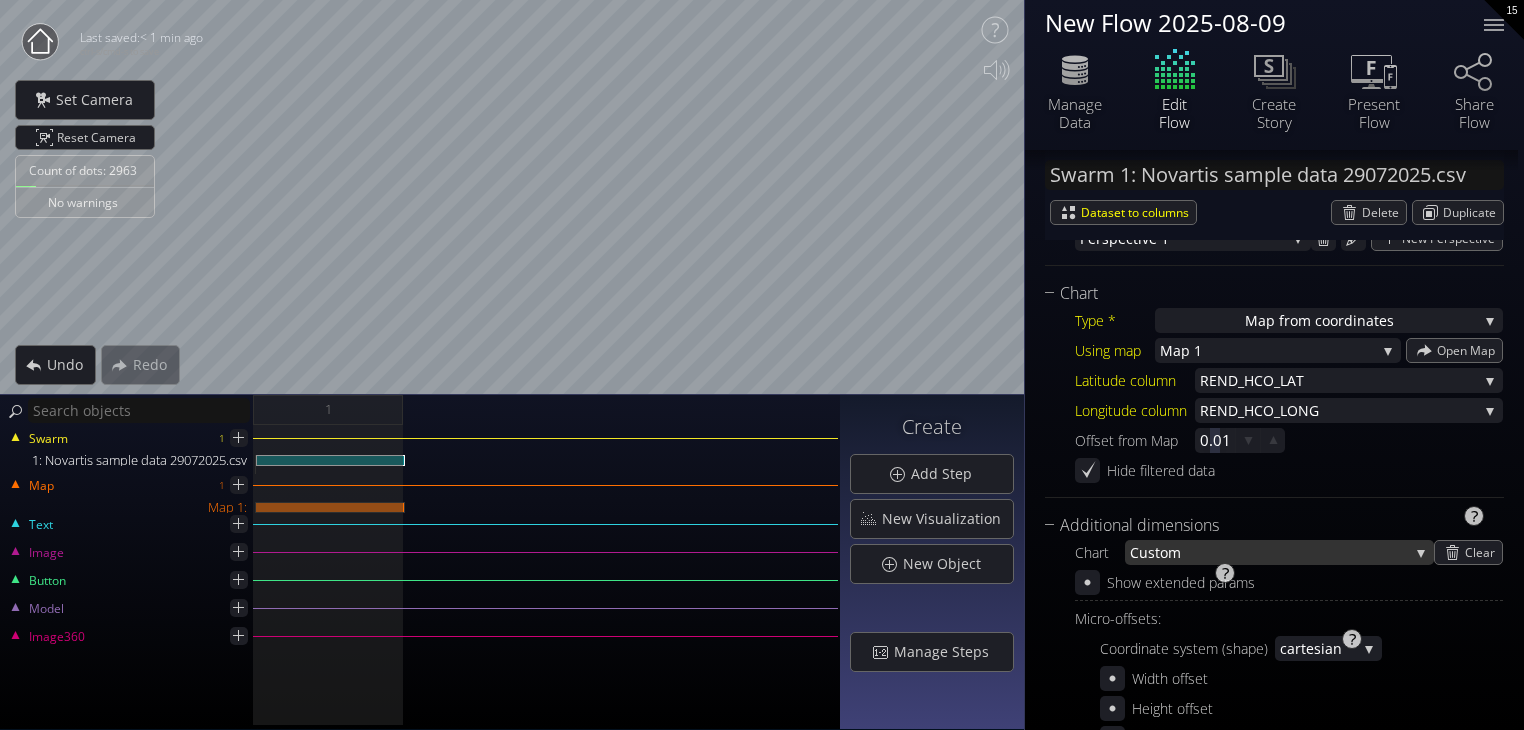 click on "stom" at bounding box center [1278, 552] 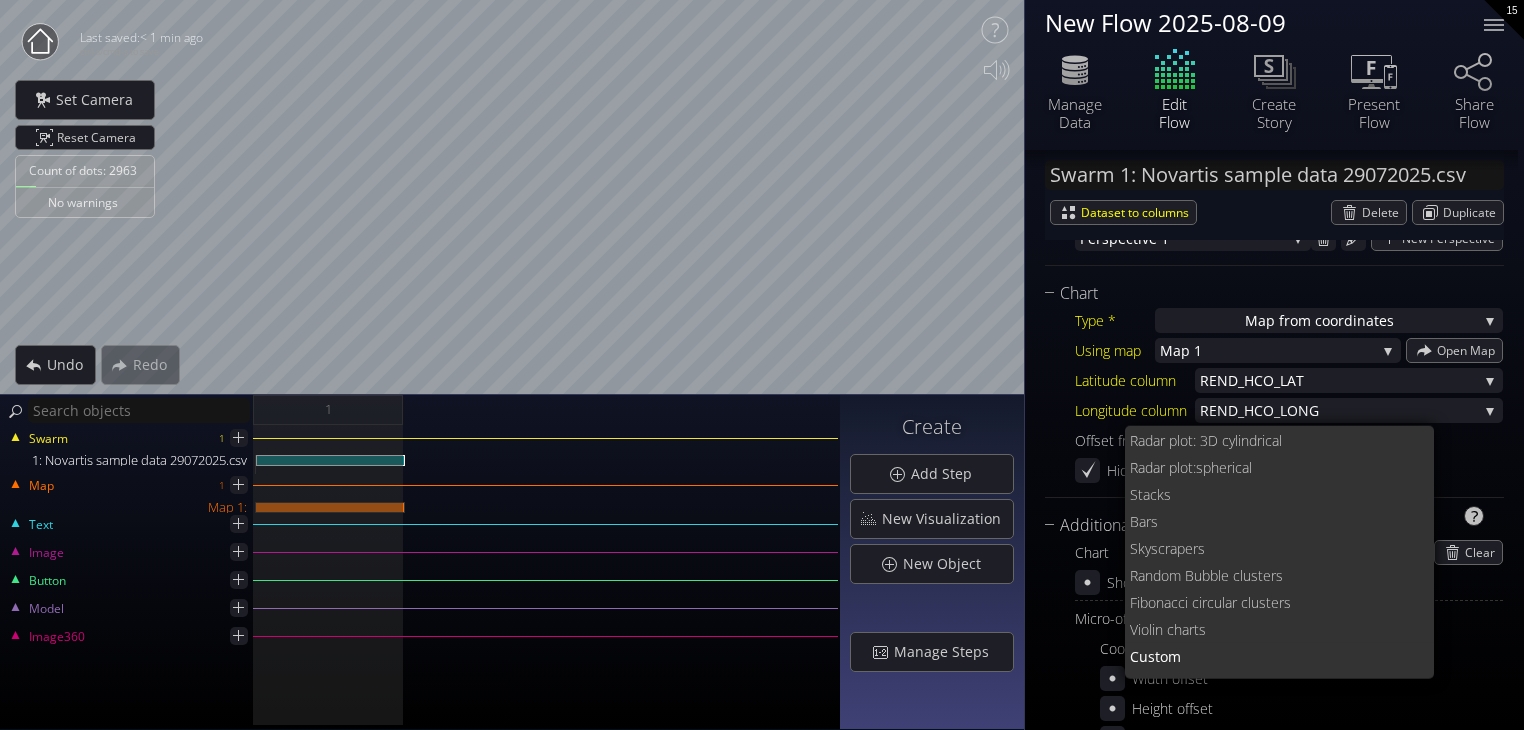 scroll, scrollTop: 0, scrollLeft: 0, axis: both 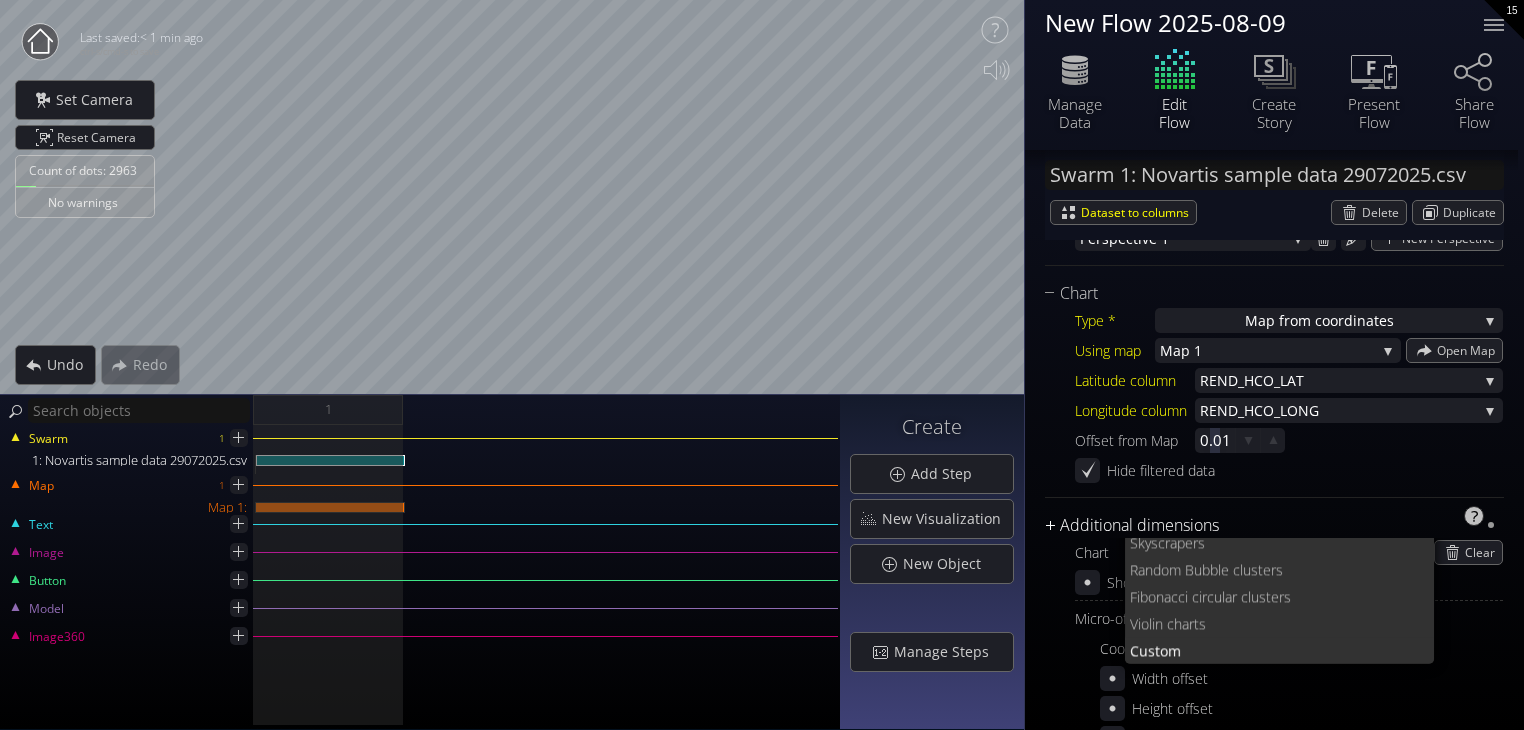 click on "Additional dimensions" at bounding box center [1262, 525] 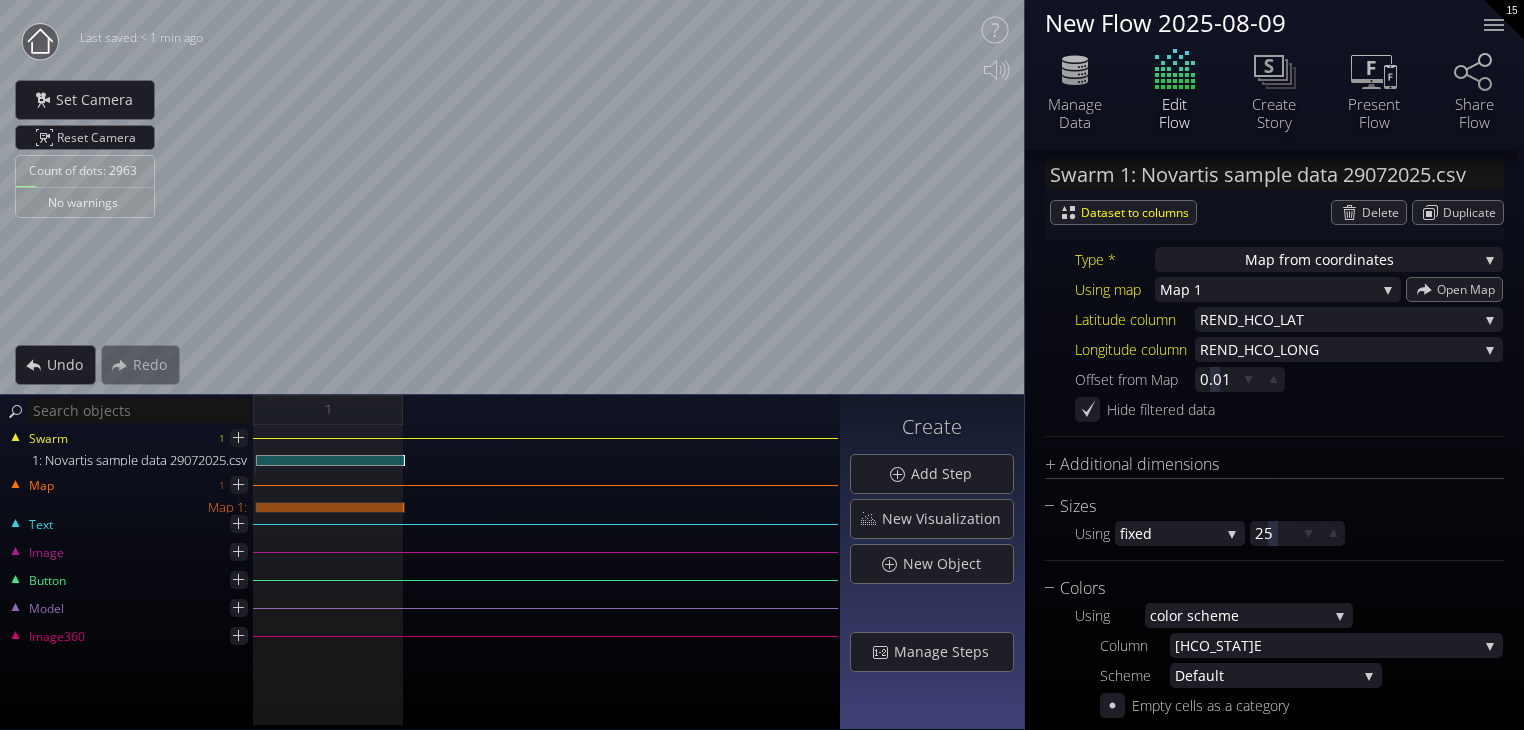 scroll, scrollTop: 532, scrollLeft: 0, axis: vertical 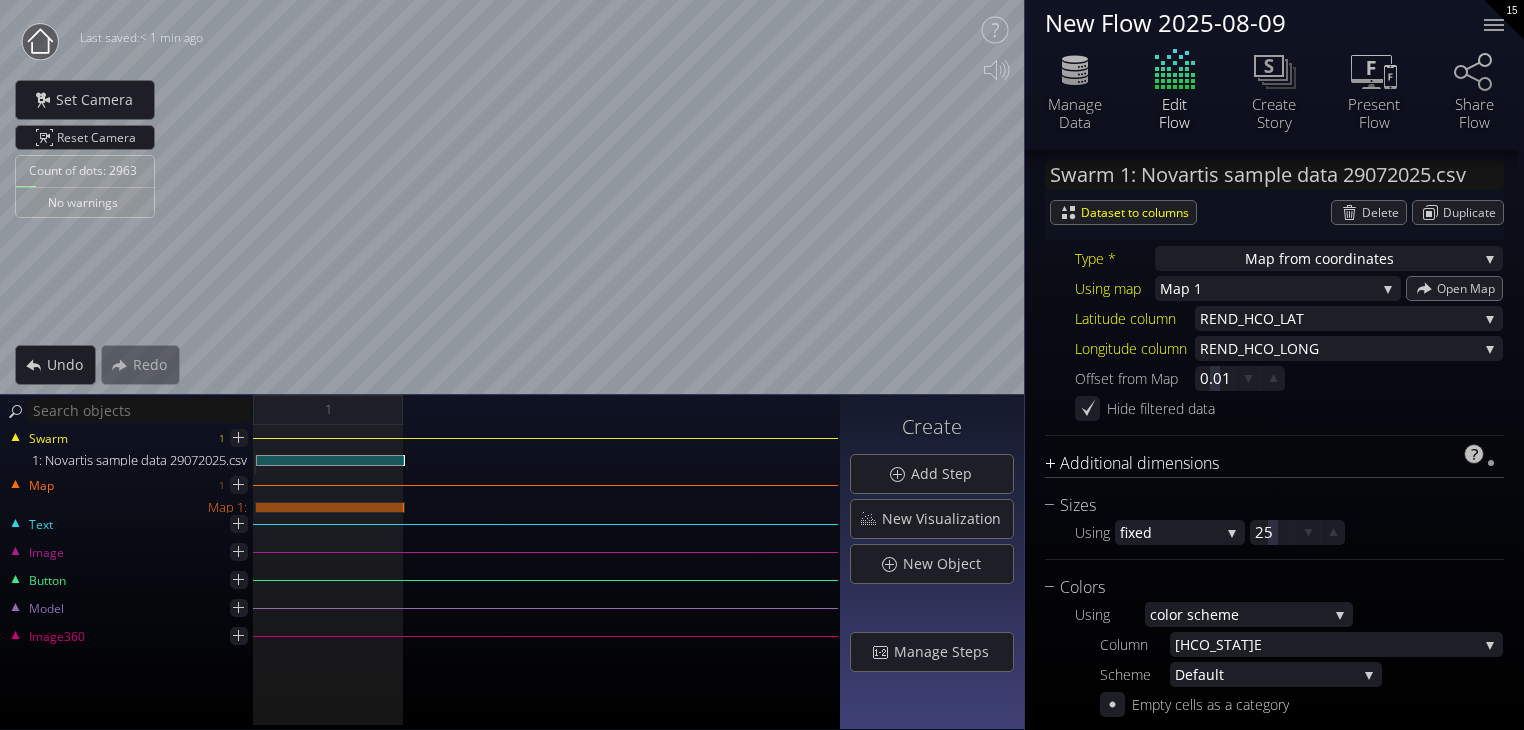 click on "Additional dimensions" at bounding box center (1262, 463) 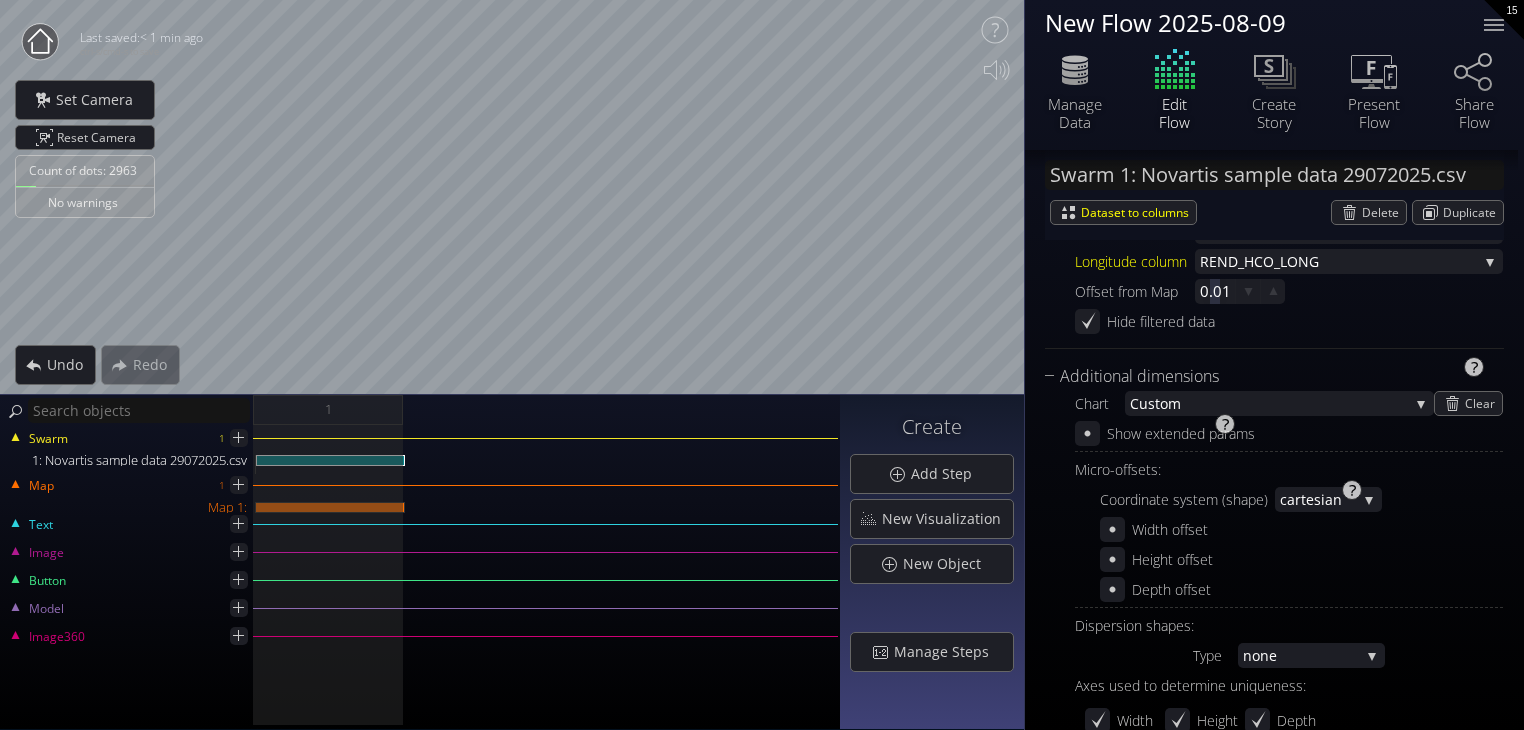 scroll, scrollTop: 616, scrollLeft: 0, axis: vertical 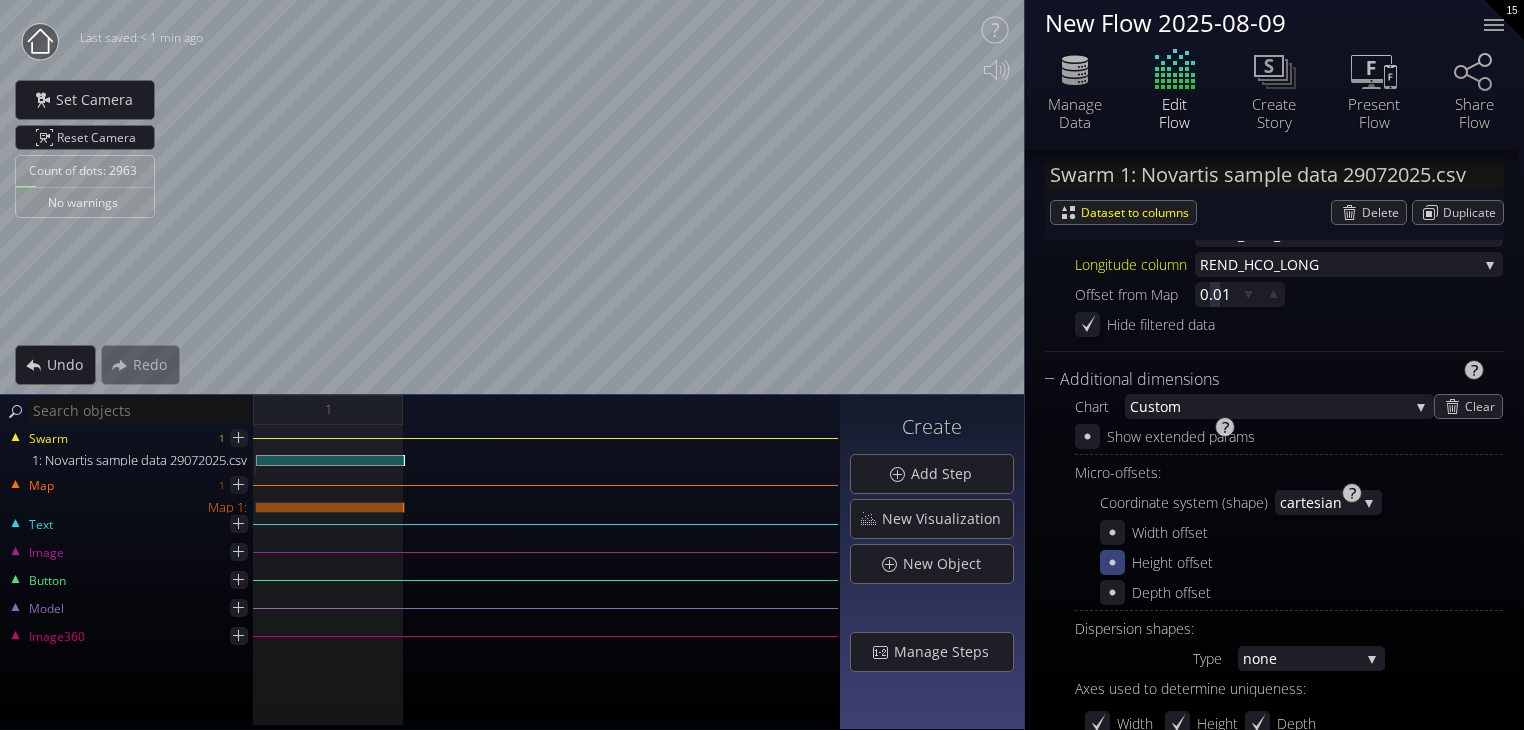 click 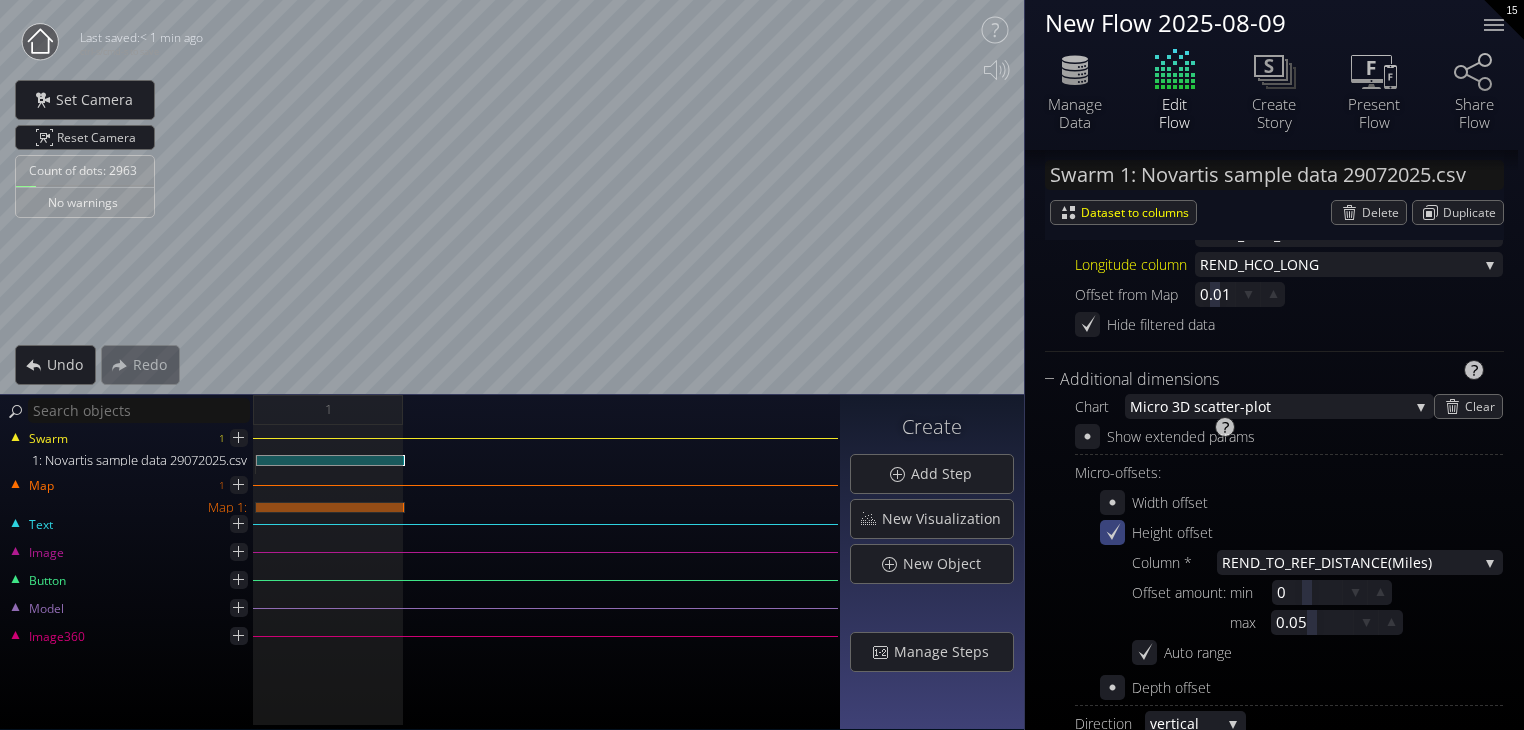 scroll, scrollTop: 660, scrollLeft: 0, axis: vertical 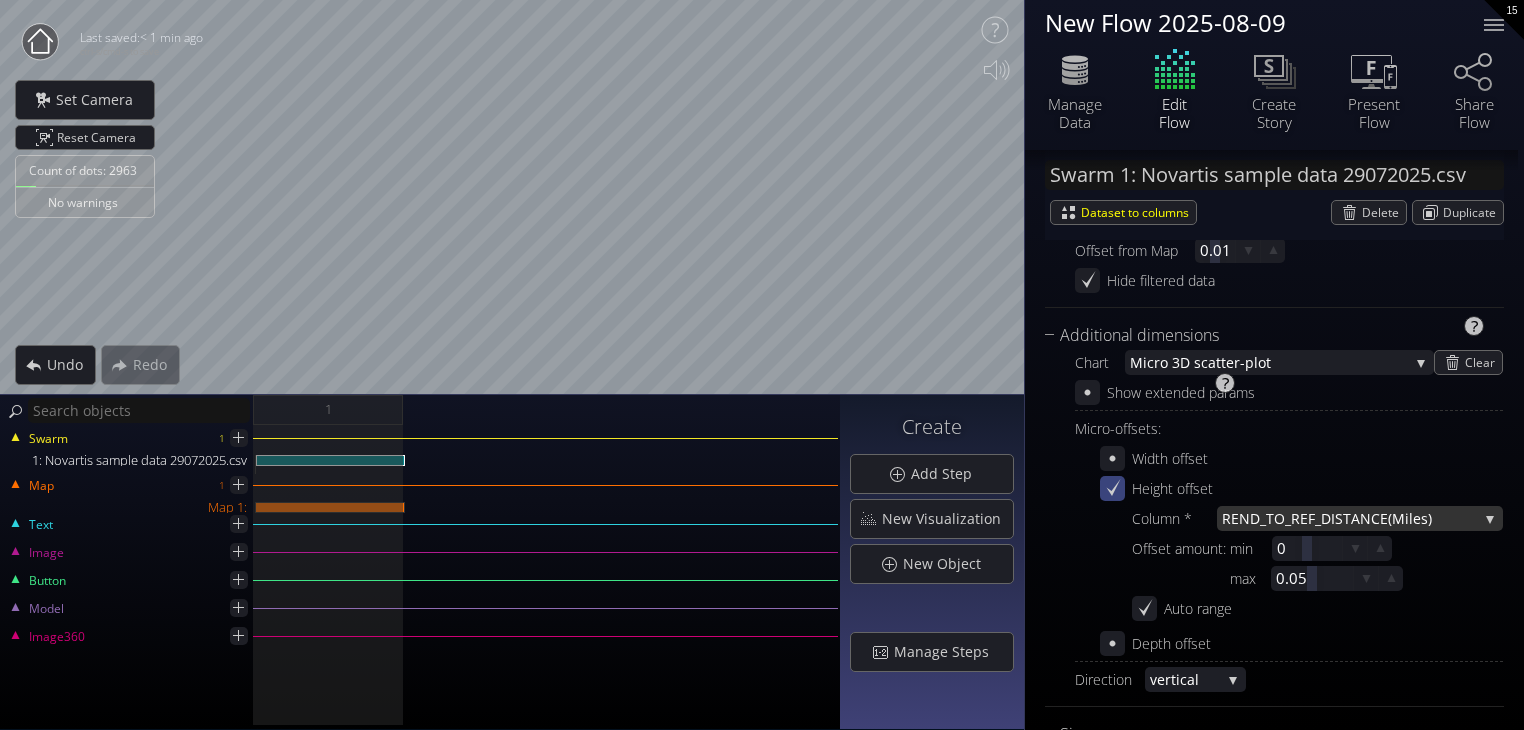 click on "REND_TO_REF_DISTA" at bounding box center (1291, 518) 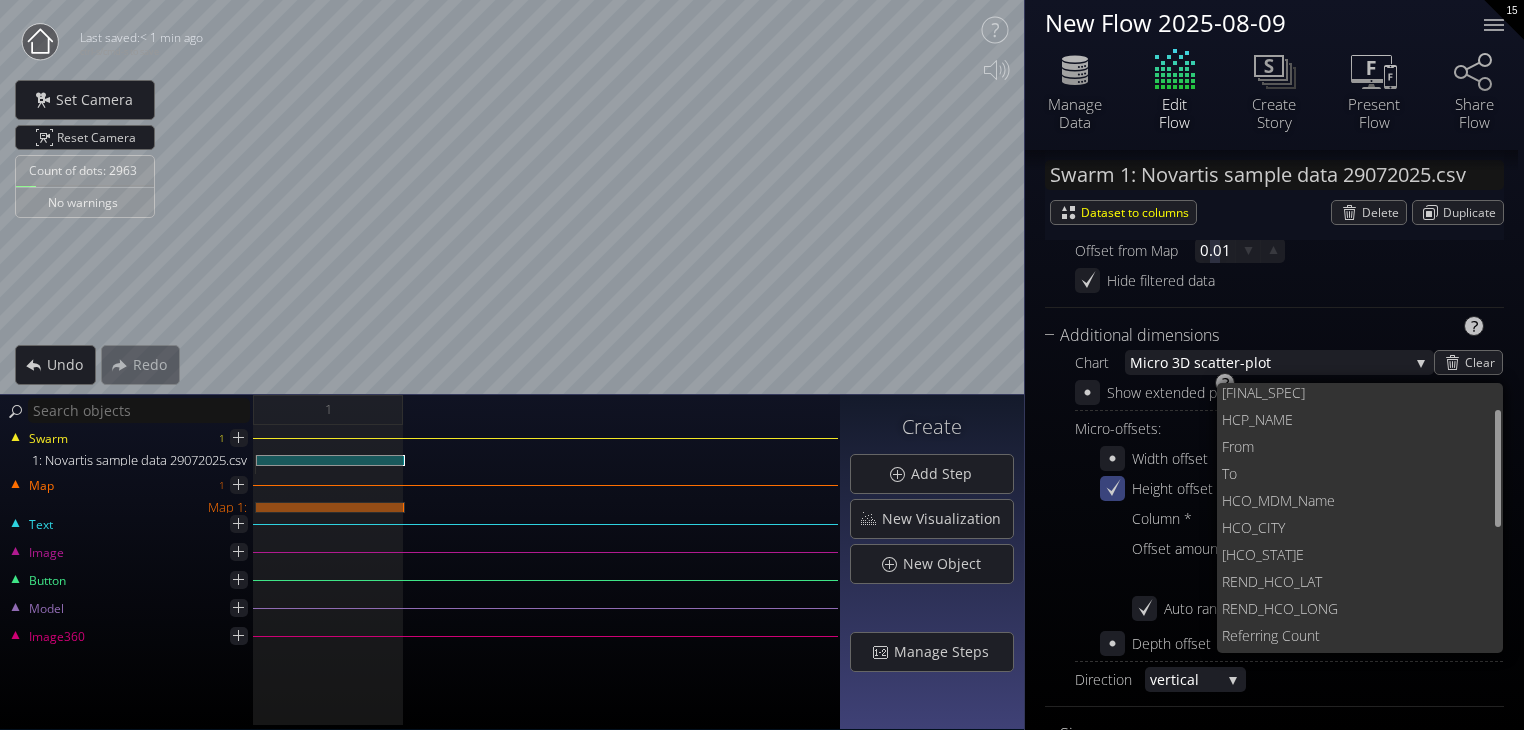 scroll, scrollTop: 77, scrollLeft: 0, axis: vertical 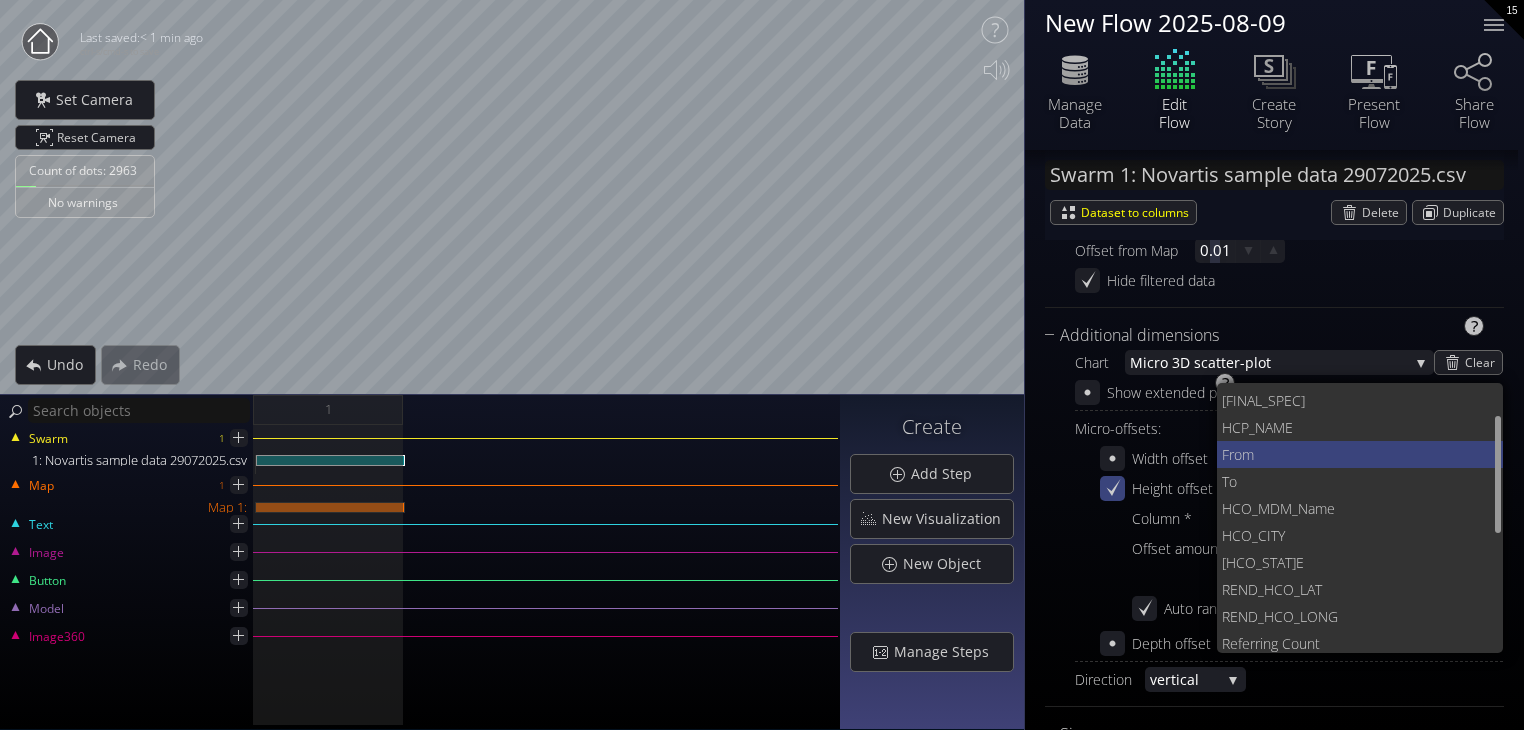 click on "From" at bounding box center (1355, 454) 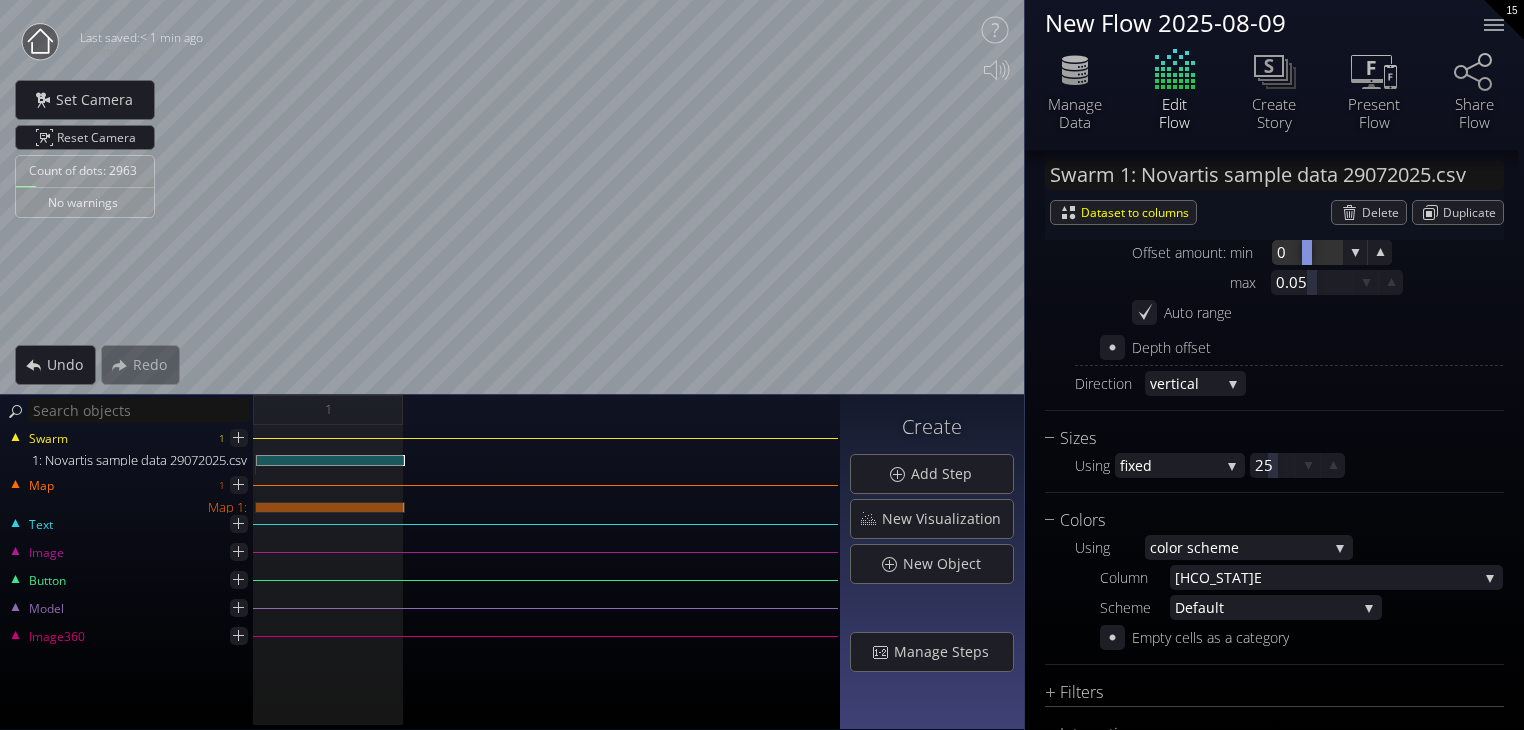 scroll, scrollTop: 955, scrollLeft: 0, axis: vertical 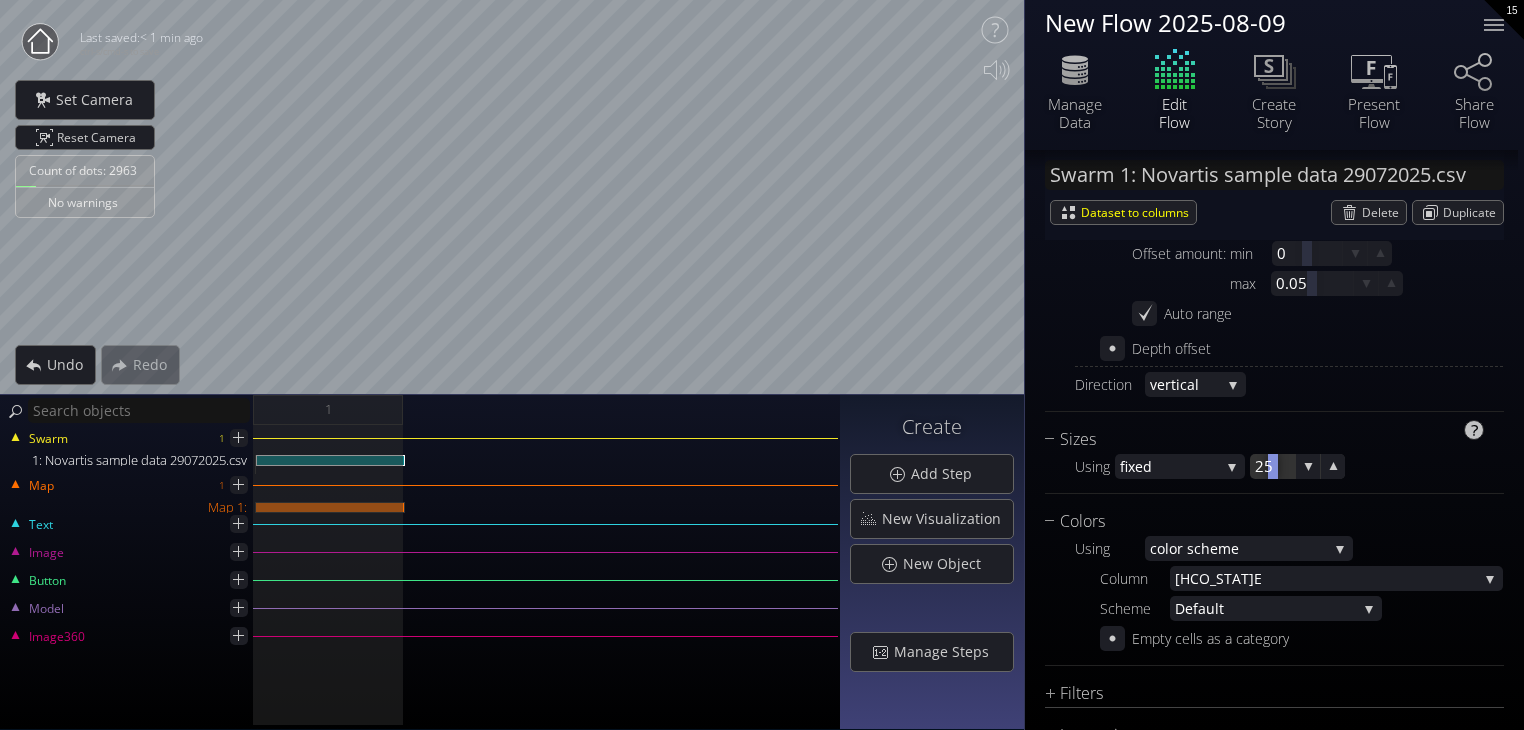 click at bounding box center [1272, 466] 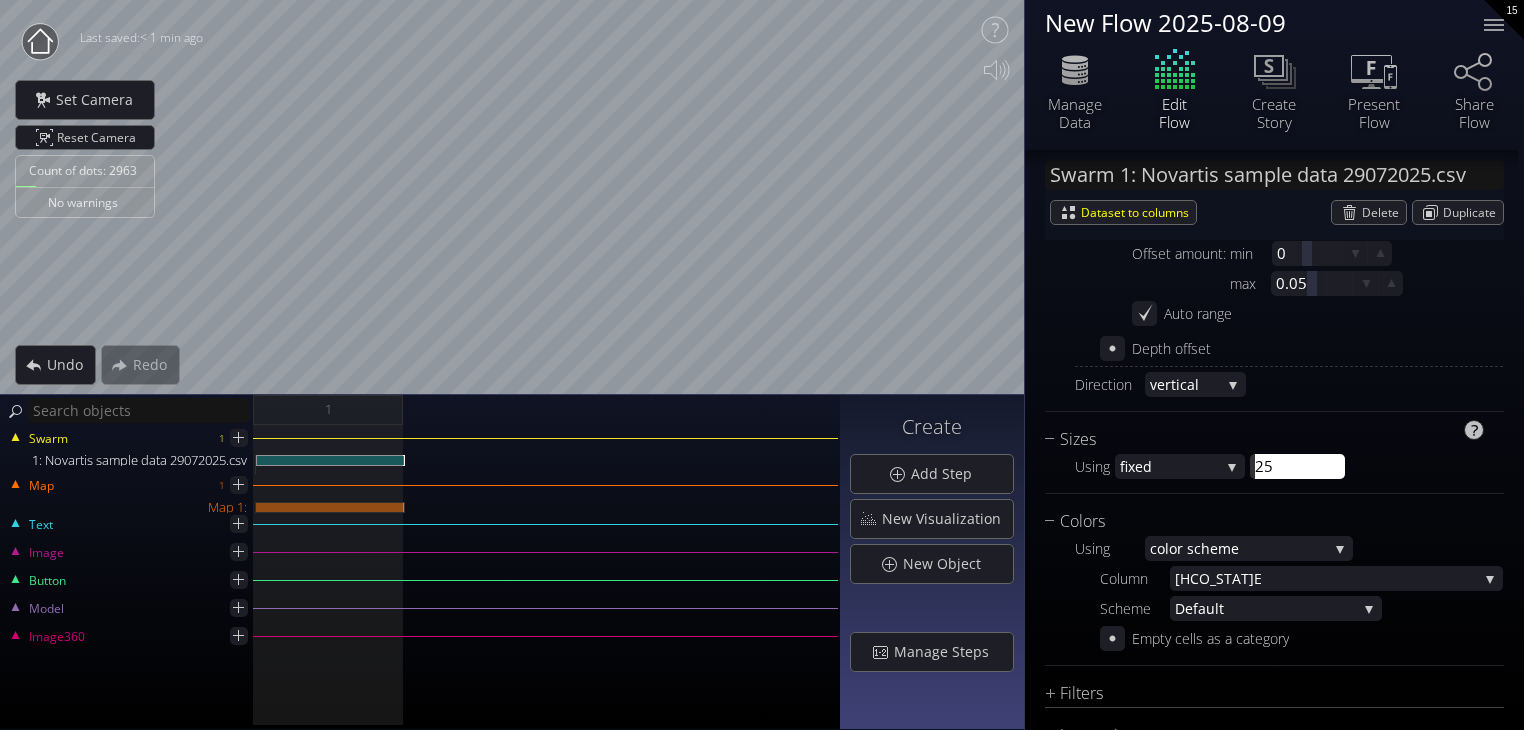 type on "1" 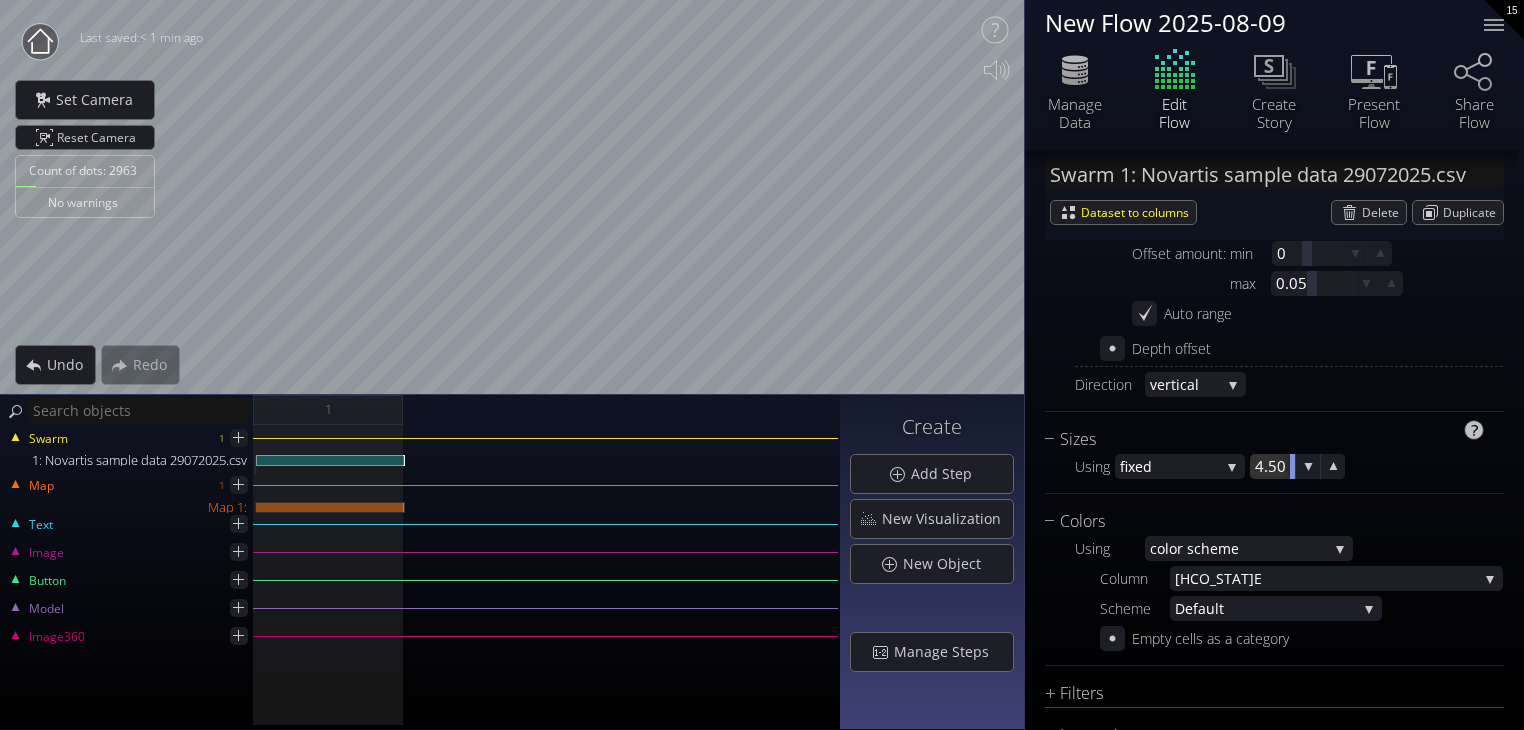 drag, startPoint x: 1263, startPoint y: 465, endPoint x: 1322, endPoint y: 484, distance: 61.983868 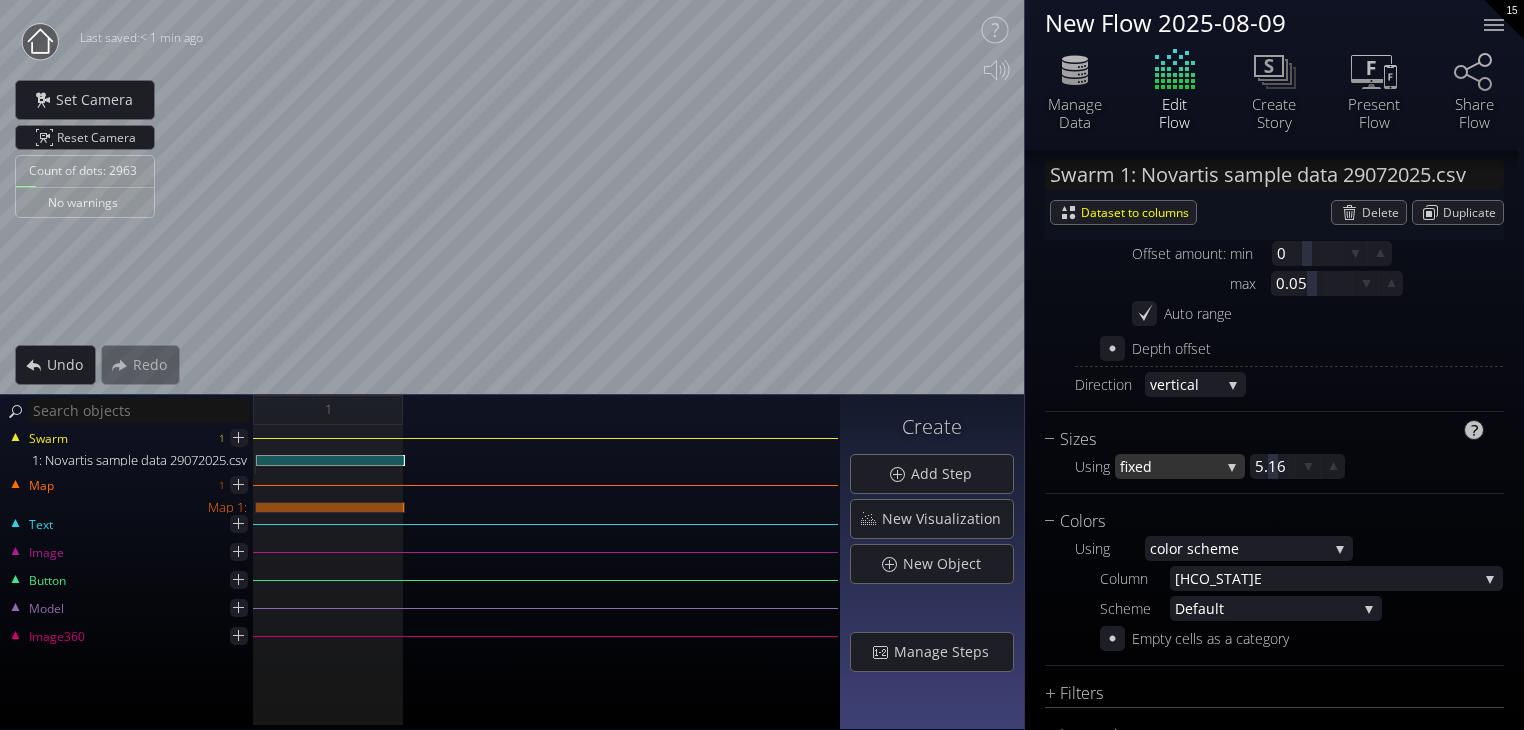 click on "fixed" at bounding box center [1170, 466] 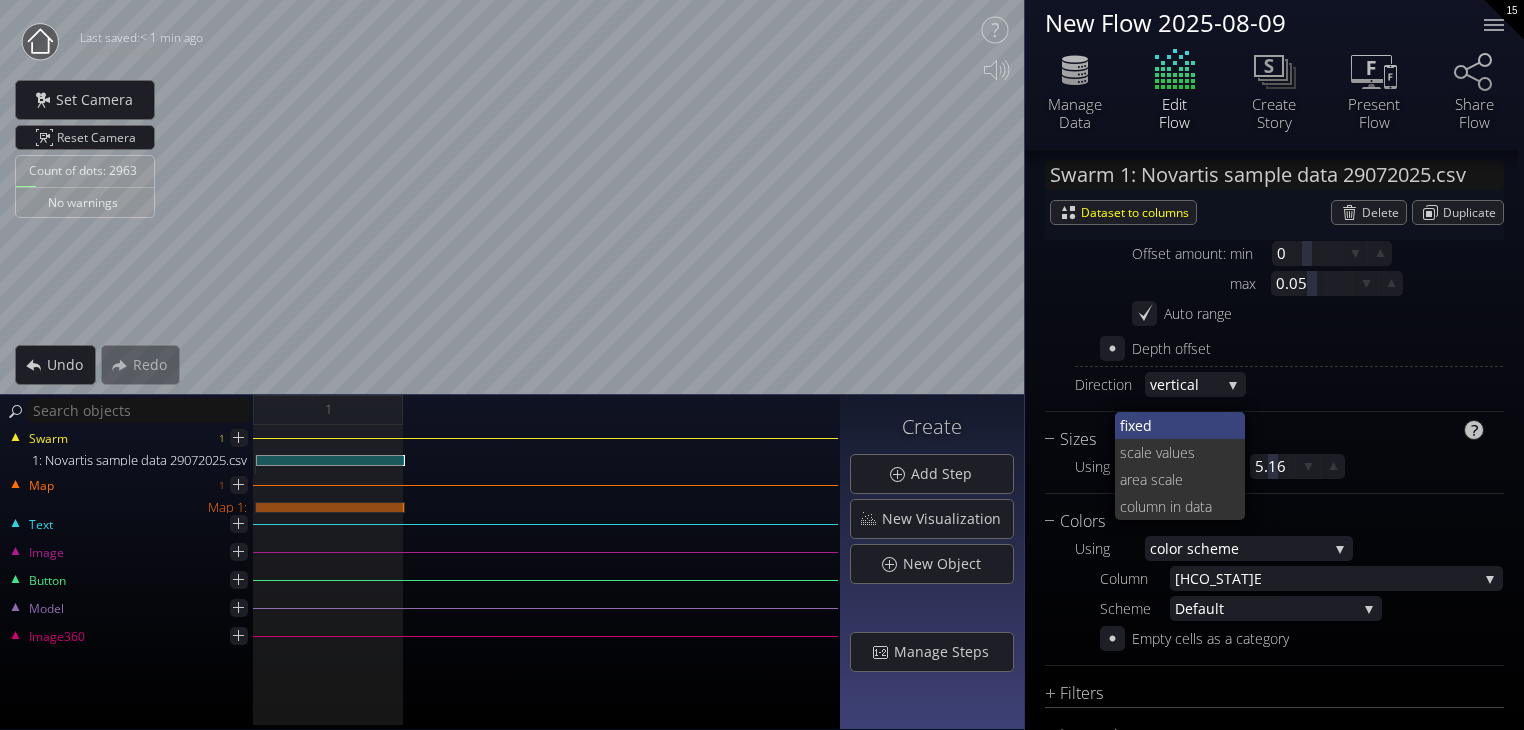 click on "fixed" at bounding box center (1175, 425) 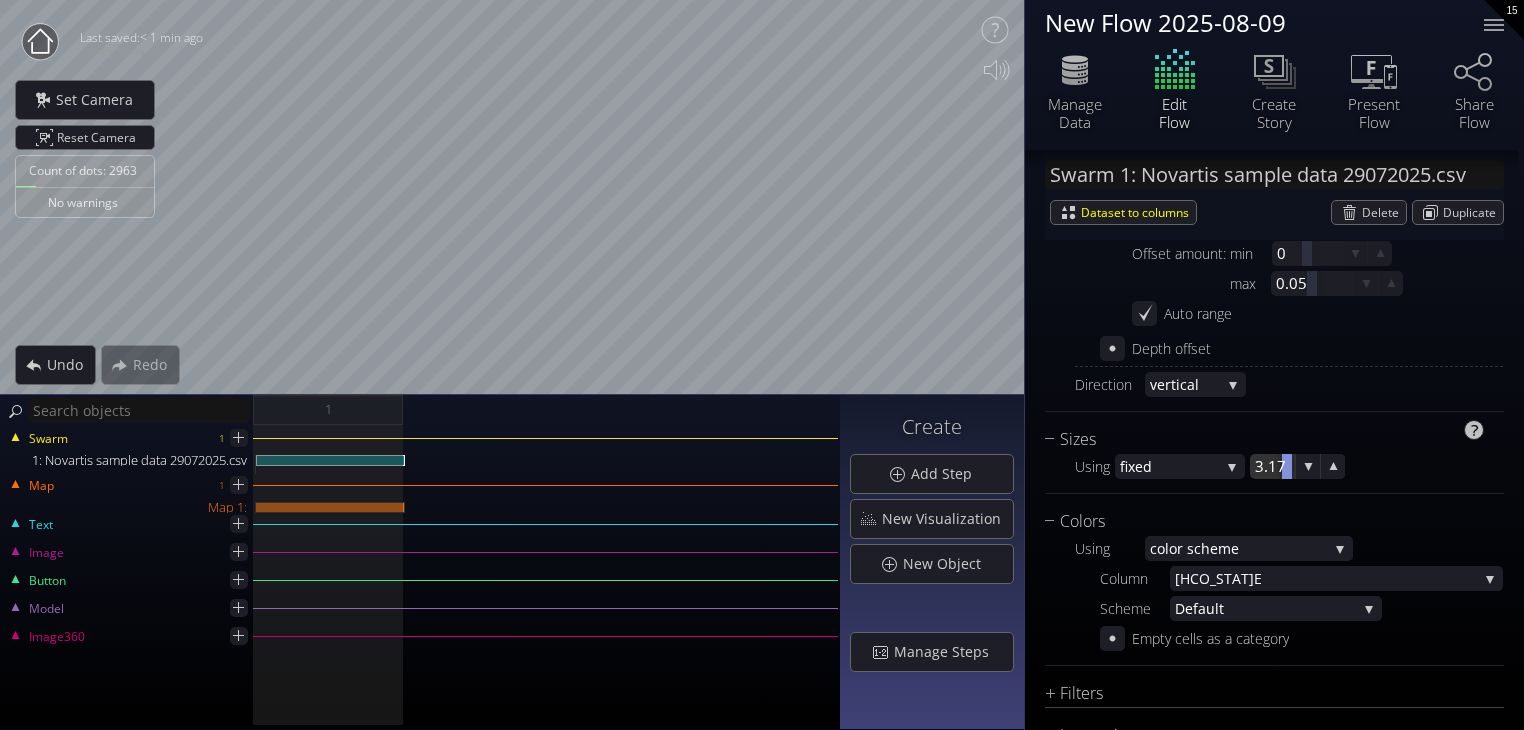 drag, startPoint x: 1272, startPoint y: 461, endPoint x: 1282, endPoint y: 485, distance: 26 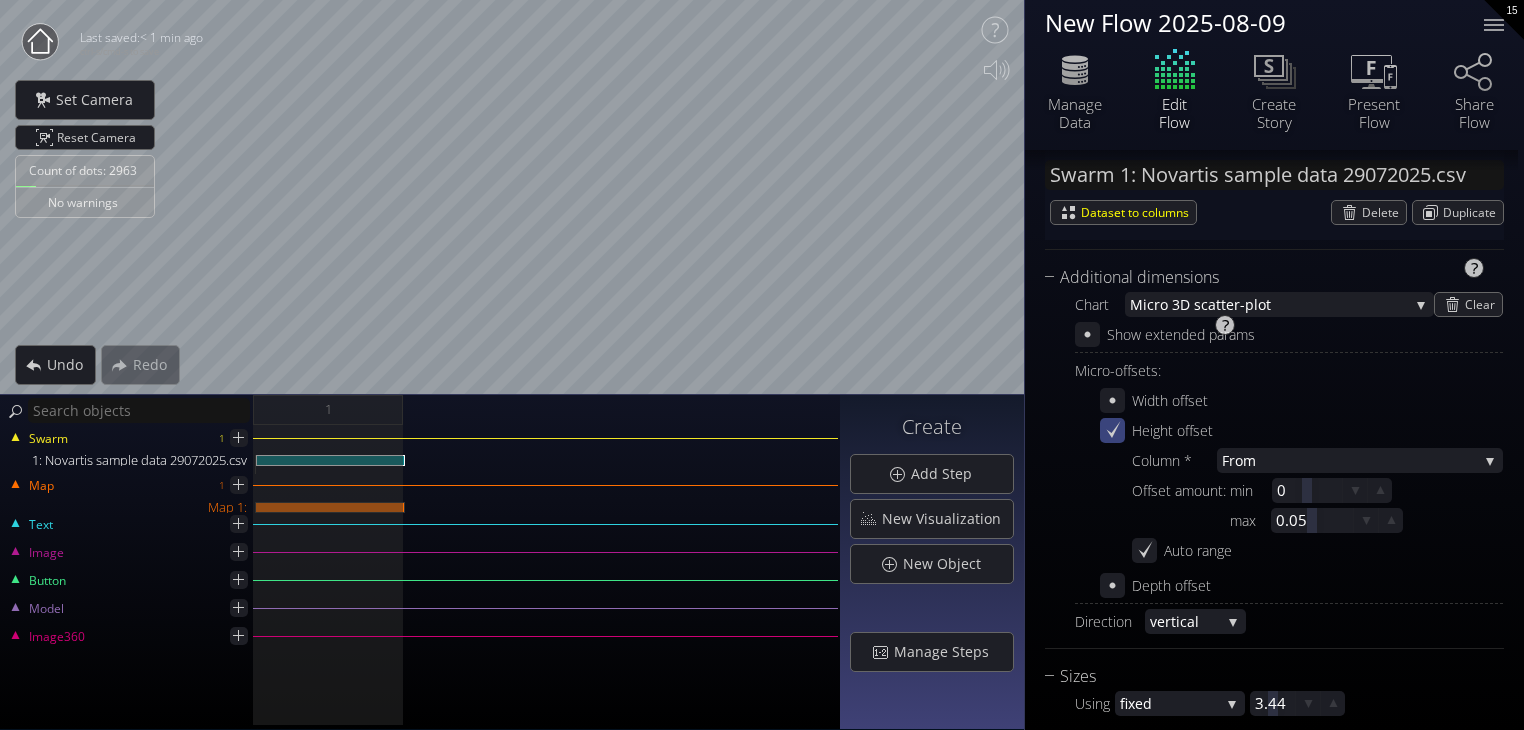 scroll, scrollTop: 666, scrollLeft: 0, axis: vertical 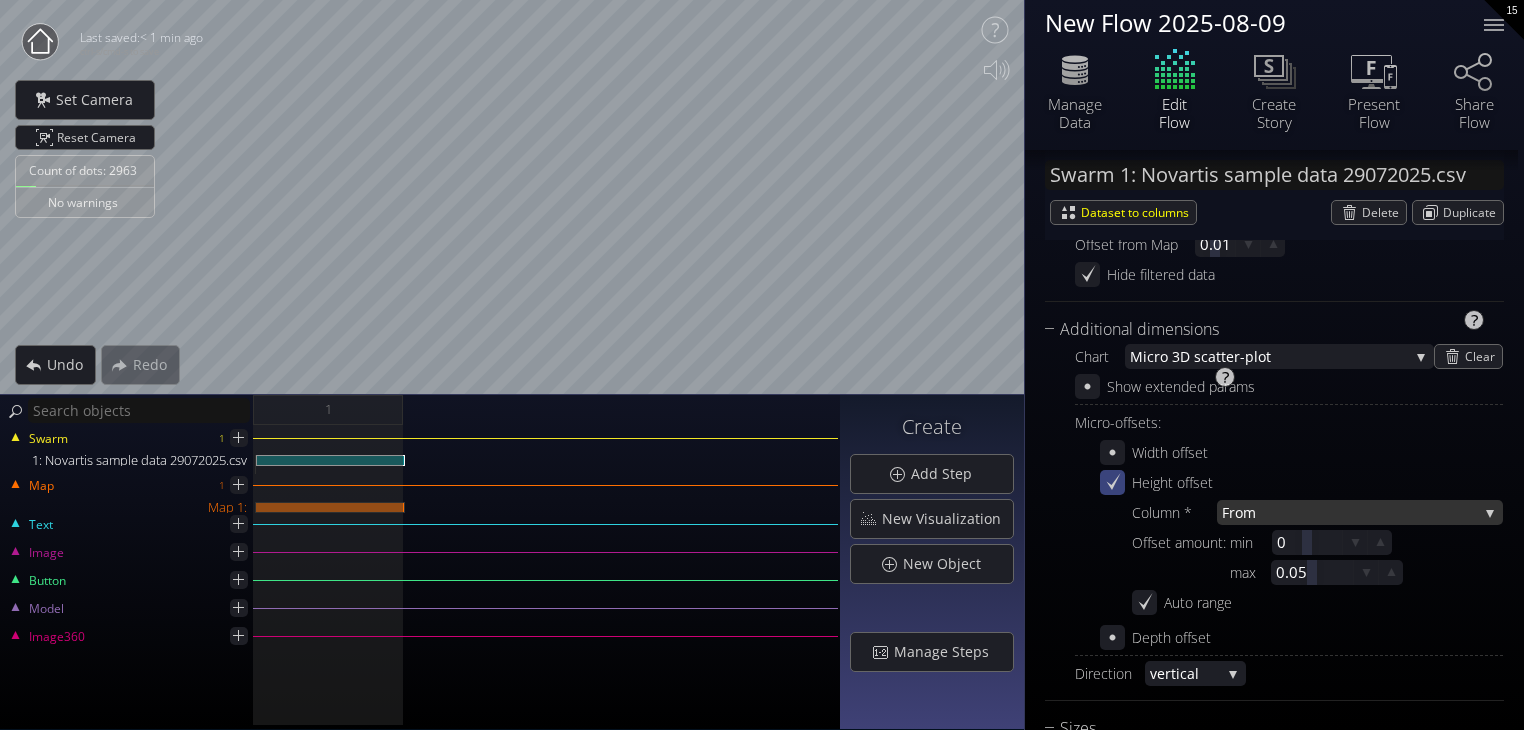 click on "From" at bounding box center [1350, 512] 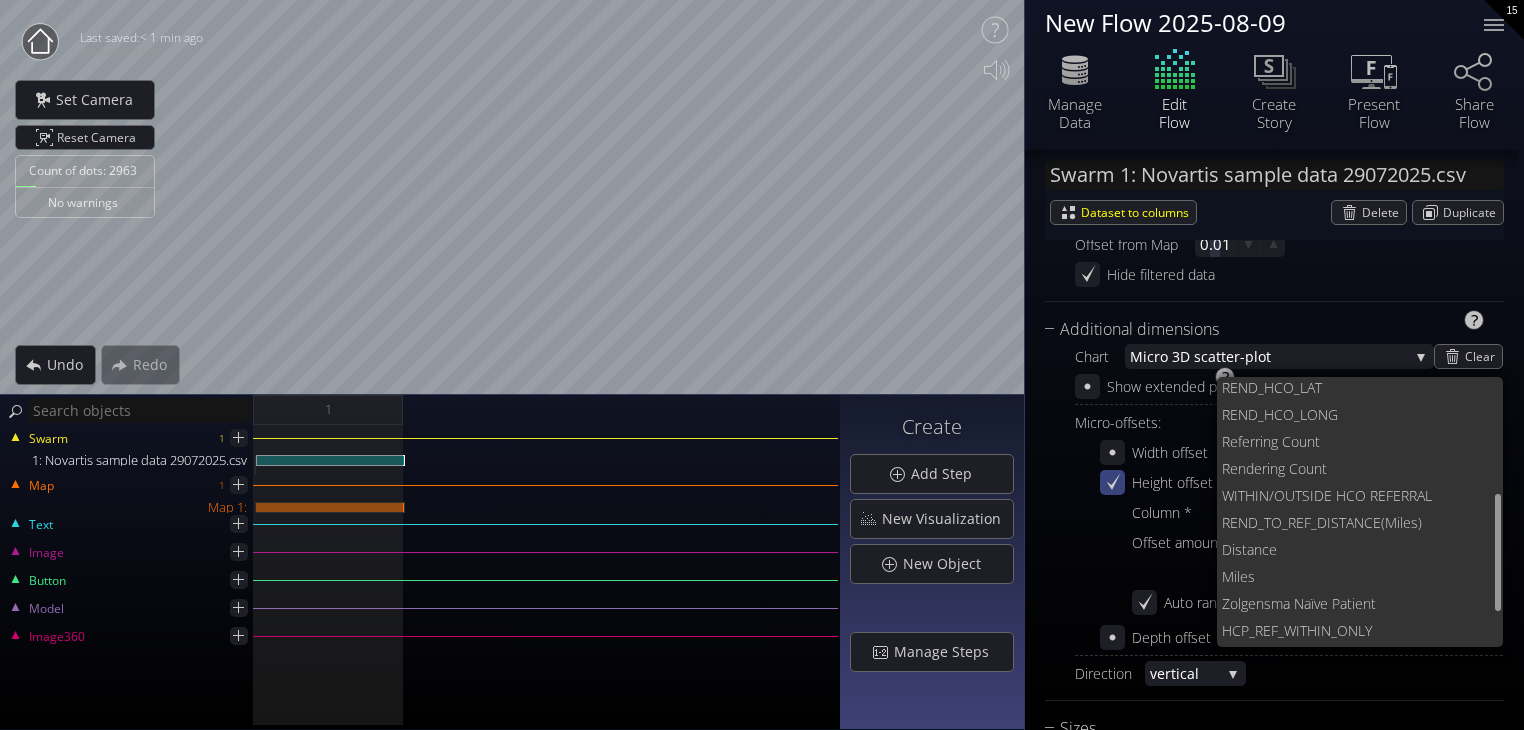 scroll, scrollTop: 274, scrollLeft: 0, axis: vertical 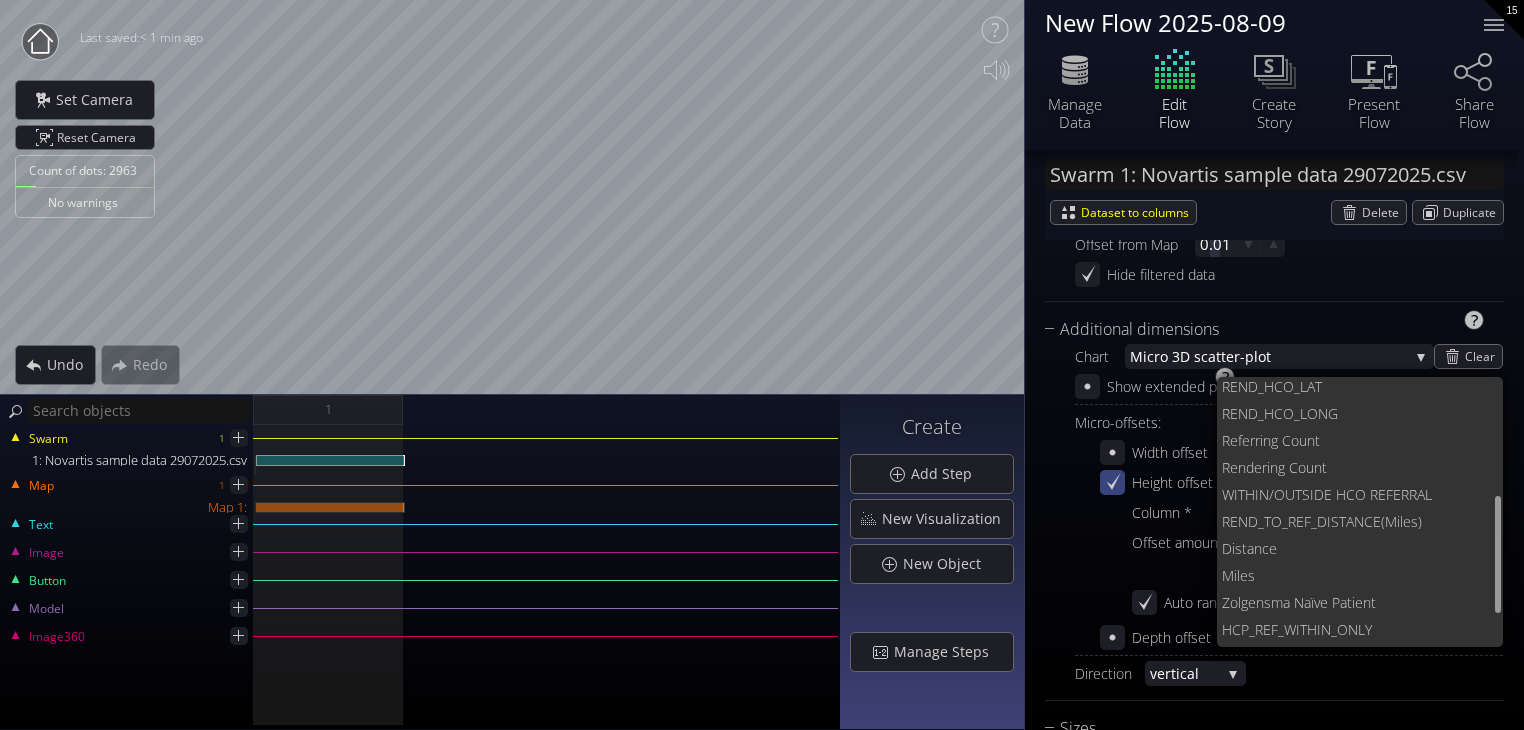 click on "From     [HCP_ID]     [PATIENT_ID]   [AGE_GROUP]     [FINAL_SPEC]   [HCP_NAME]     From     To   [HCO_MDM_Name]   [HCO_CITY]   [HCO_STATE]   [REND_HCO_LAT]   [REND_HCO_LONG]   Refer   ring Count   Rende   ring Count   WITHIN/OUTSIDE HCO REFERRAL   [REND_TO_REF_DISTANCE(Miles)]   Distan   ce     Miles   Zolgensma Naï   ve Patient   [HCP_REF_WITHIN_ONLY]   [HCP_Congress]   [HCP_PUBLICATION]   [HCP_CLINICALTRIALS]
Offset amount:   min
0
max
0.05
Auto range
Depth offset" at bounding box center [1274, 514] 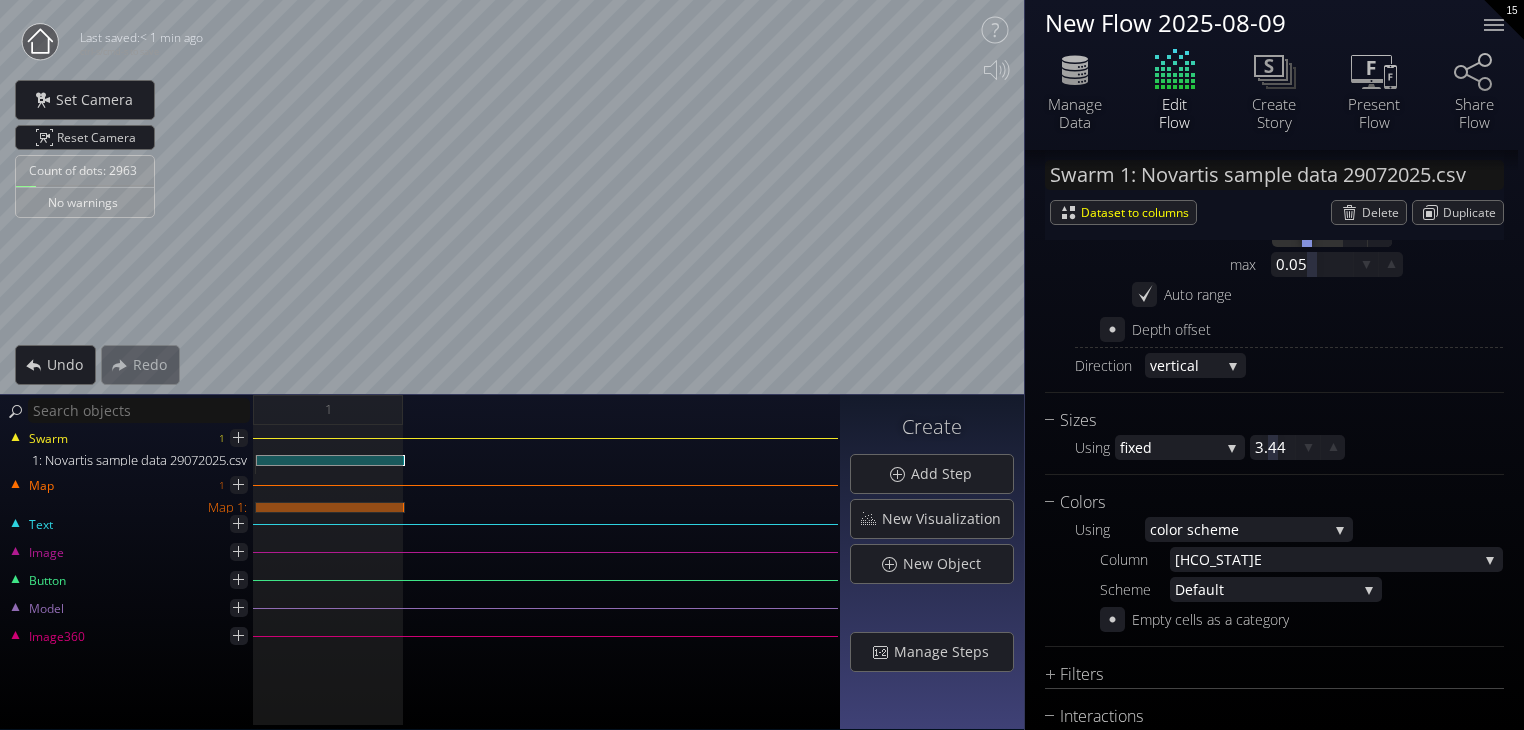 scroll, scrollTop: 975, scrollLeft: 0, axis: vertical 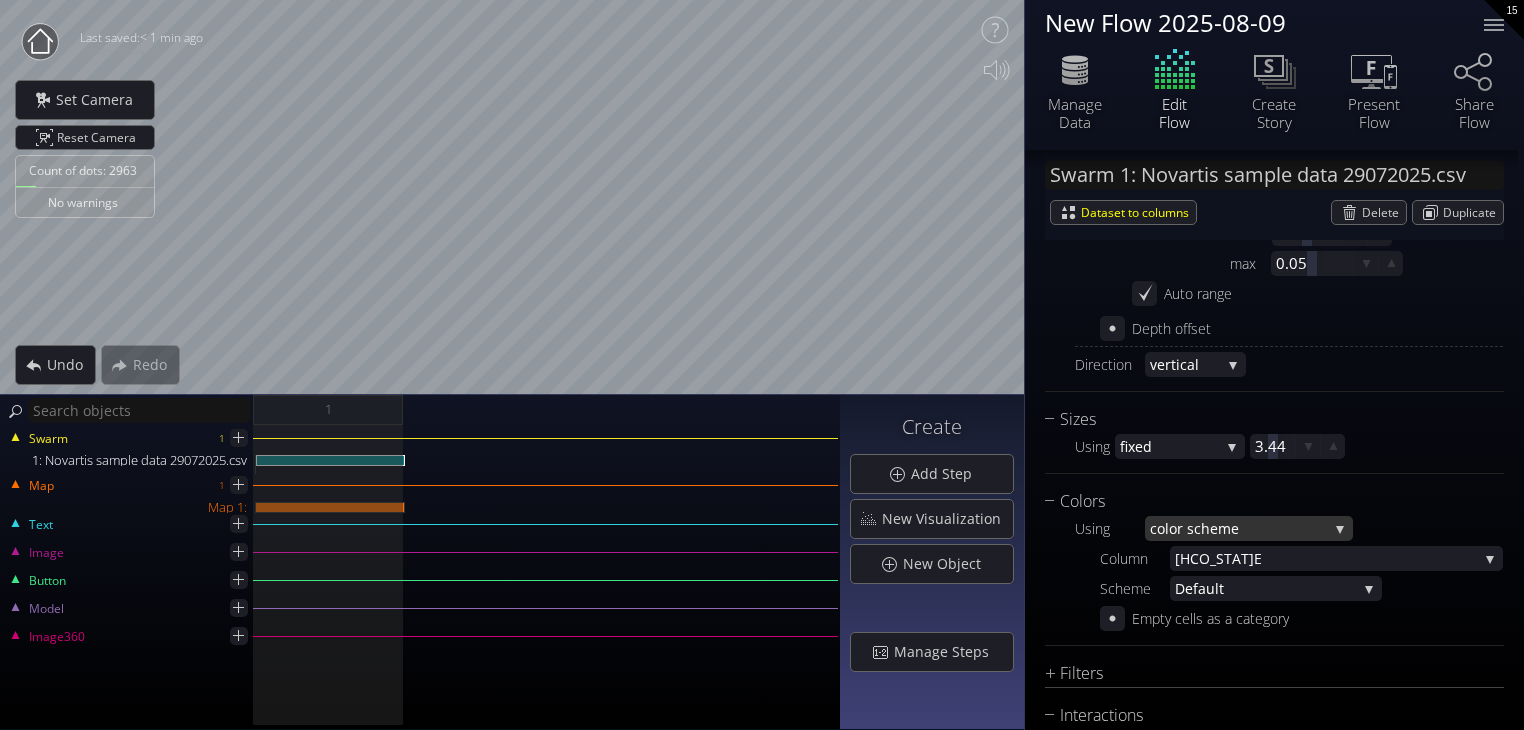 click on "lor scheme" at bounding box center (1246, 528) 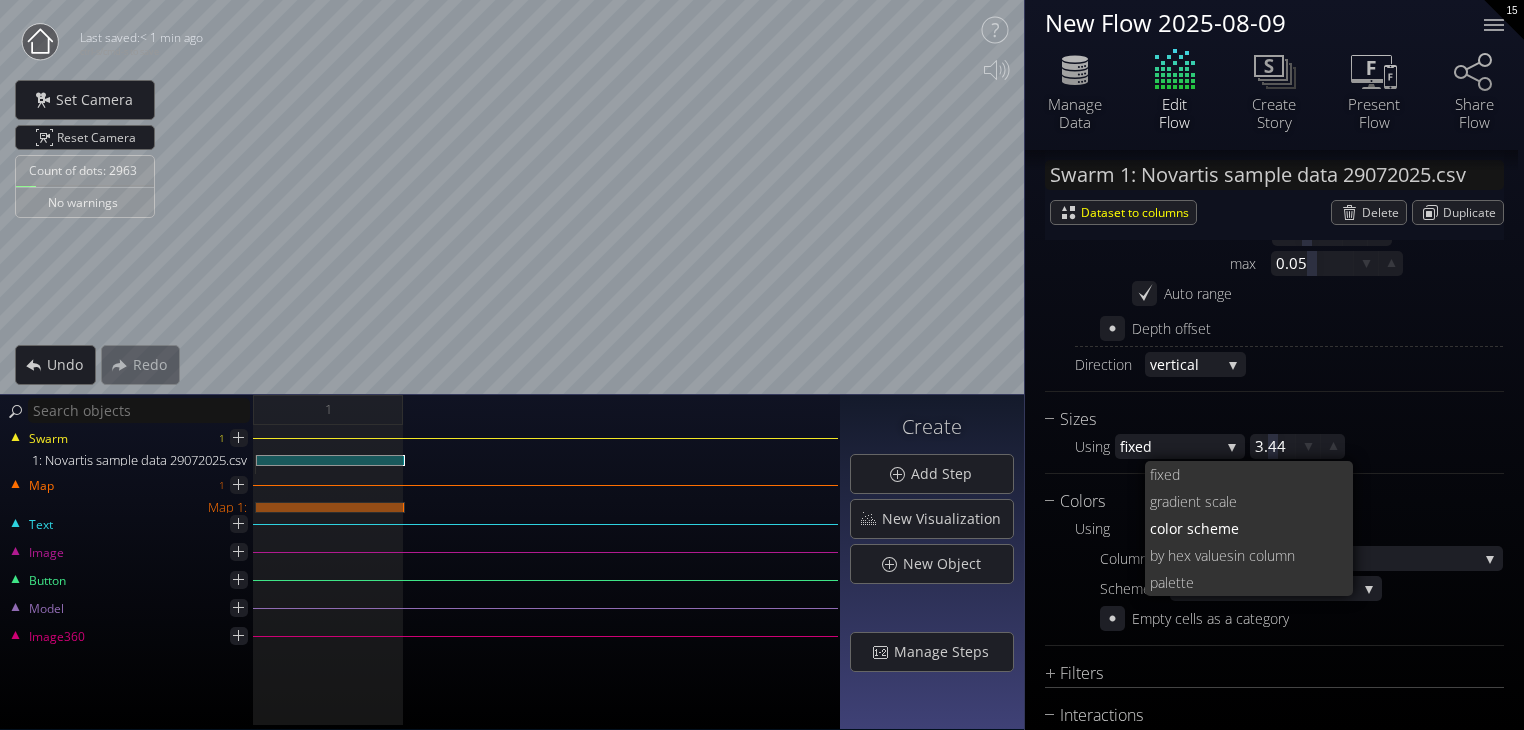 click on "lor scheme" at bounding box center [1251, 528] 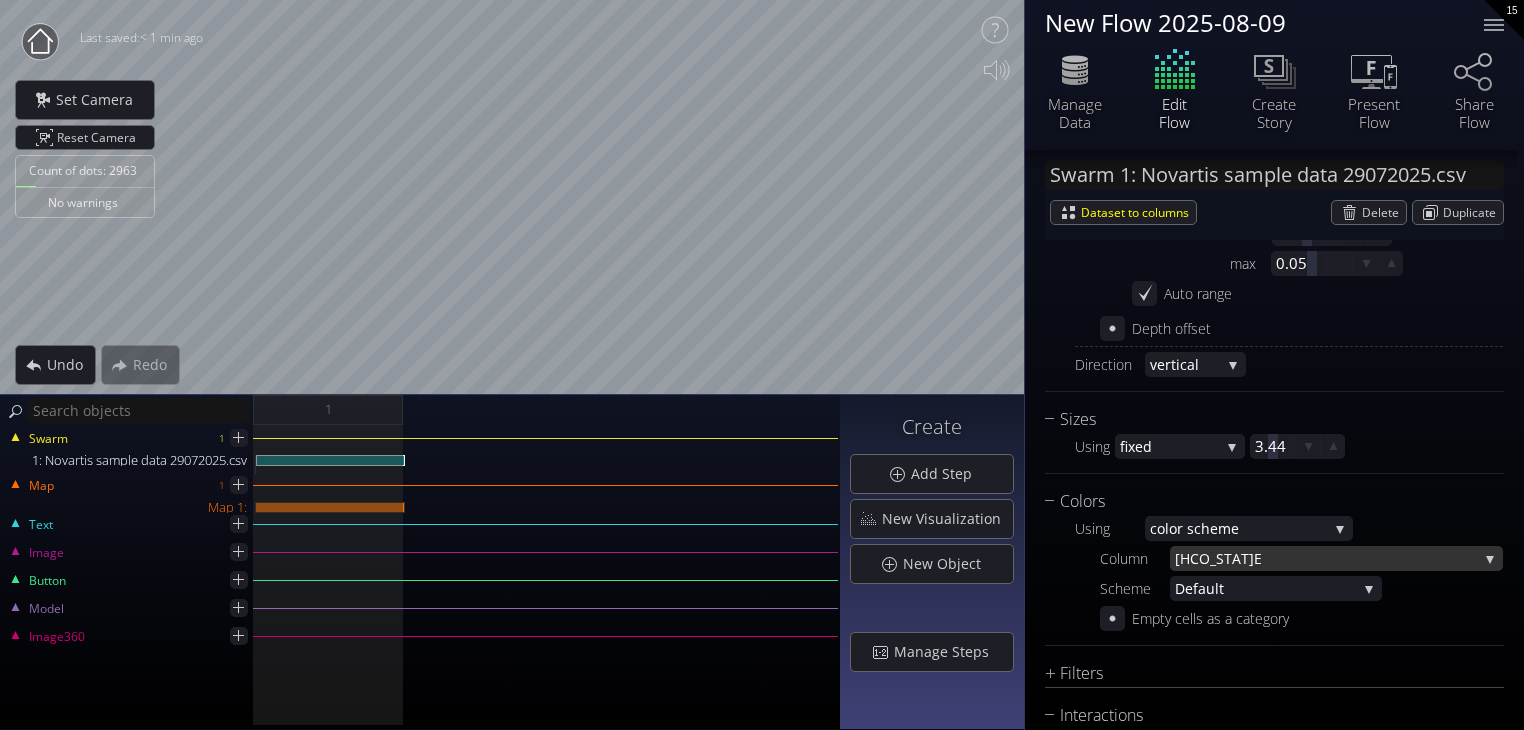 click on "[HCO_STAT]" at bounding box center [1214, 558] 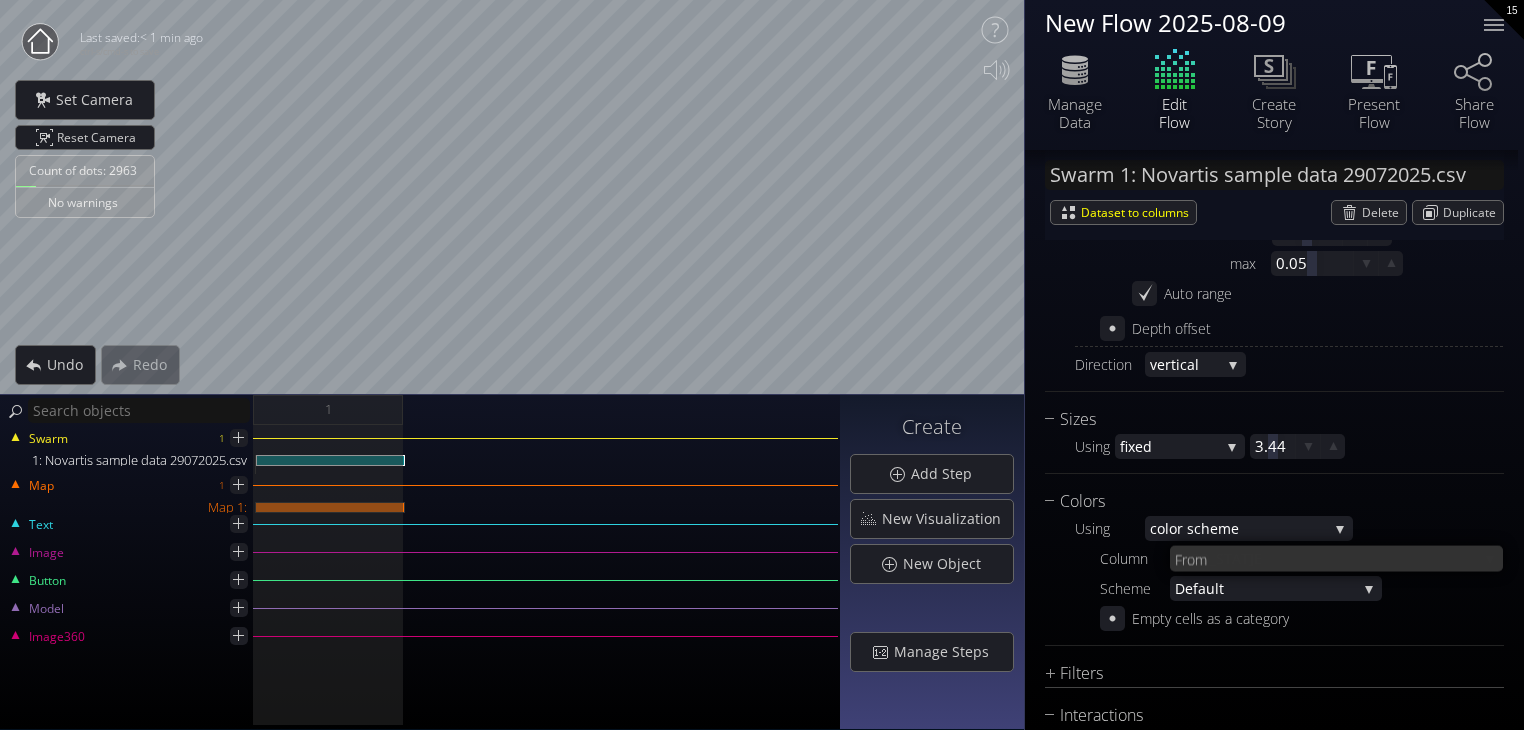 scroll, scrollTop: 108, scrollLeft: 0, axis: vertical 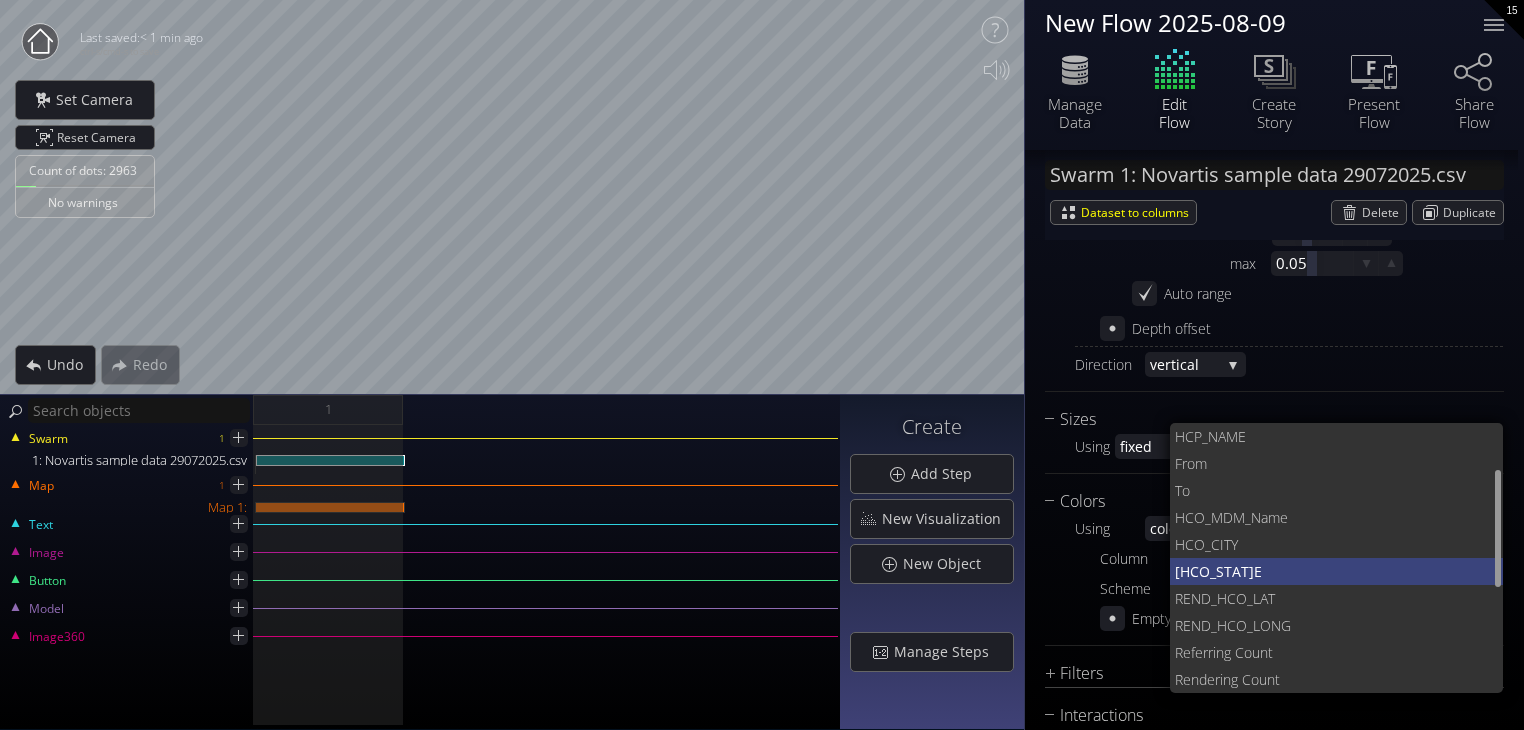 click on "[HCO_STAT]" at bounding box center [1214, 571] 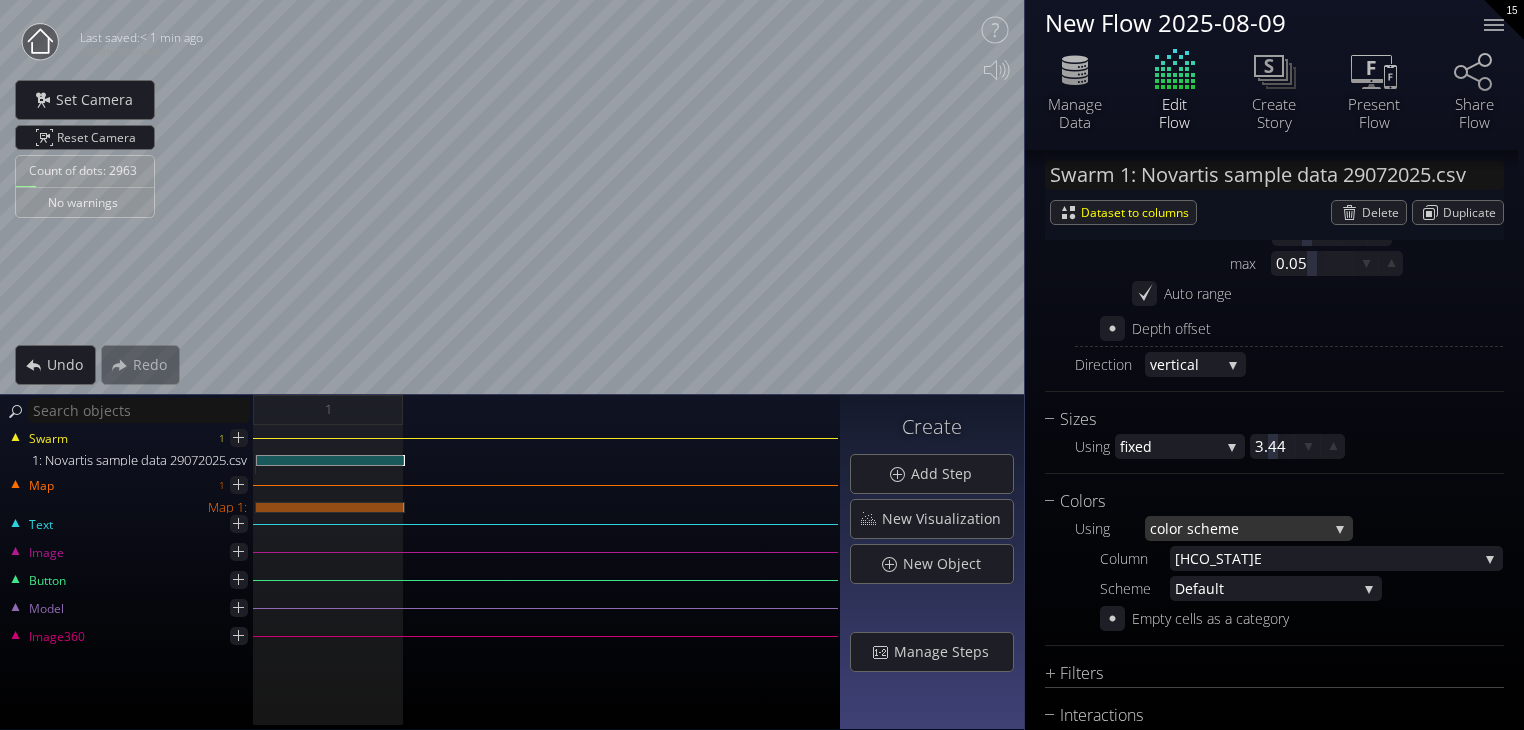 click on "lor scheme" at bounding box center [1246, 528] 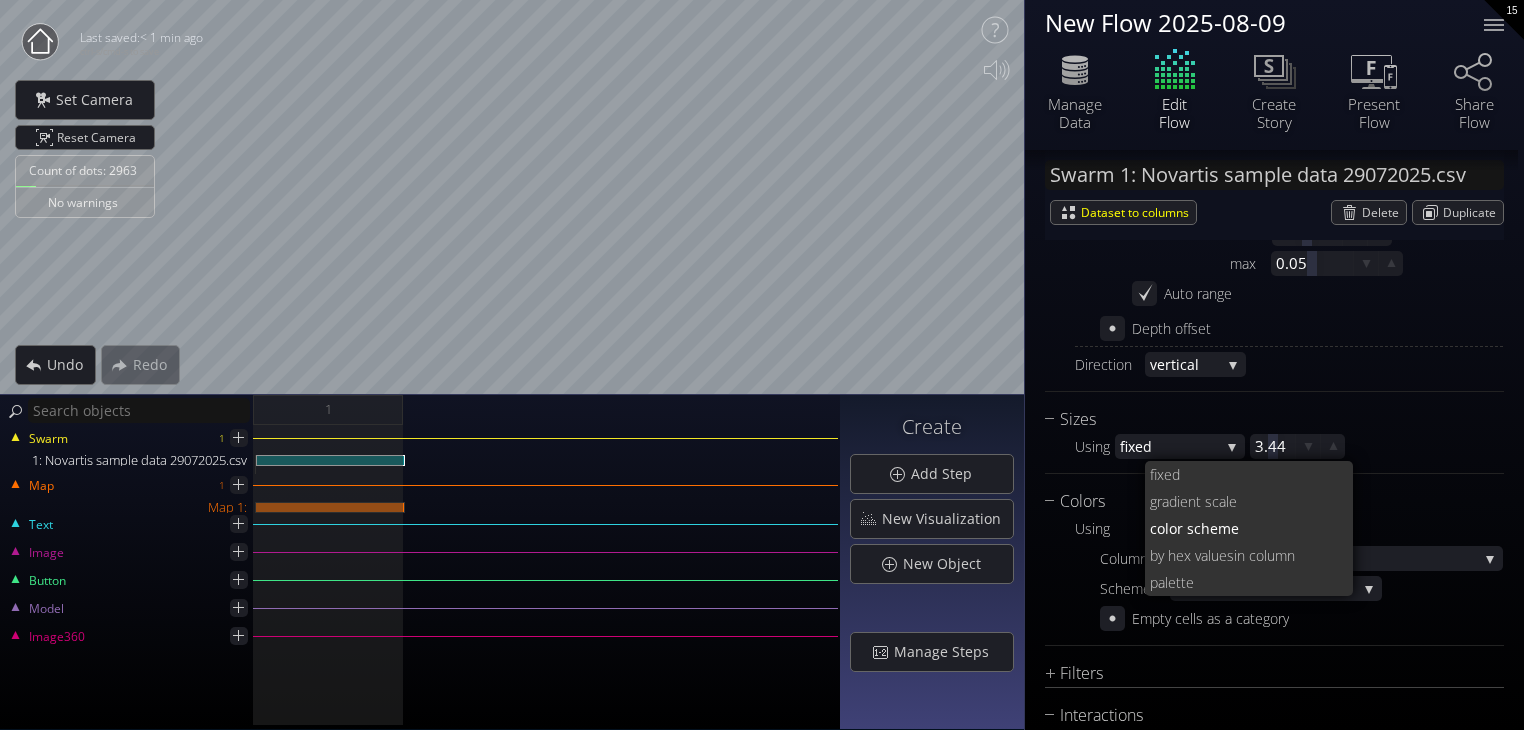 click on "lor scheme" at bounding box center (1251, 528) 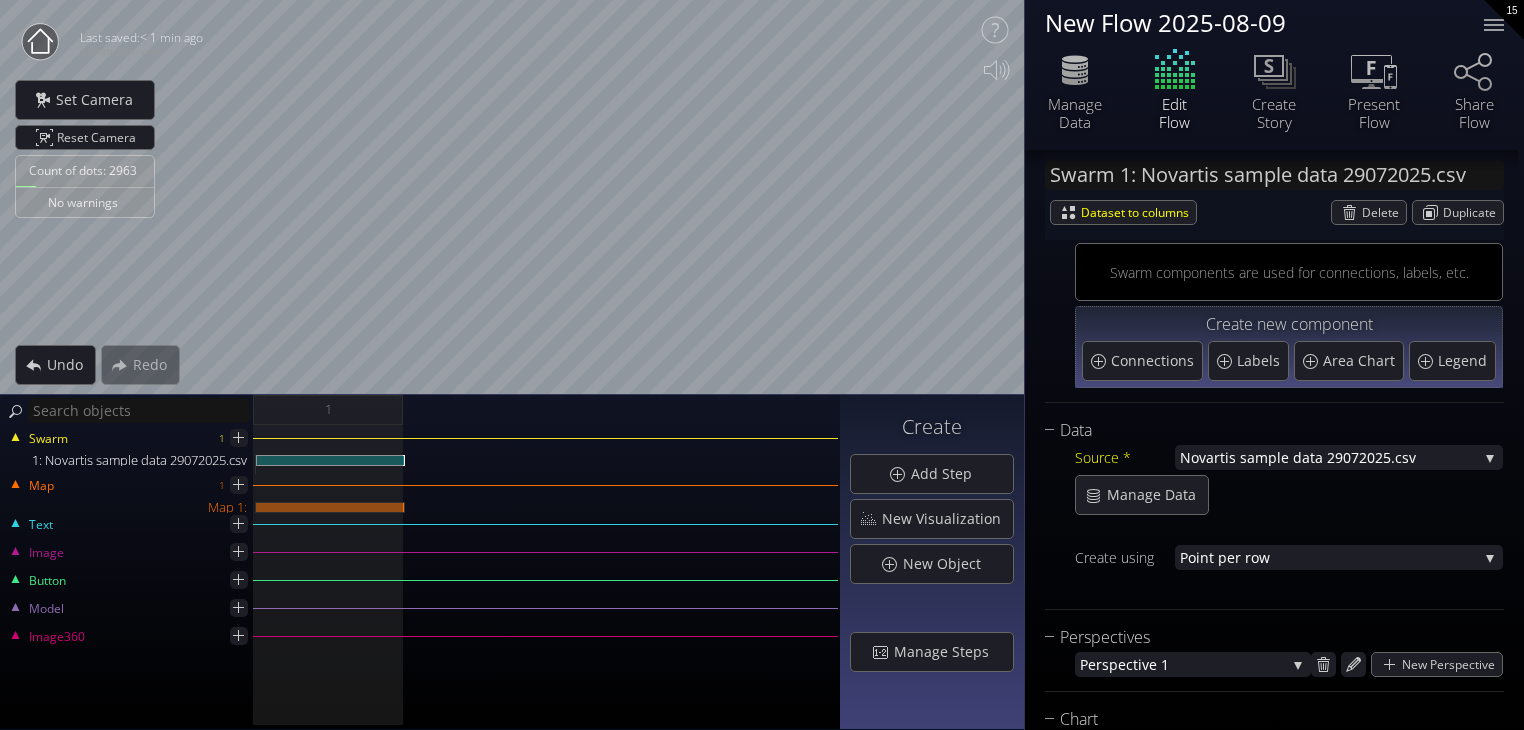 scroll, scrollTop: 0, scrollLeft: 0, axis: both 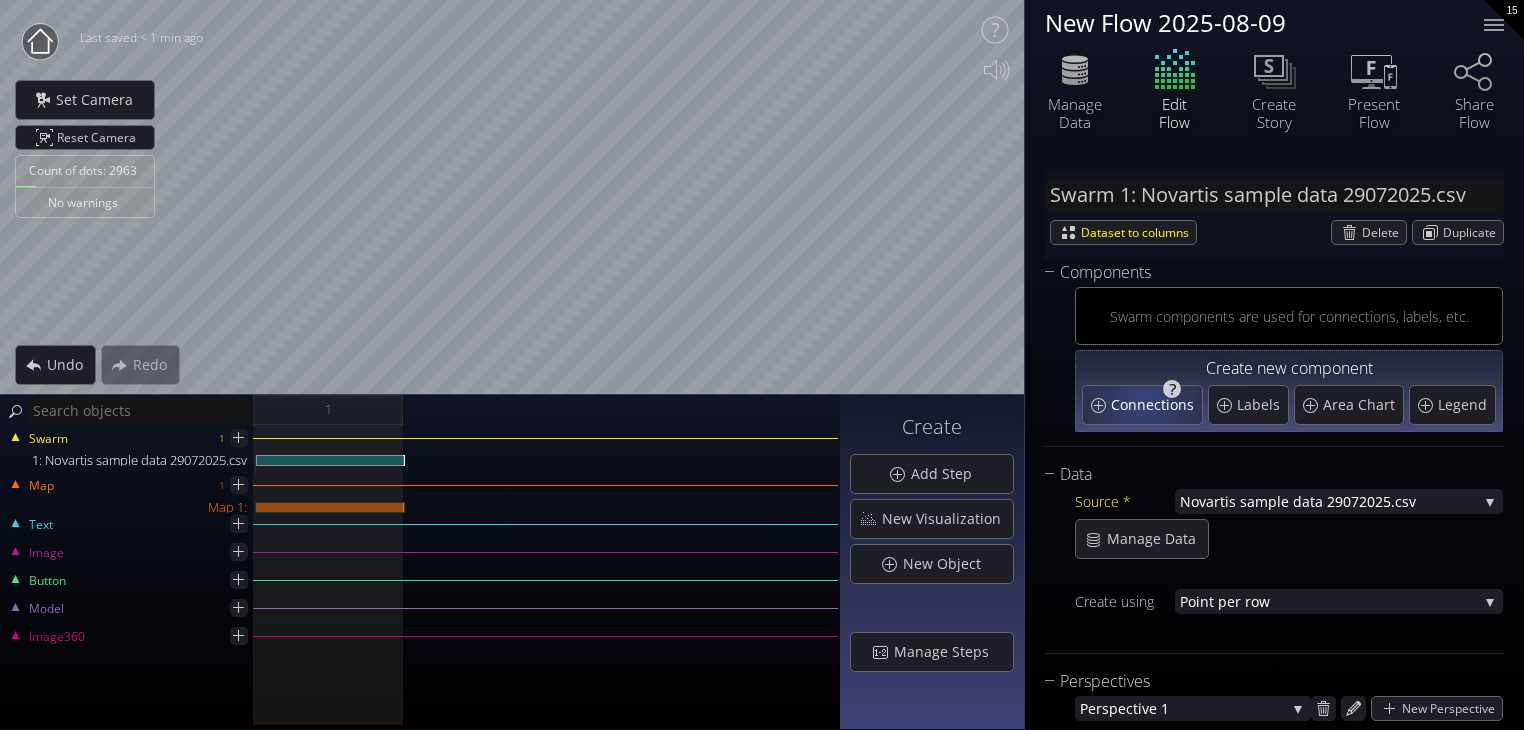 click on "Connections" at bounding box center (1155, 405) 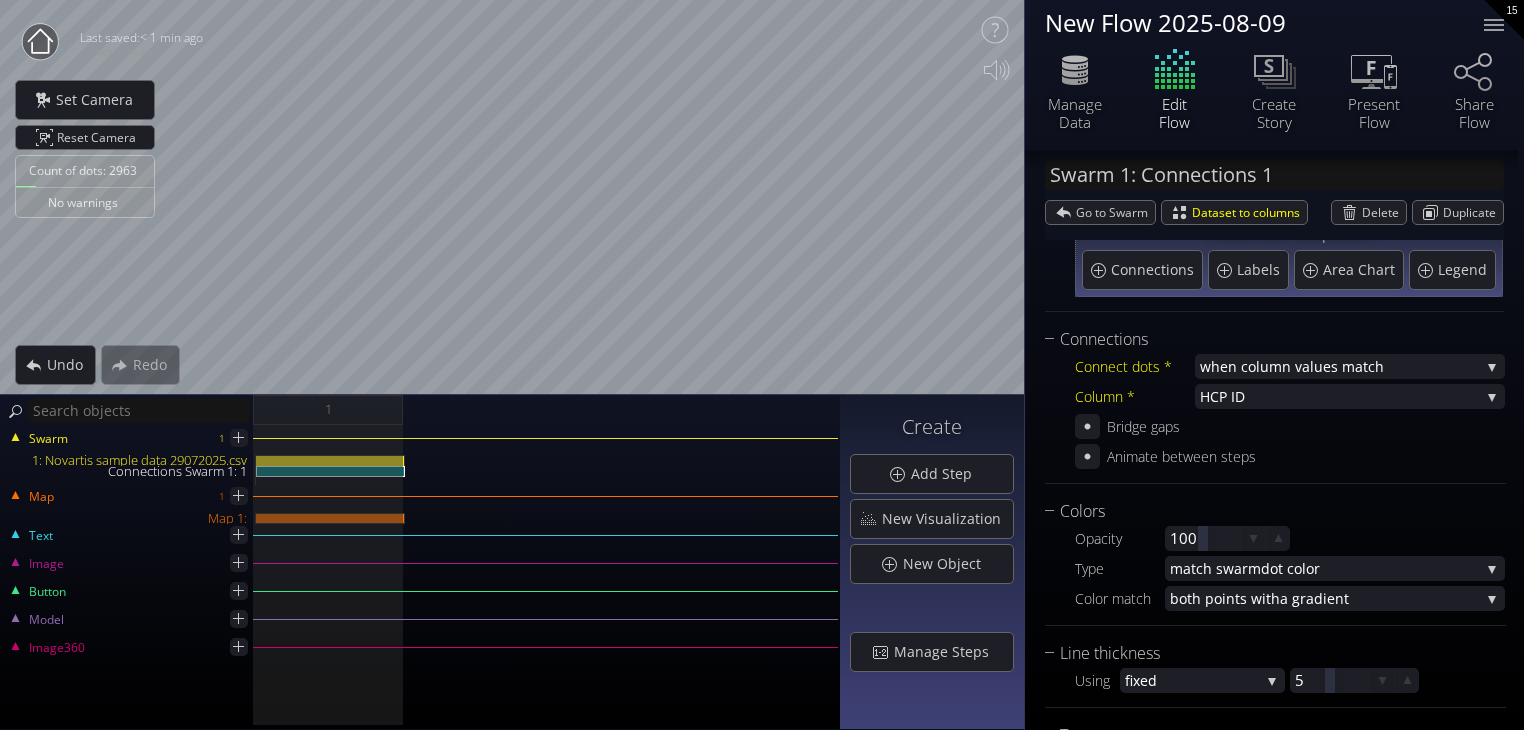 scroll, scrollTop: 136, scrollLeft: 0, axis: vertical 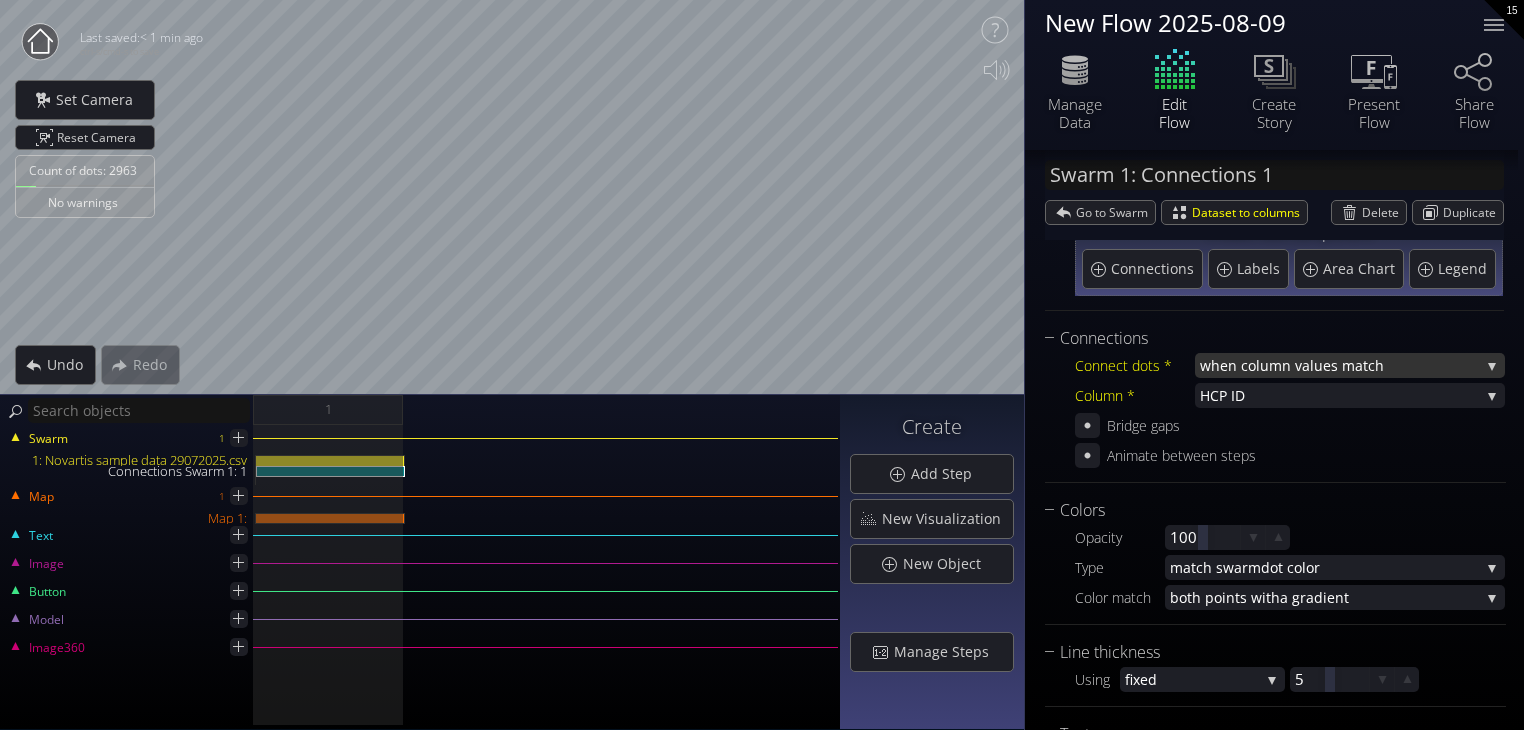 click on "when column va" at bounding box center [1255, 365] 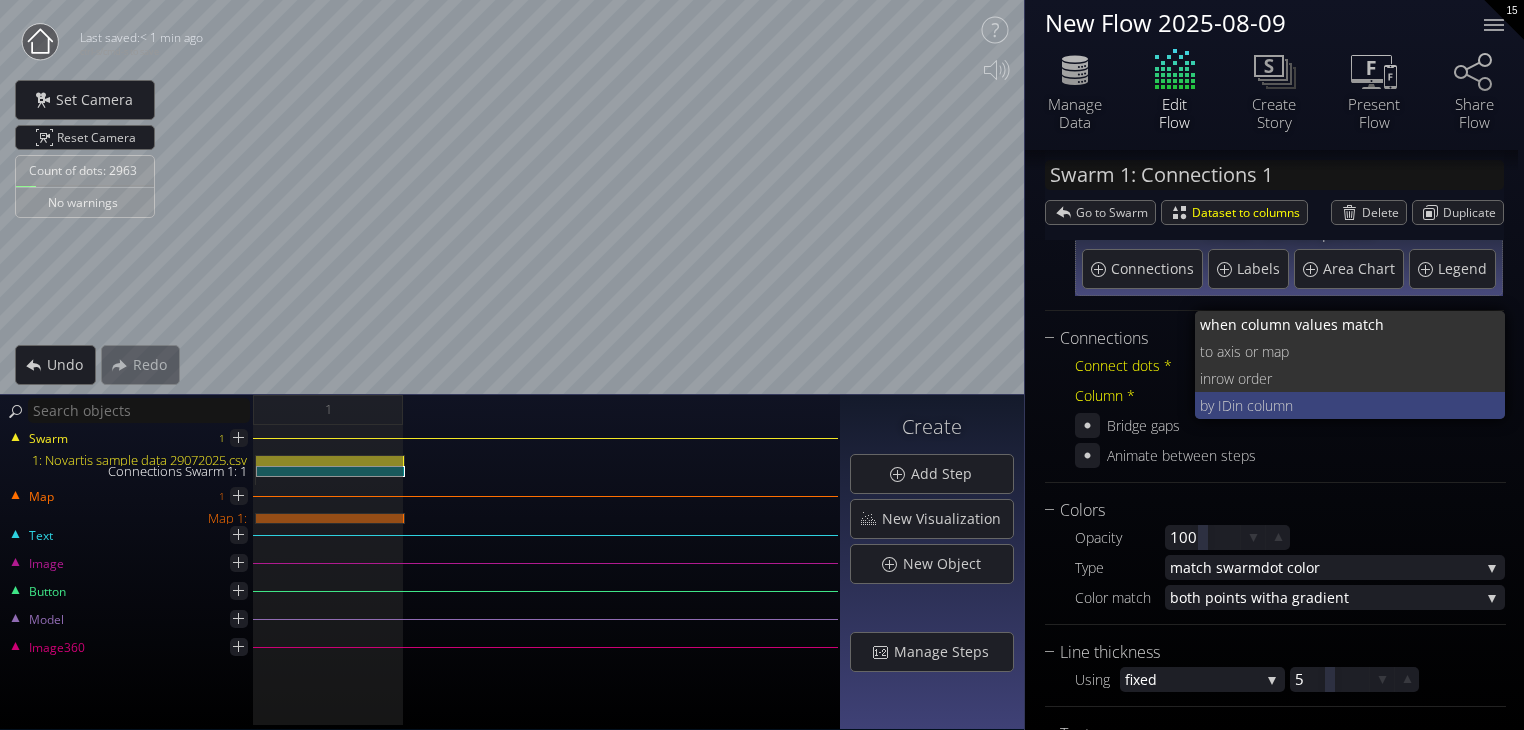 click on "in column" at bounding box center [1361, 405] 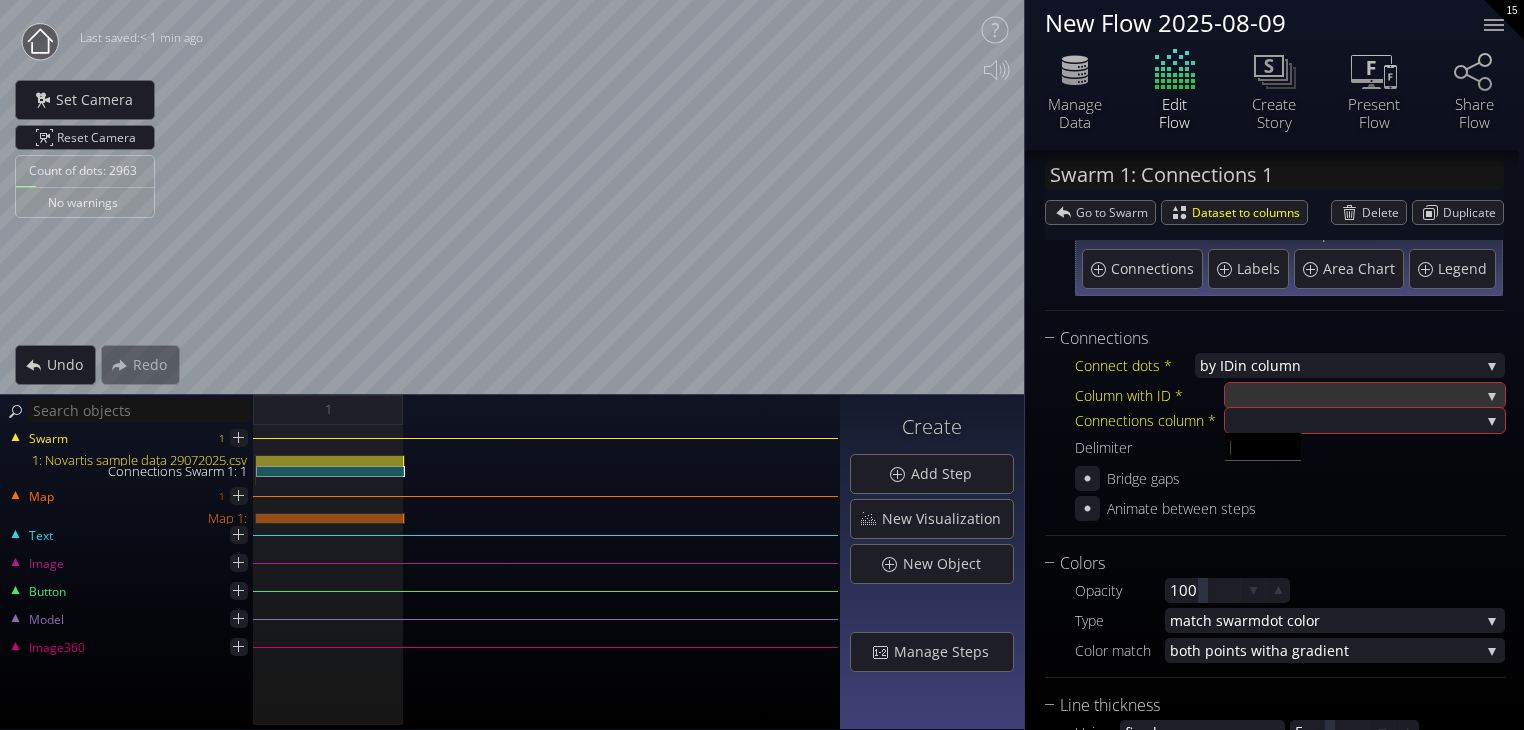 click at bounding box center (1355, 395) 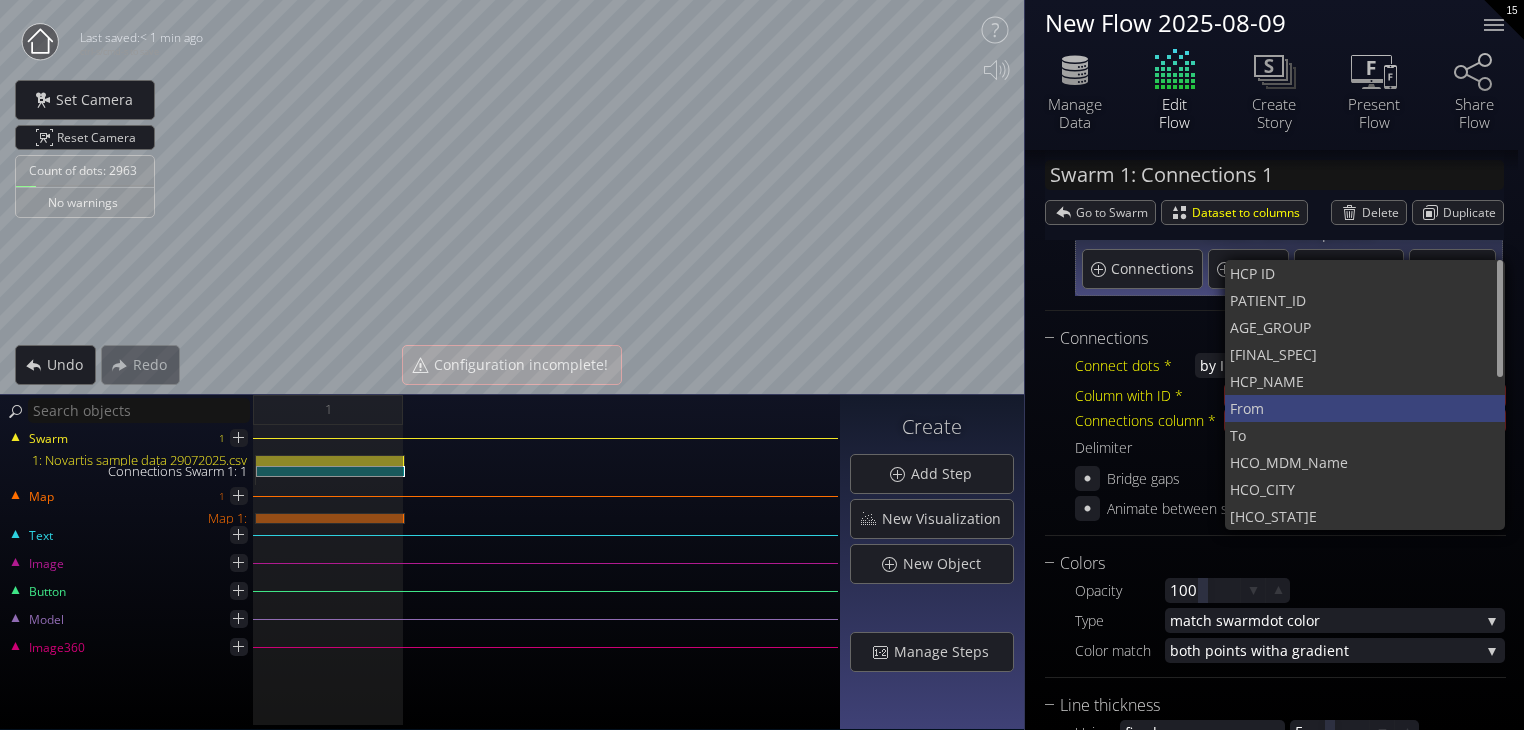 click on "From" at bounding box center [1360, 408] 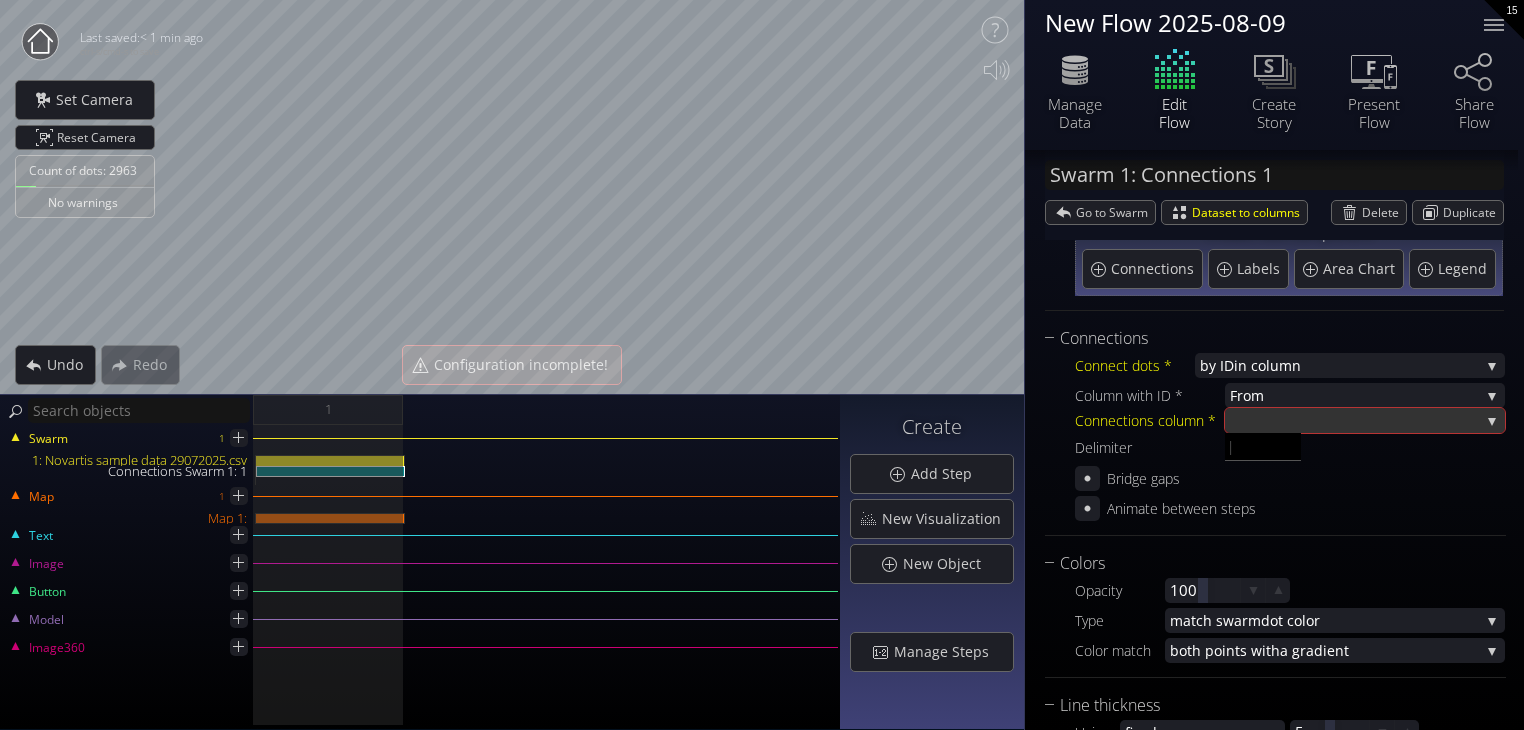 click at bounding box center (1355, 420) 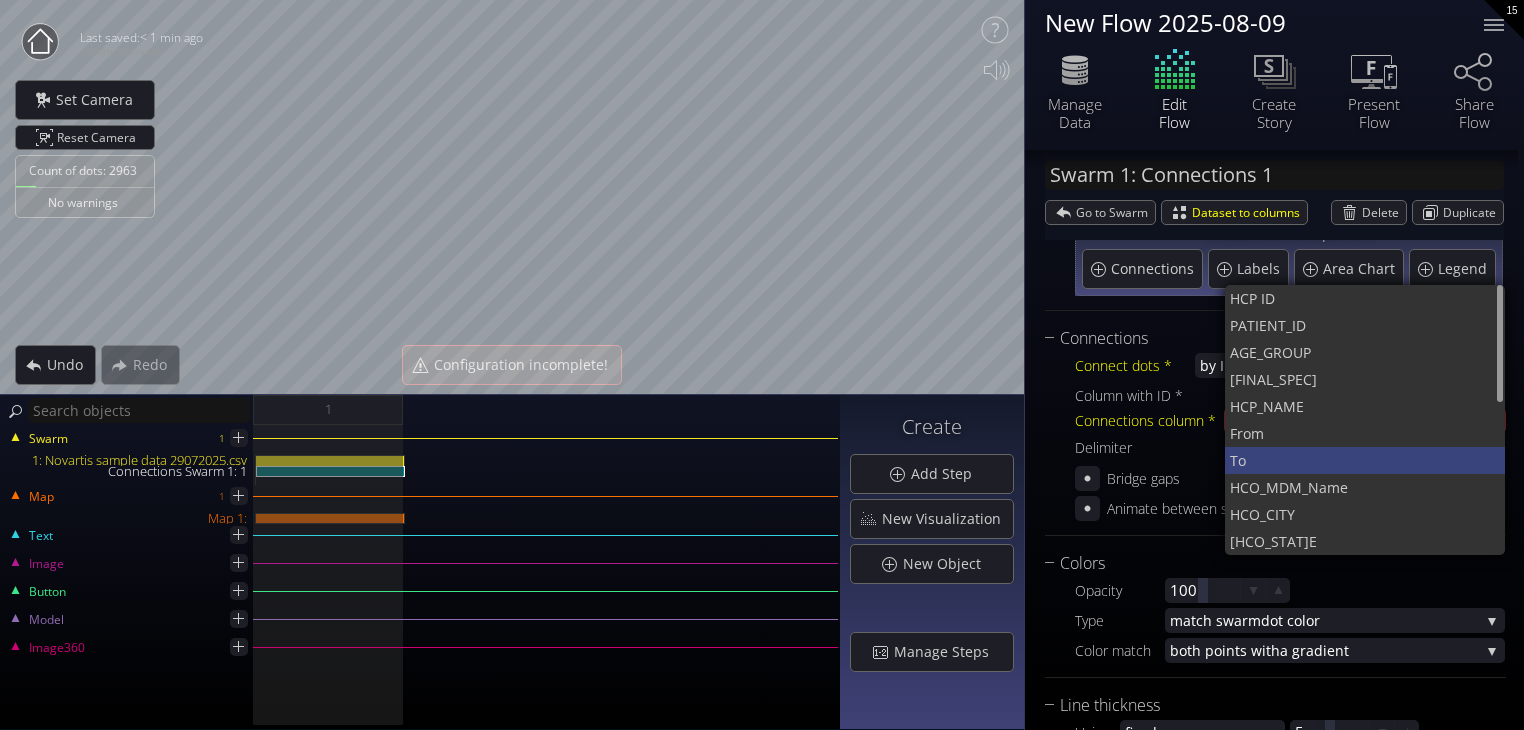 click on "To" at bounding box center [1360, 460] 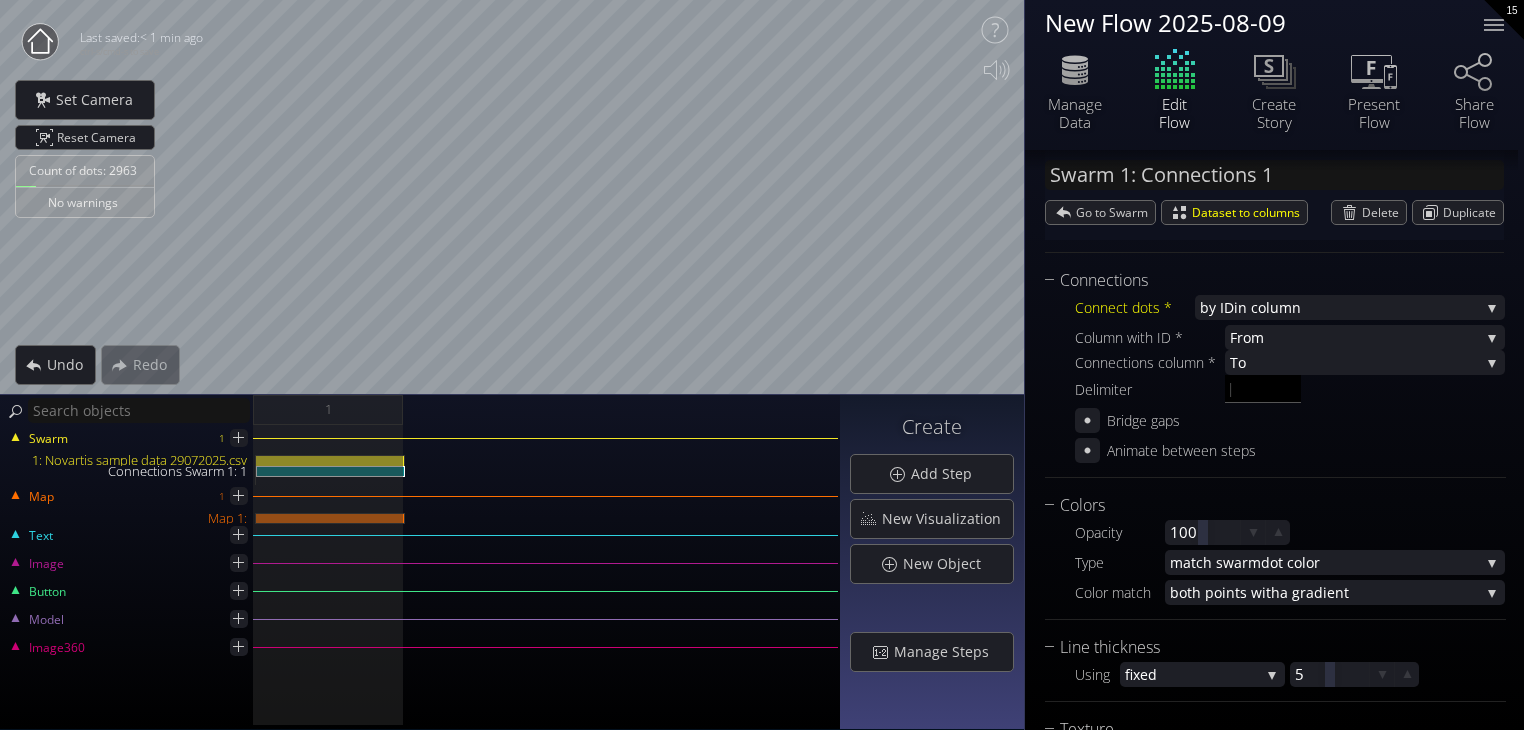 scroll, scrollTop: 204, scrollLeft: 0, axis: vertical 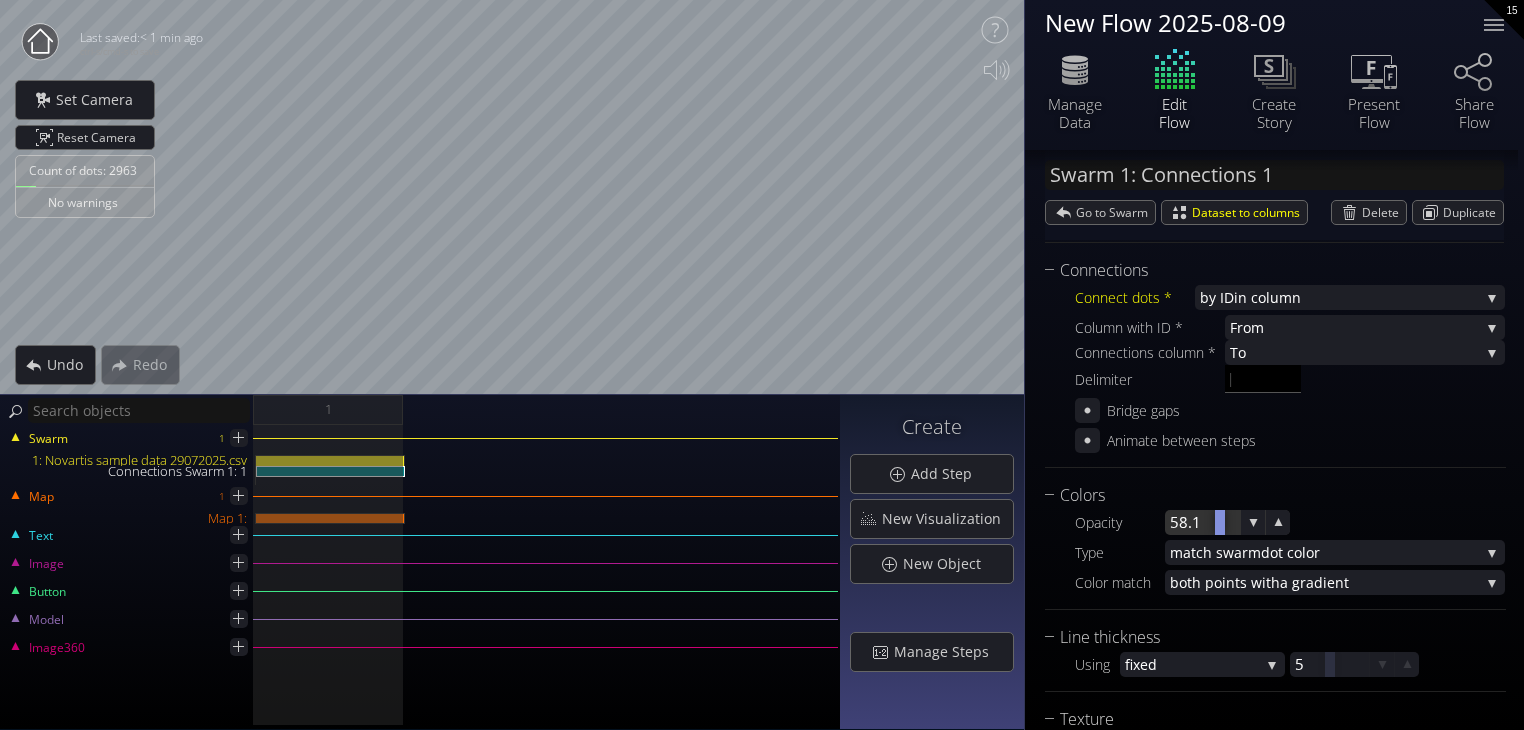 drag, startPoint x: 1204, startPoint y: 526, endPoint x: 1220, endPoint y: 523, distance: 16.27882 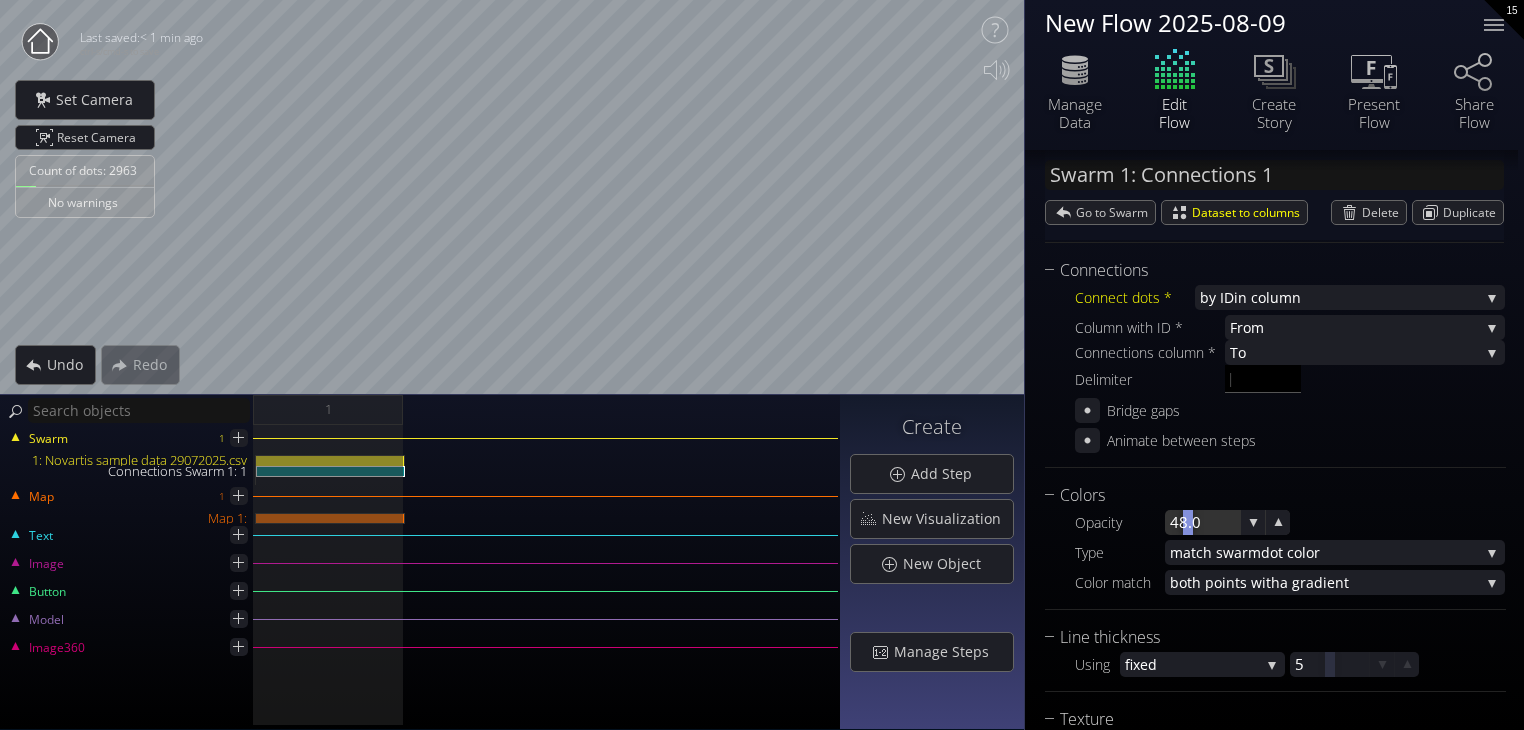click at bounding box center (1202, 522) 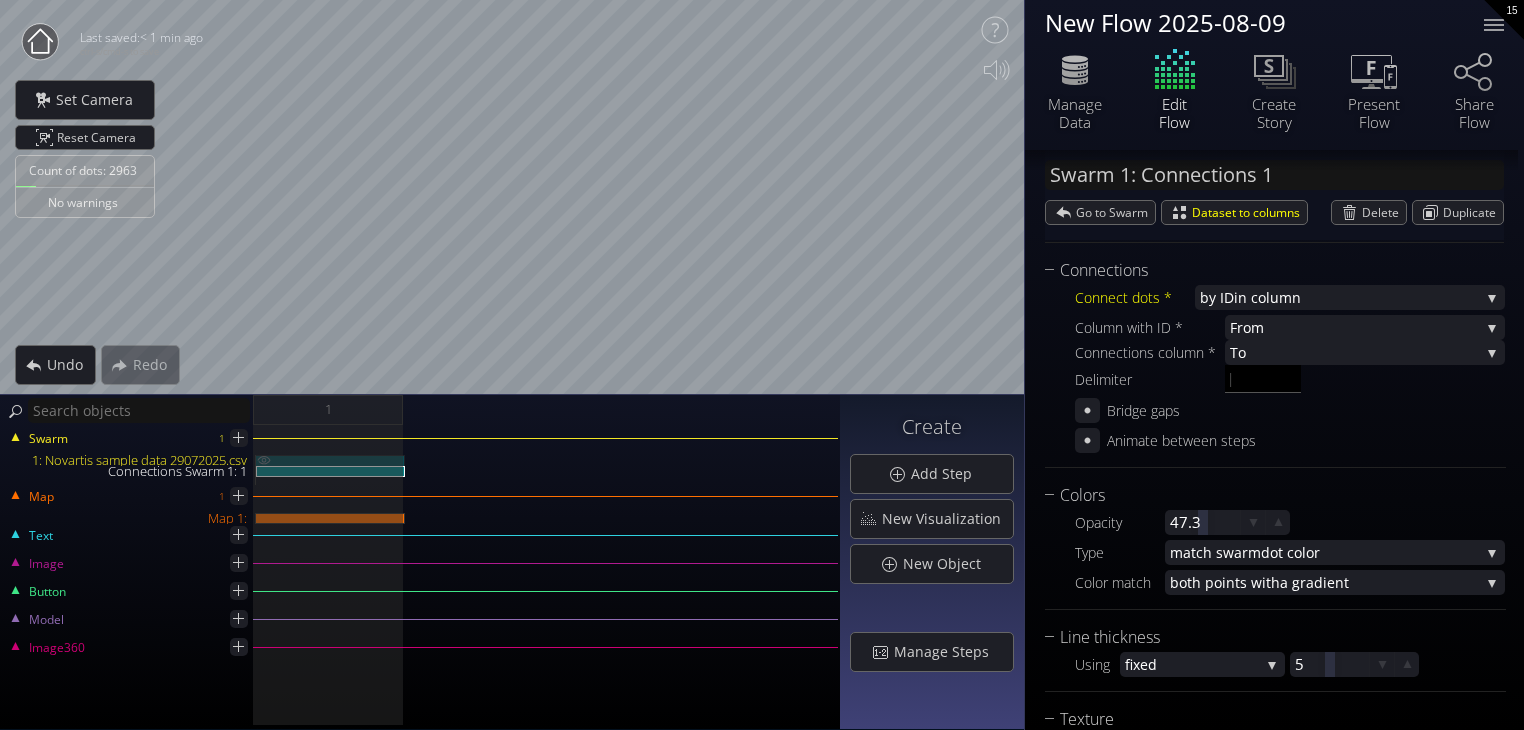 click on "1: Novartis sample data 29072025.csv" at bounding box center (330, 460) 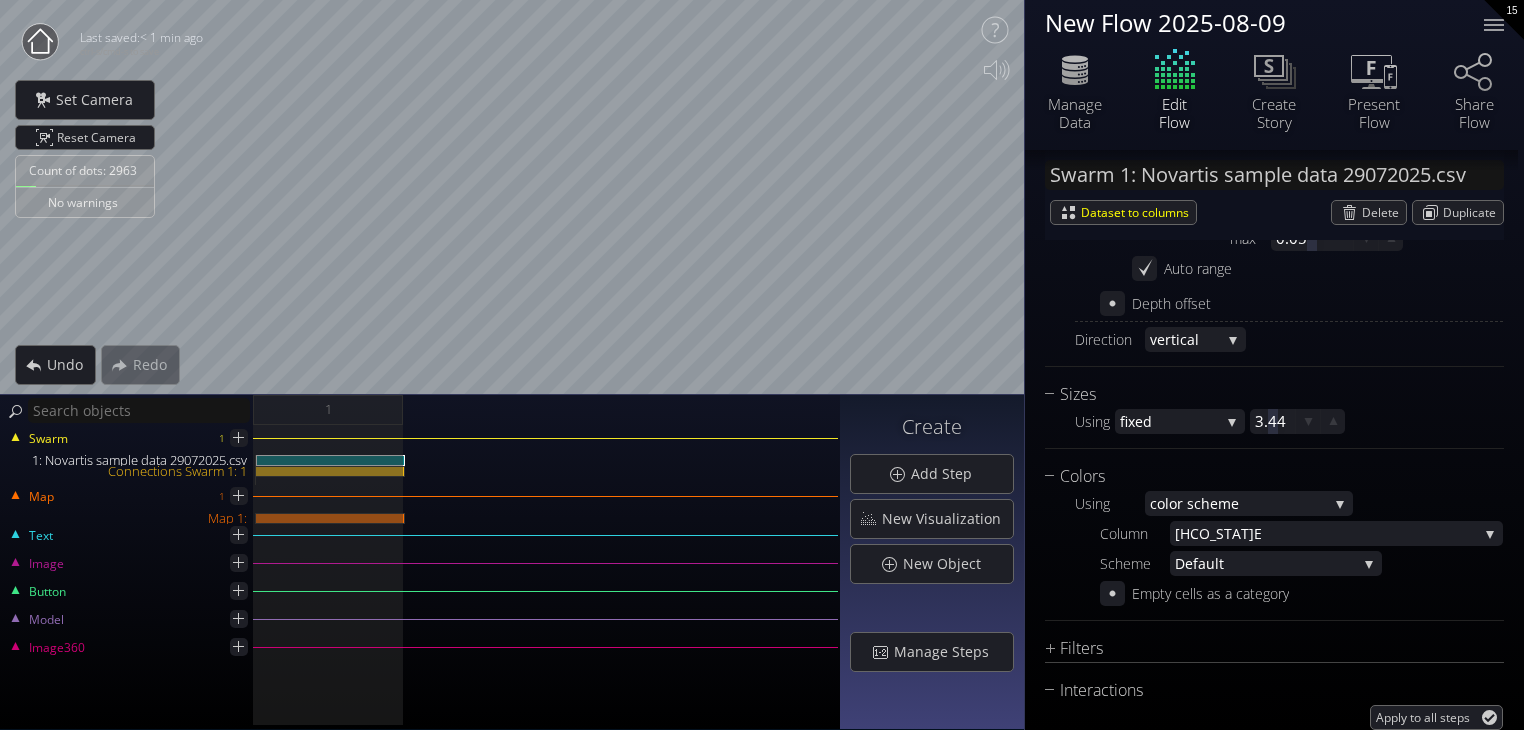 scroll, scrollTop: 1002, scrollLeft: 0, axis: vertical 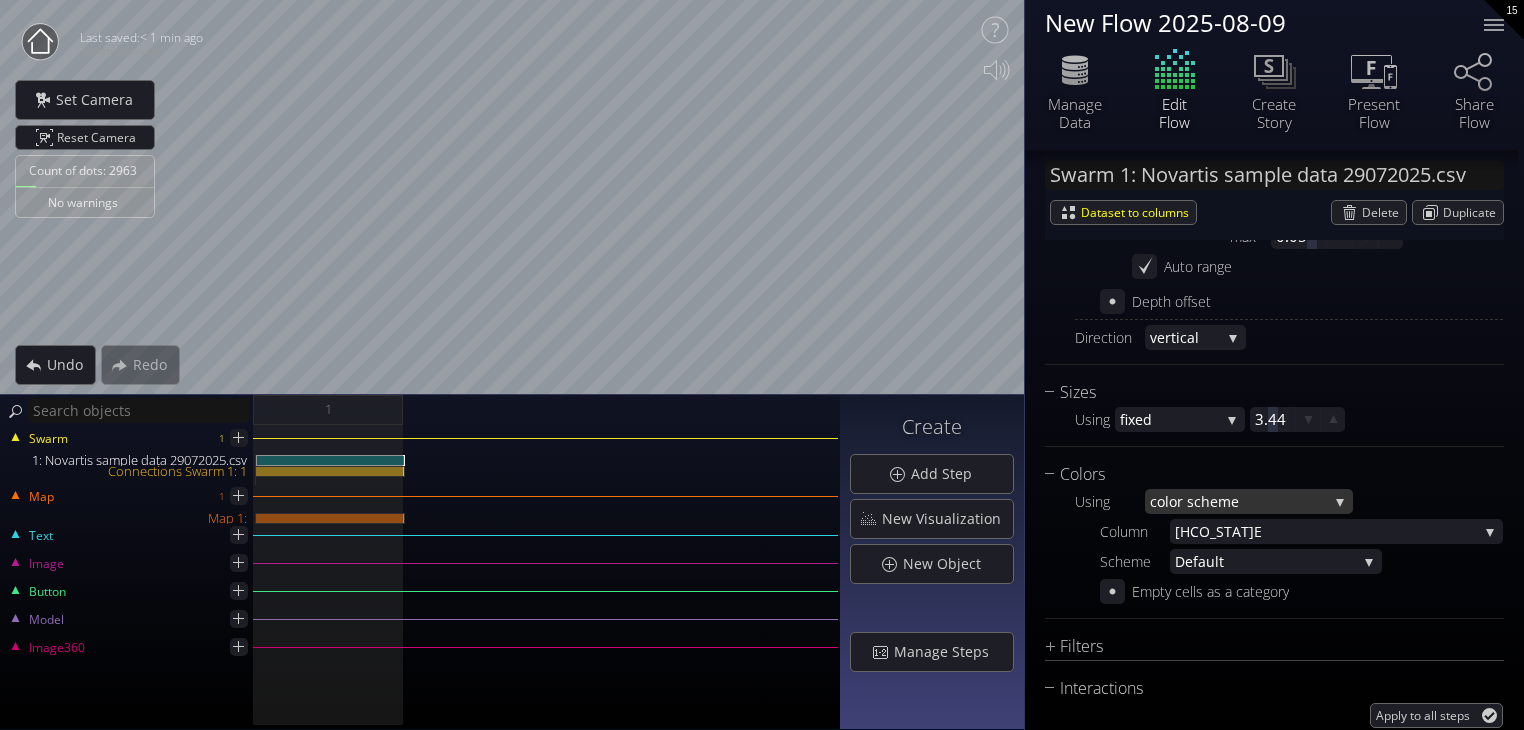 click on "lor scheme" at bounding box center [1246, 501] 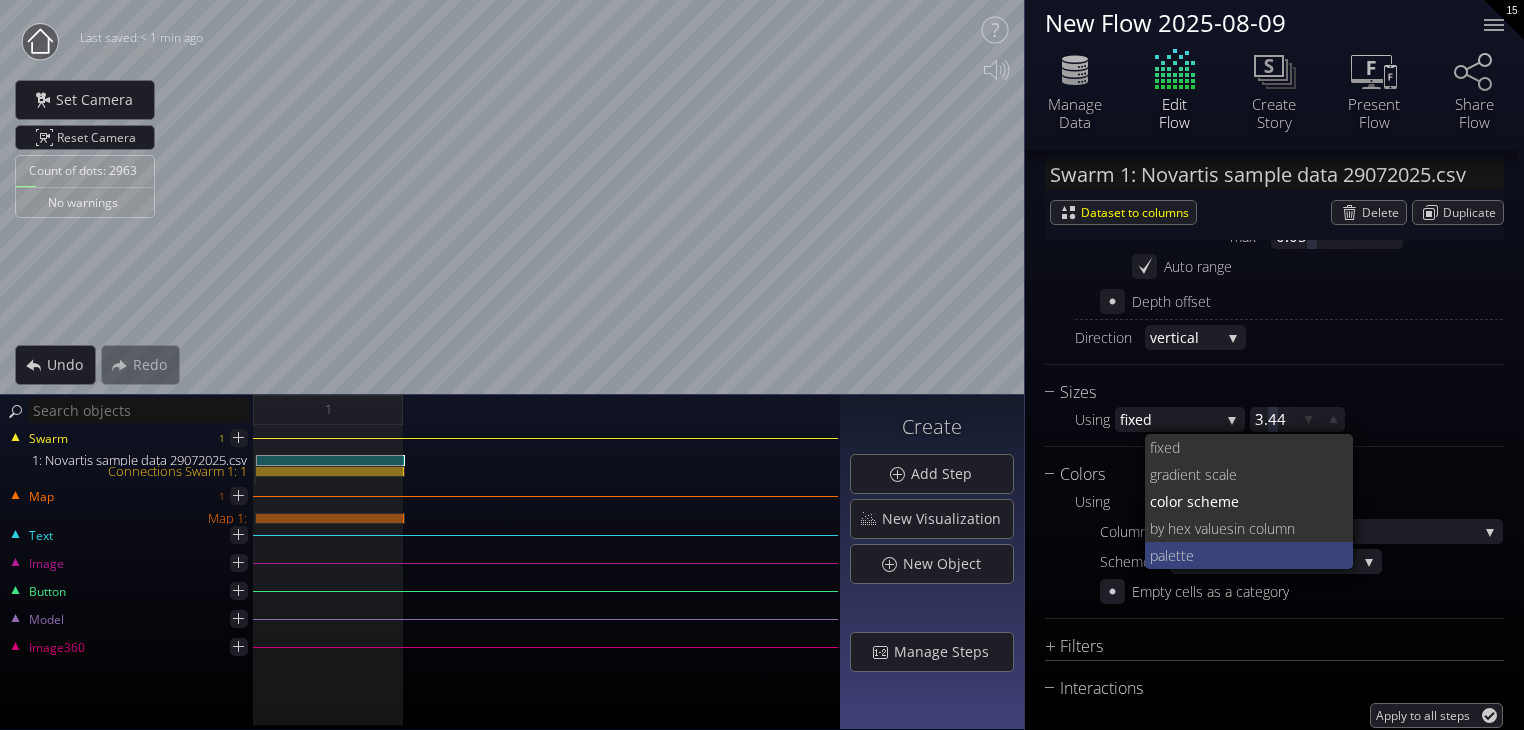 click on "tte" at bounding box center [1257, 555] 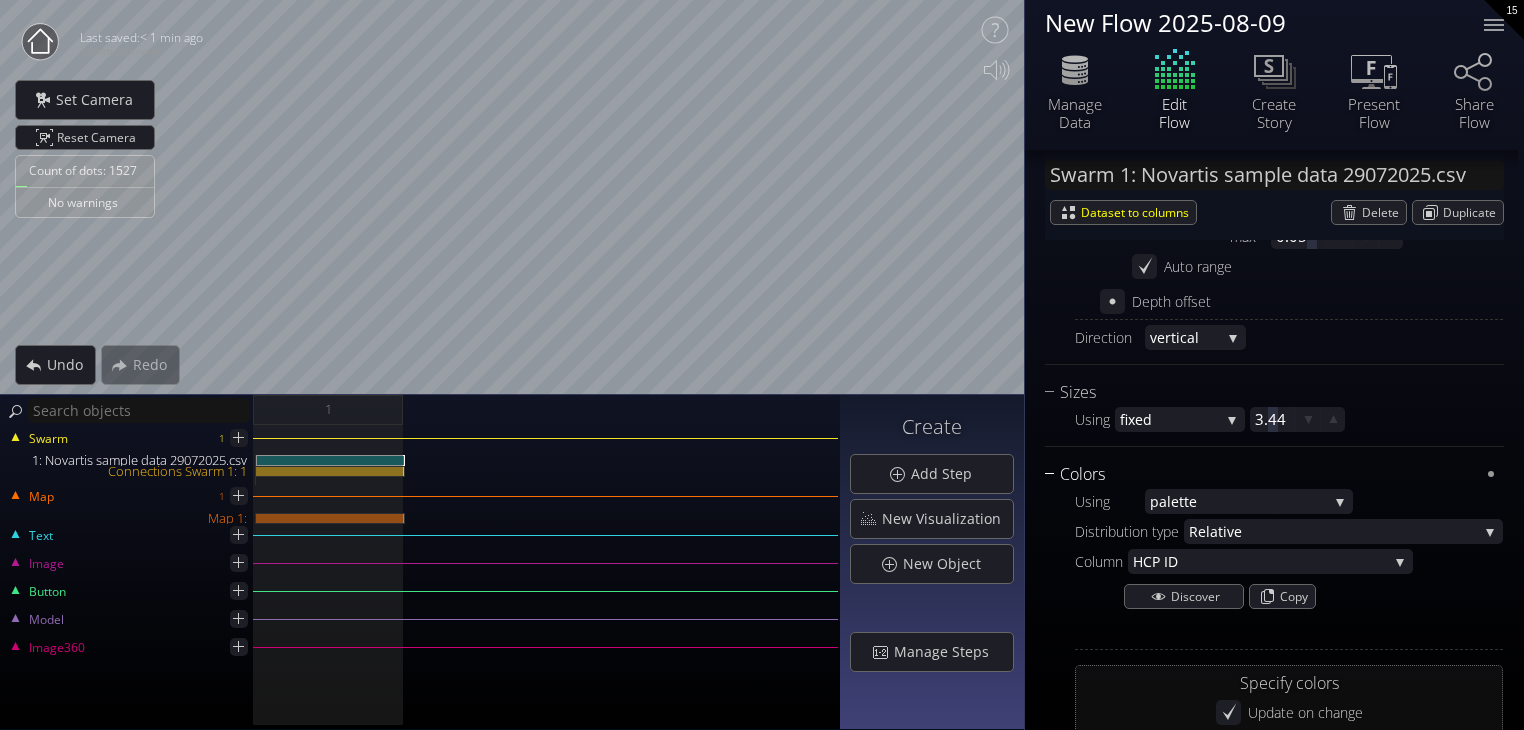 type on "#ff0000" 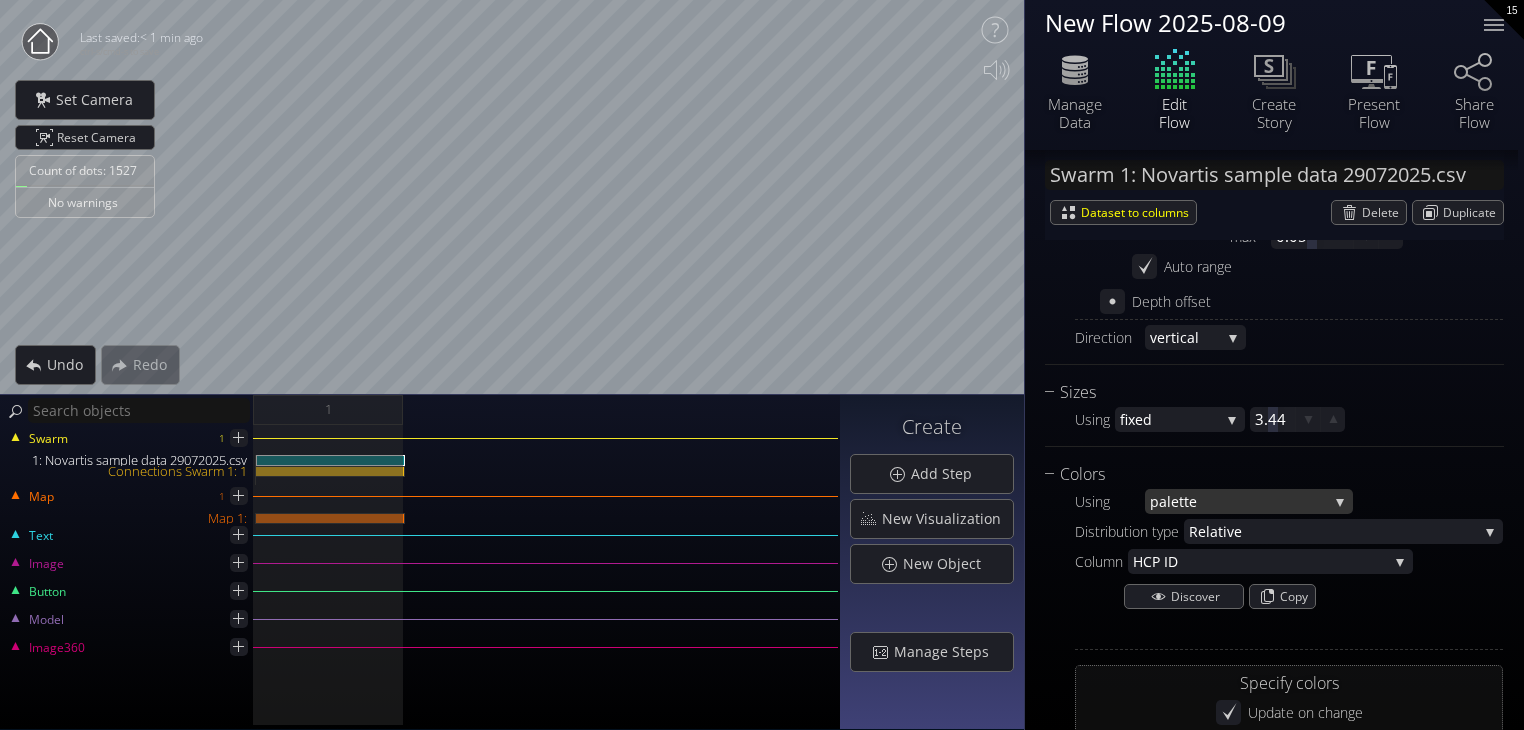 click on "tte" at bounding box center [1253, 501] 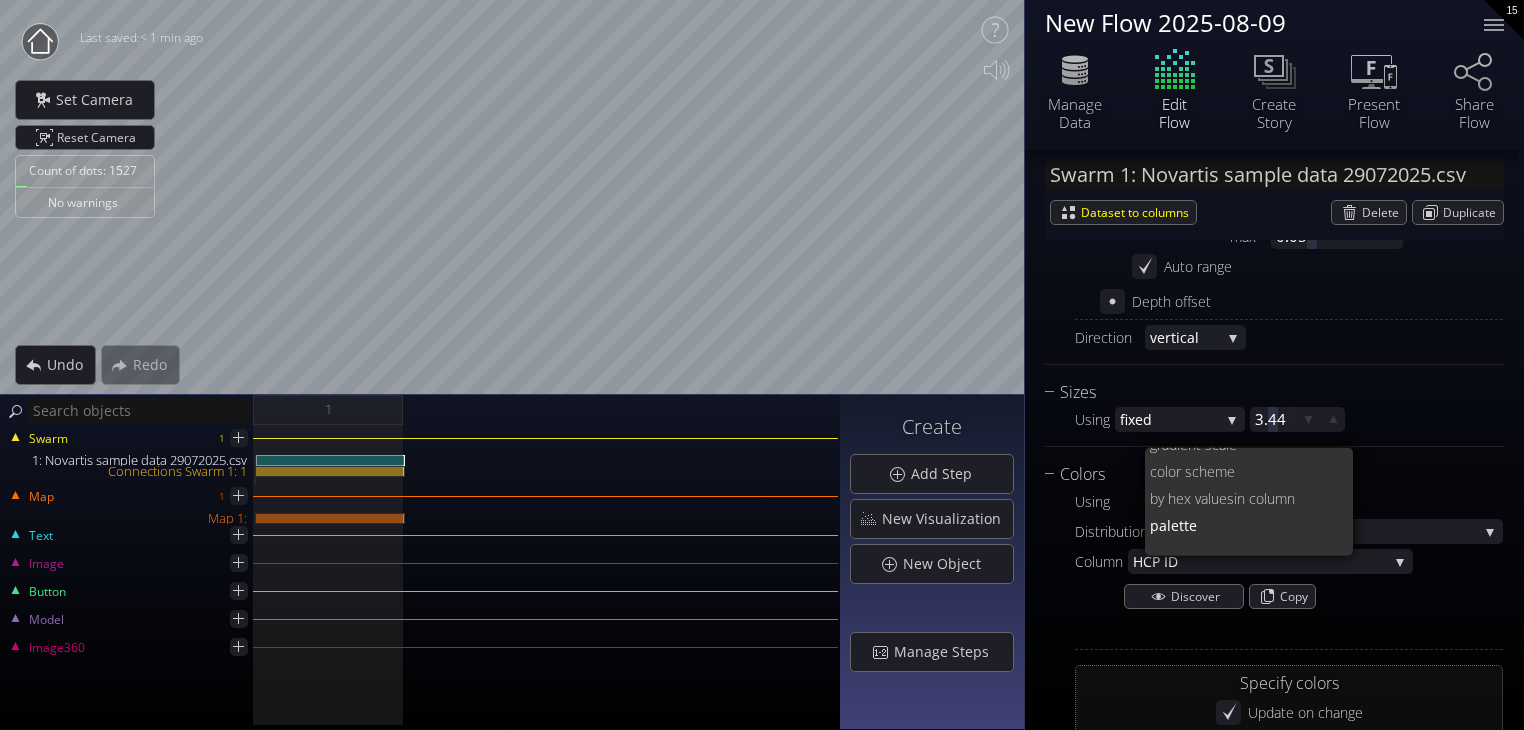 scroll, scrollTop: 0, scrollLeft: 0, axis: both 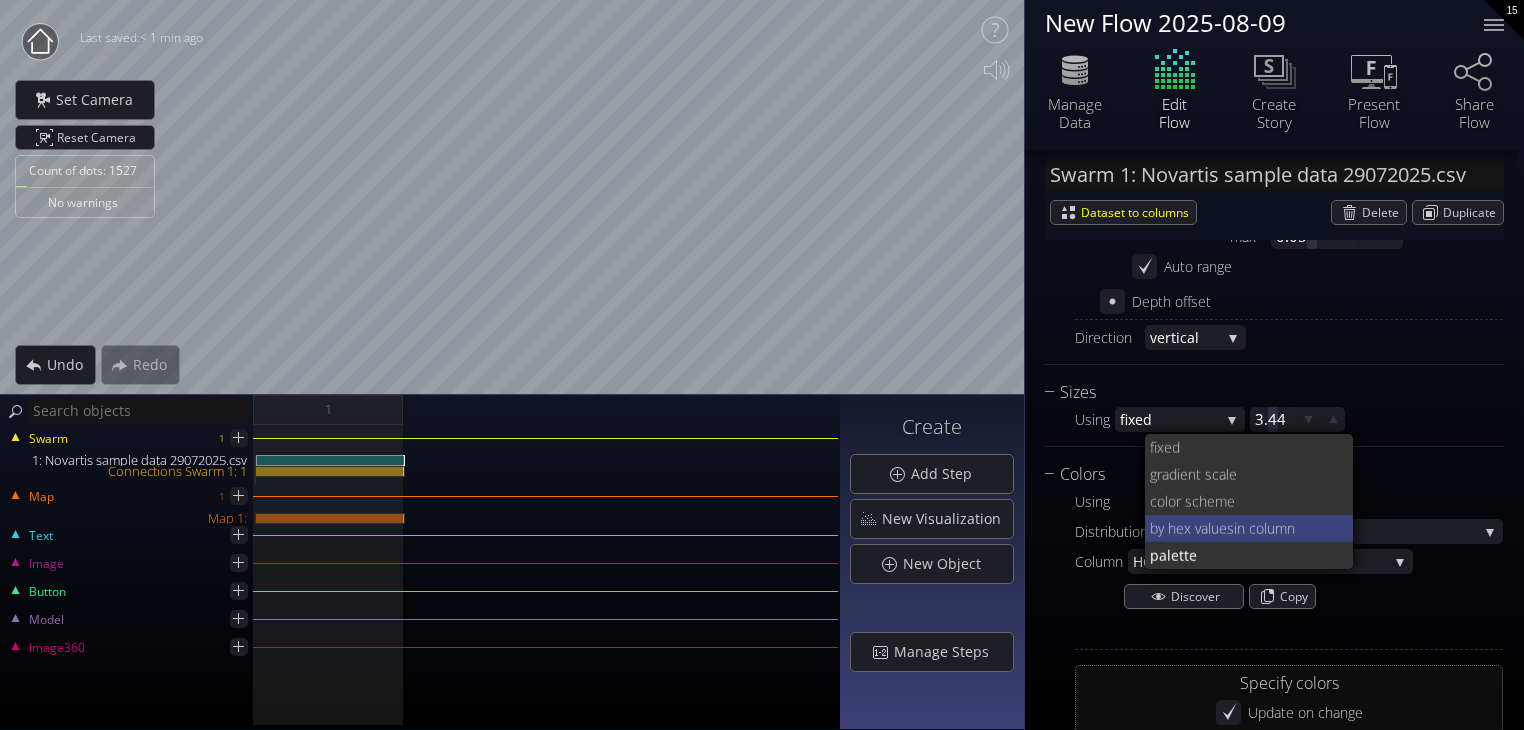 click on "by hex values" at bounding box center [1192, 528] 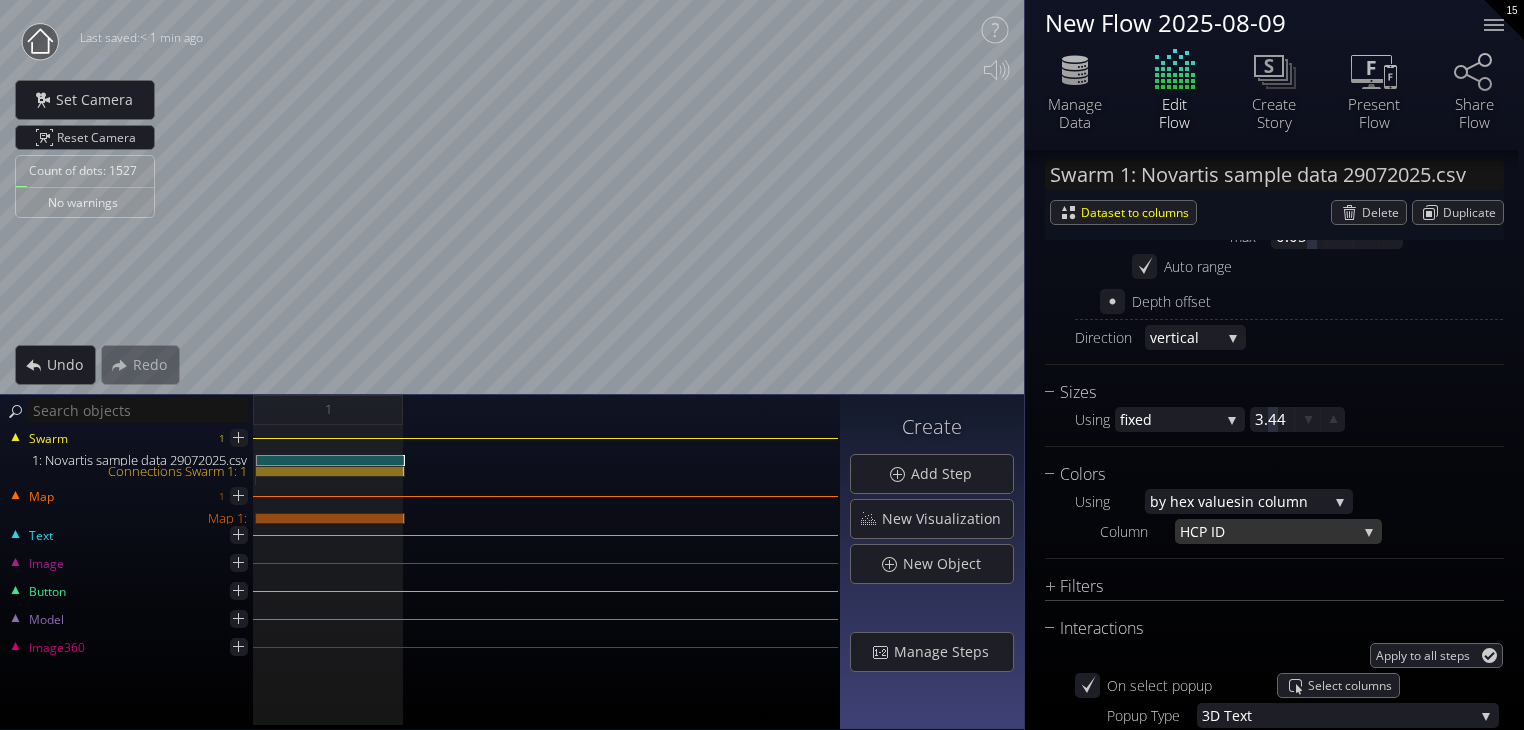 click on "P ID" at bounding box center [1278, 531] 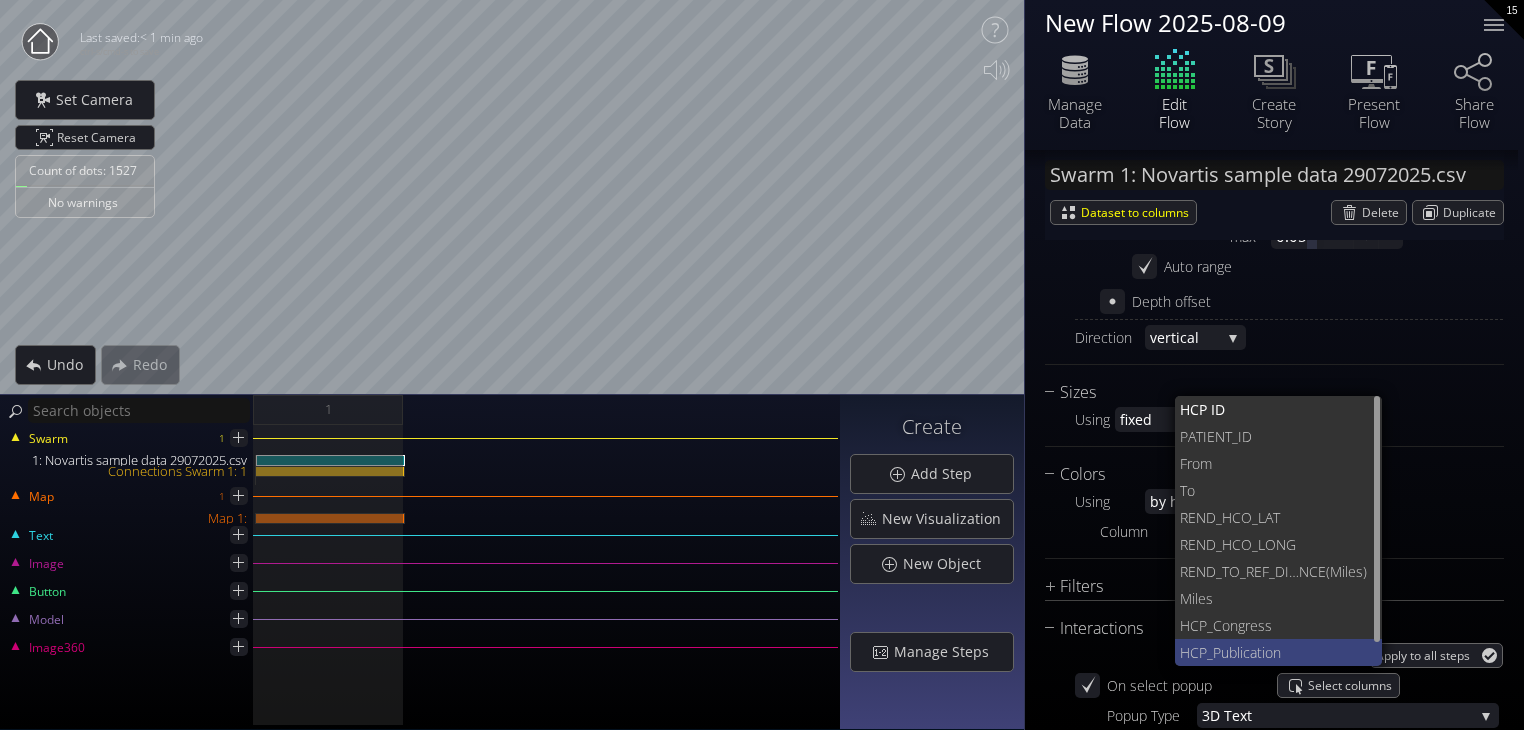 scroll, scrollTop: 26, scrollLeft: 0, axis: vertical 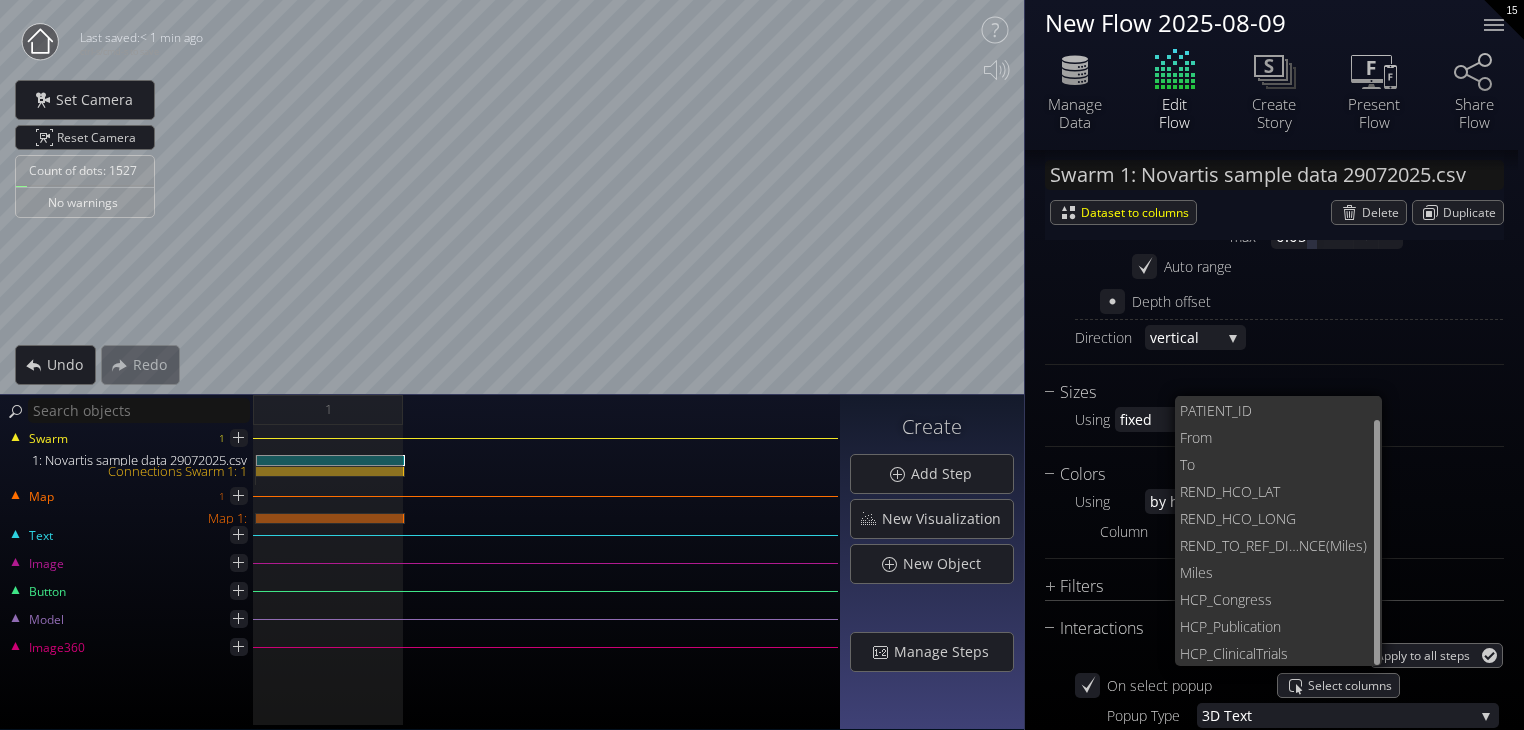 click on "From     [HCP_ID]     [PATIENT_ID]   [AGE_GROUP]     [FINAL_SPEC]   [HCP_NAME]     From     To   [HCO_MDM_Name]   [HCO_CITY]   [HCO_STATE]   [REND_HCO_LAT]   [REND_HCO_LONG]   Refer   ring Count   Rende   ring Count   WITHIN/OUTSIDE HCO REFERRAL   [REND_TO_REF_DISTANCE(Miles)]   Distan   ce     Miles   Zolgensma Naï   ve Patient   [HCP_REF_WITHIN_ONLY]   [HCP_Congress]   [HCP_PUBLICATION]   [HCP_CLINICALTRIALS]
Offset amount:   min
0
max
0.05" at bounding box center [1274, 173] 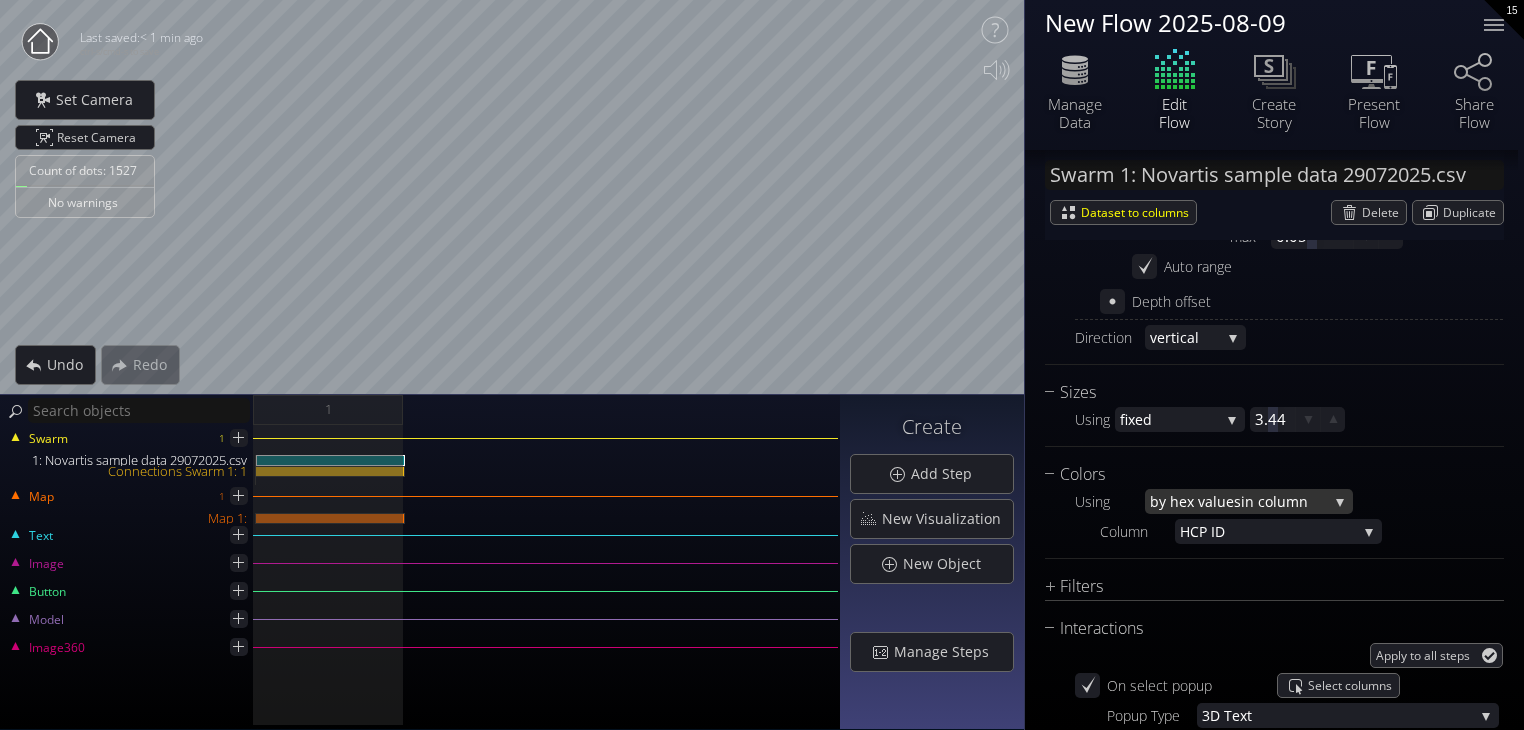 click on "by hex values" at bounding box center [1195, 501] 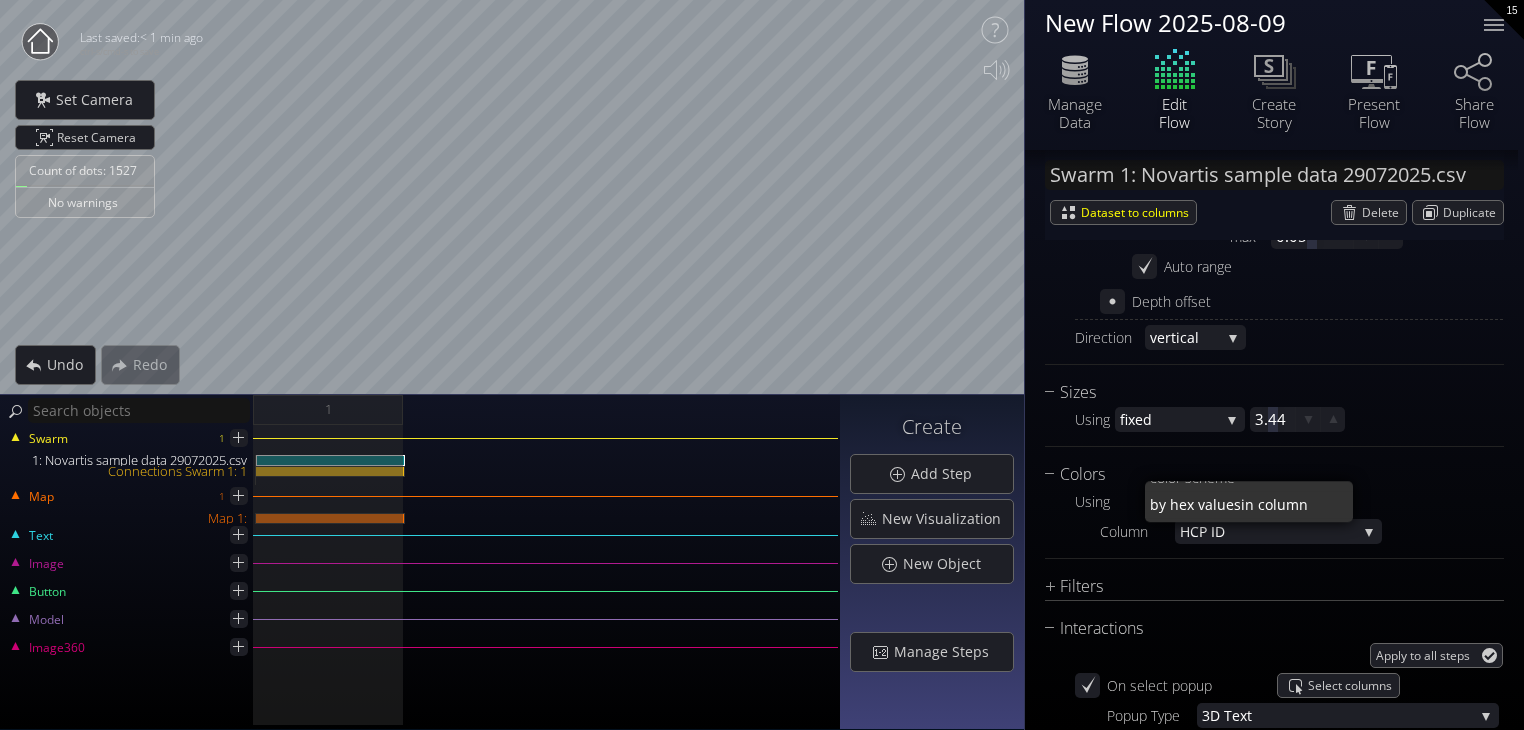 scroll, scrollTop: 0, scrollLeft: 0, axis: both 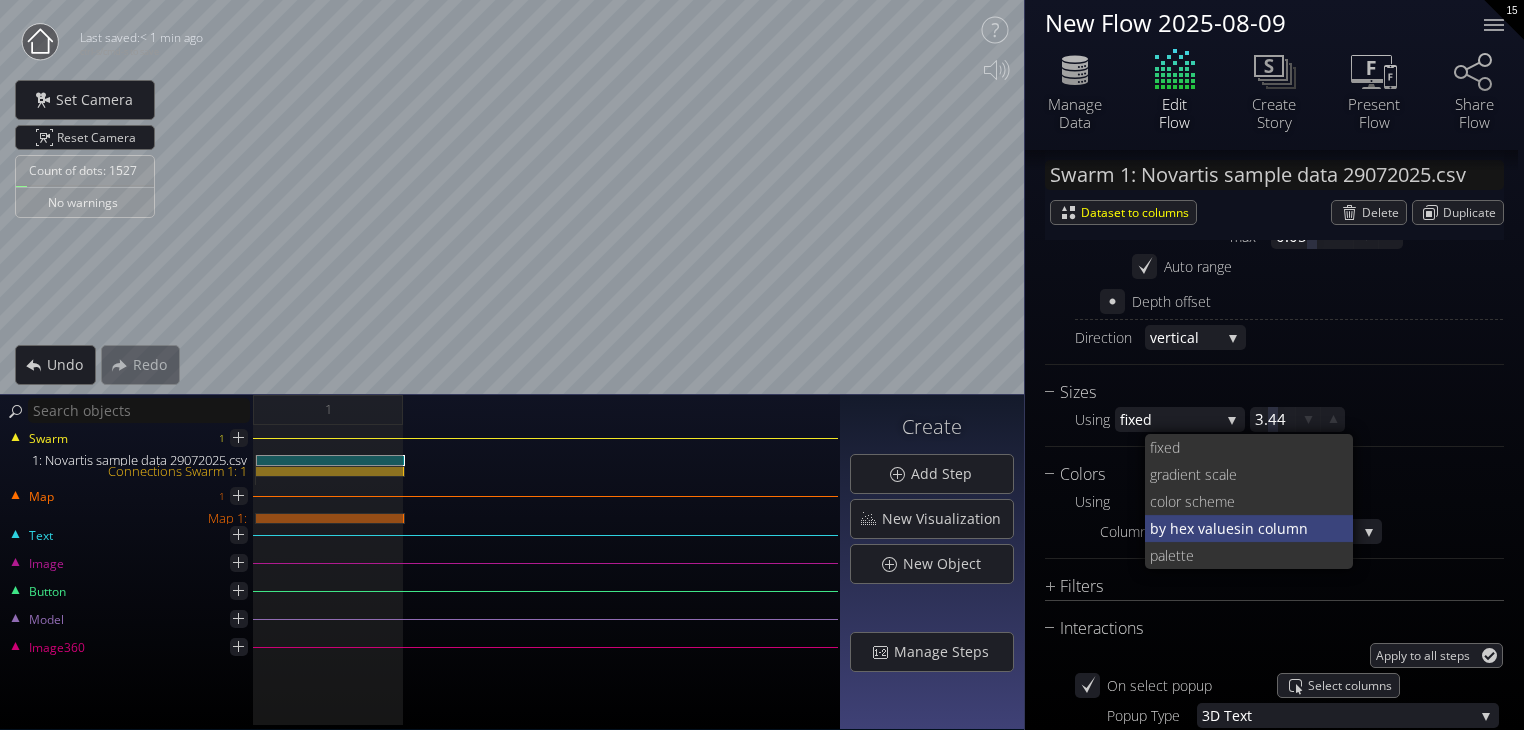 click on "by hex values" at bounding box center (1195, 528) 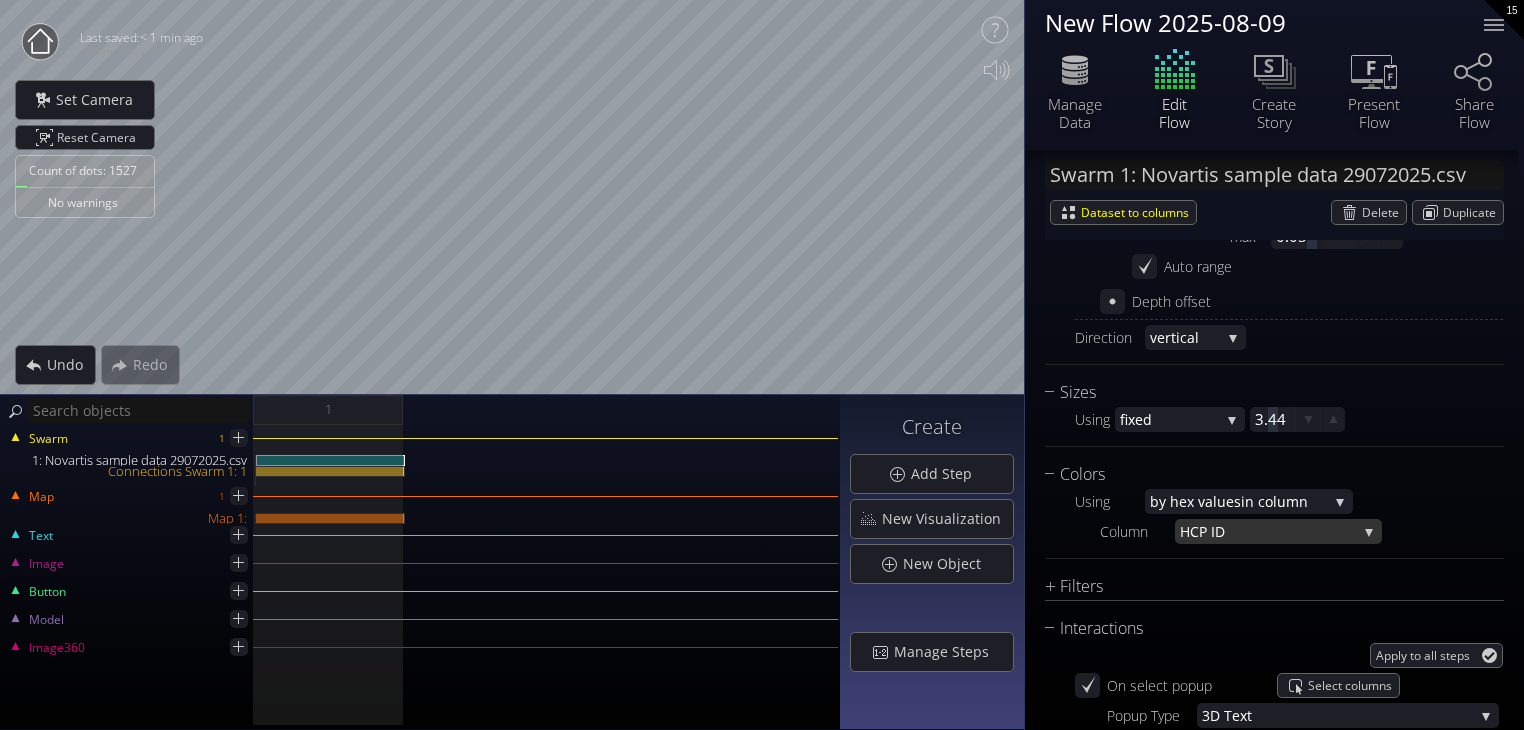 click on "HC" at bounding box center (1189, 531) 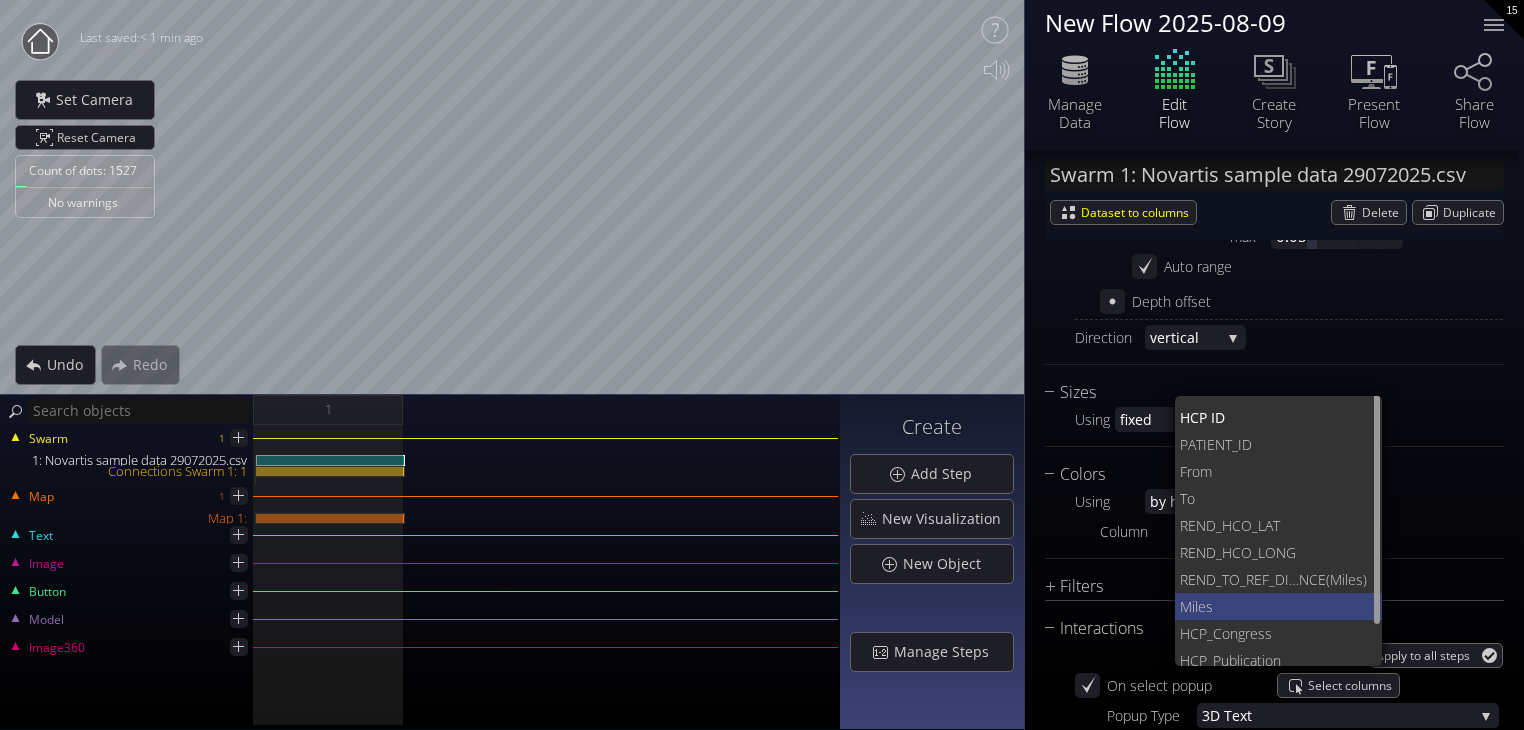 scroll, scrollTop: 0, scrollLeft: 0, axis: both 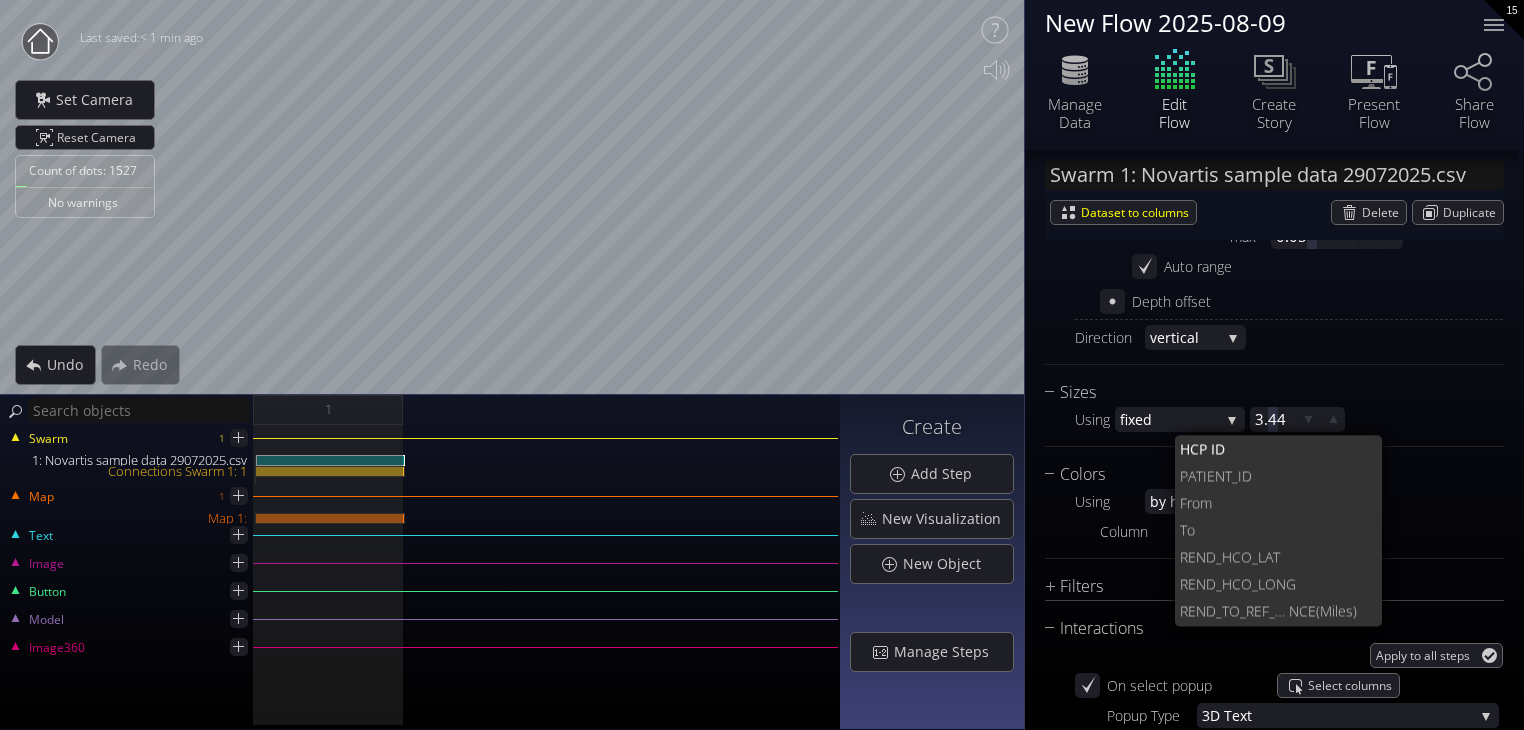 click on "Column HC P ID HC P ID PATIENT_ID From To RE ND_HCO_LAT REN D_HCO_LONG REND_TO_REF_DISTA NCE(Miles) Miles HC P_Congress HCP_P ublication HCP_Clin icalTrials" at bounding box center (1289, 516) 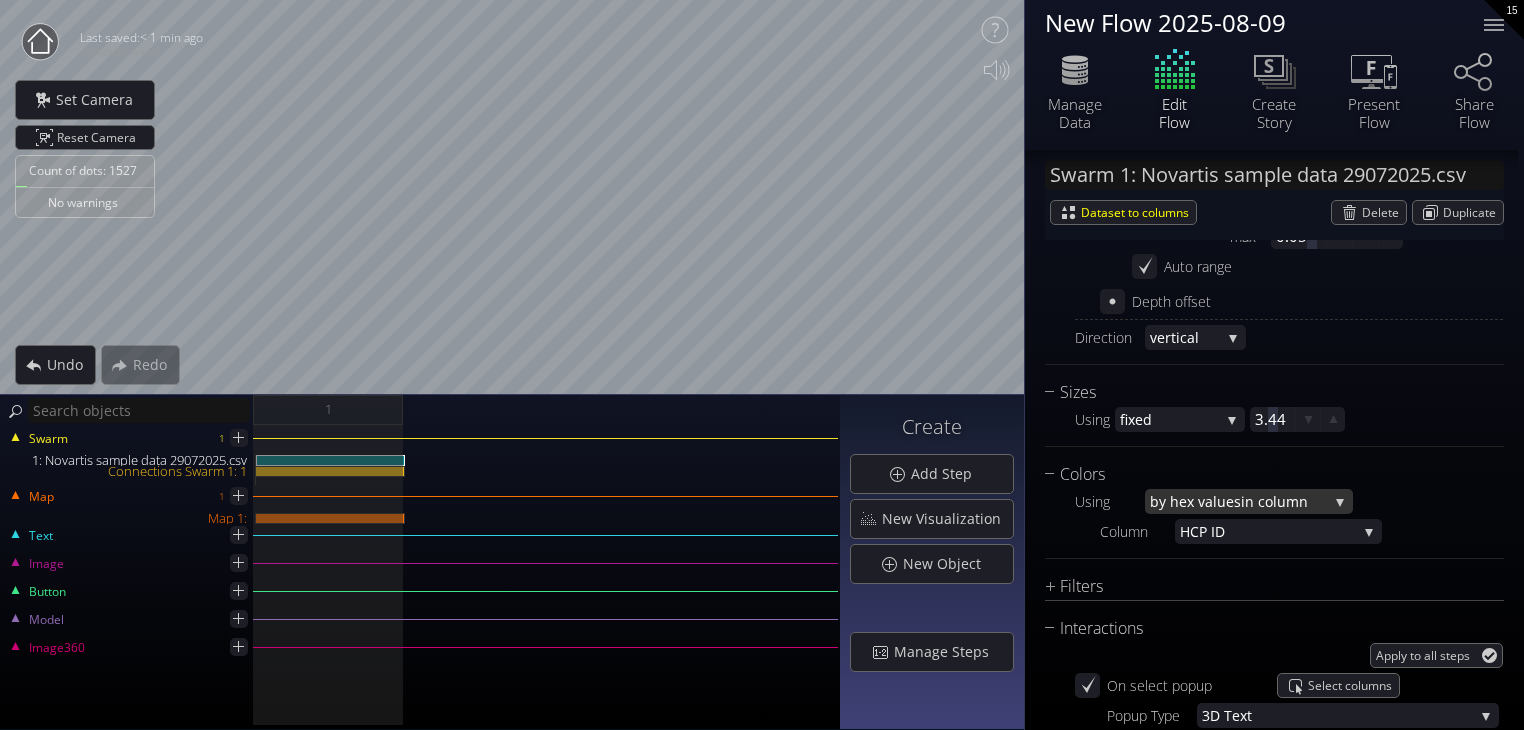 click on "in column" at bounding box center (1284, 501) 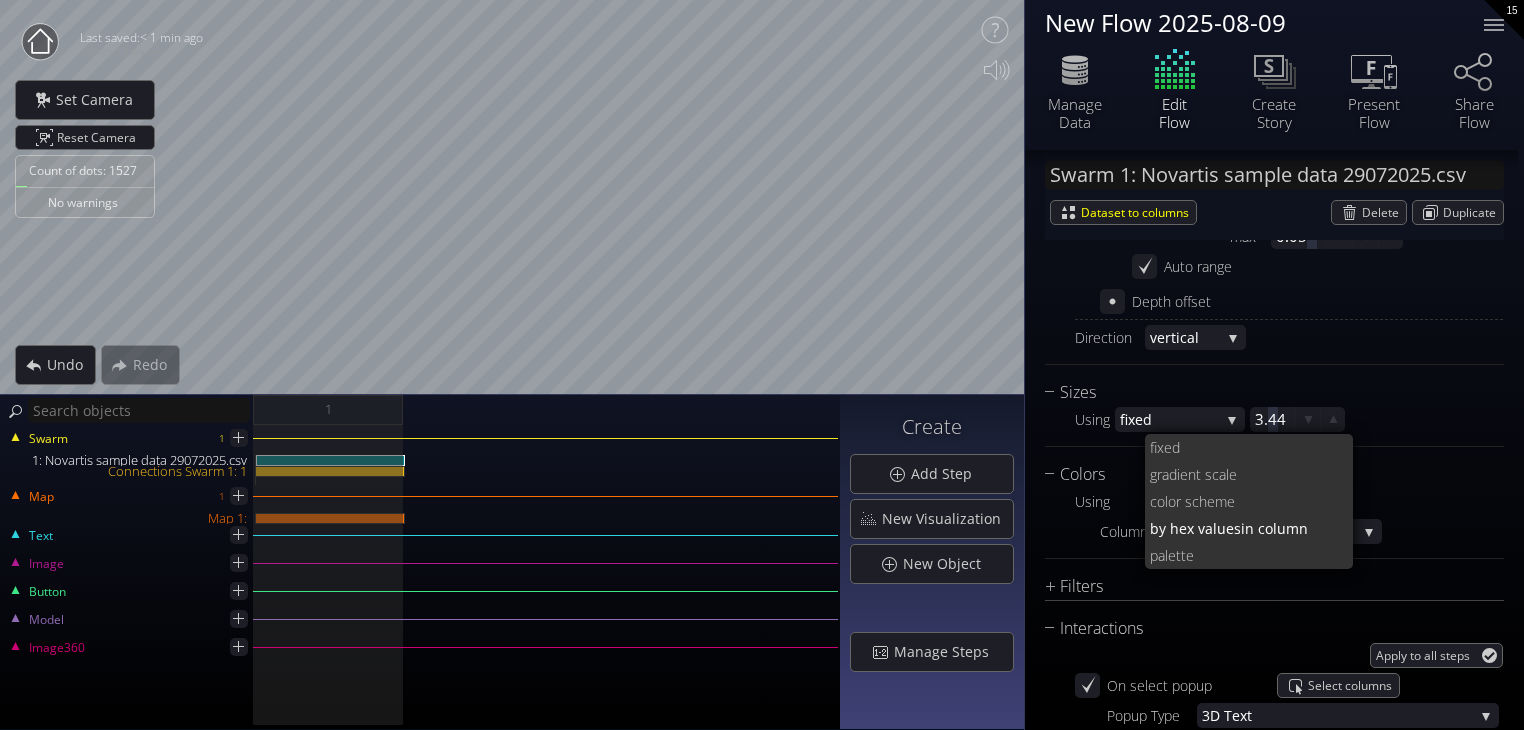 scroll, scrollTop: 0, scrollLeft: 0, axis: both 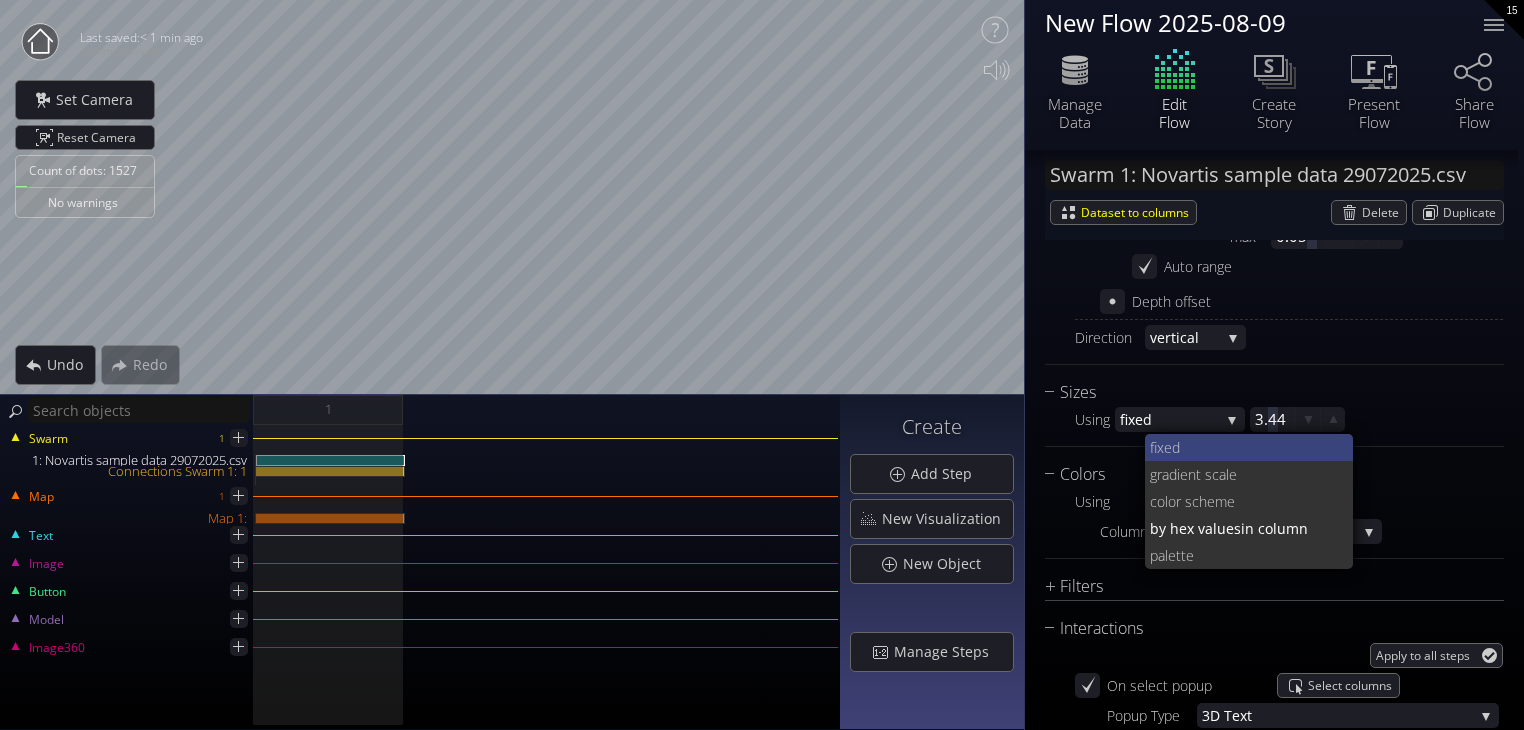 click on "fixed" at bounding box center (1244, 447) 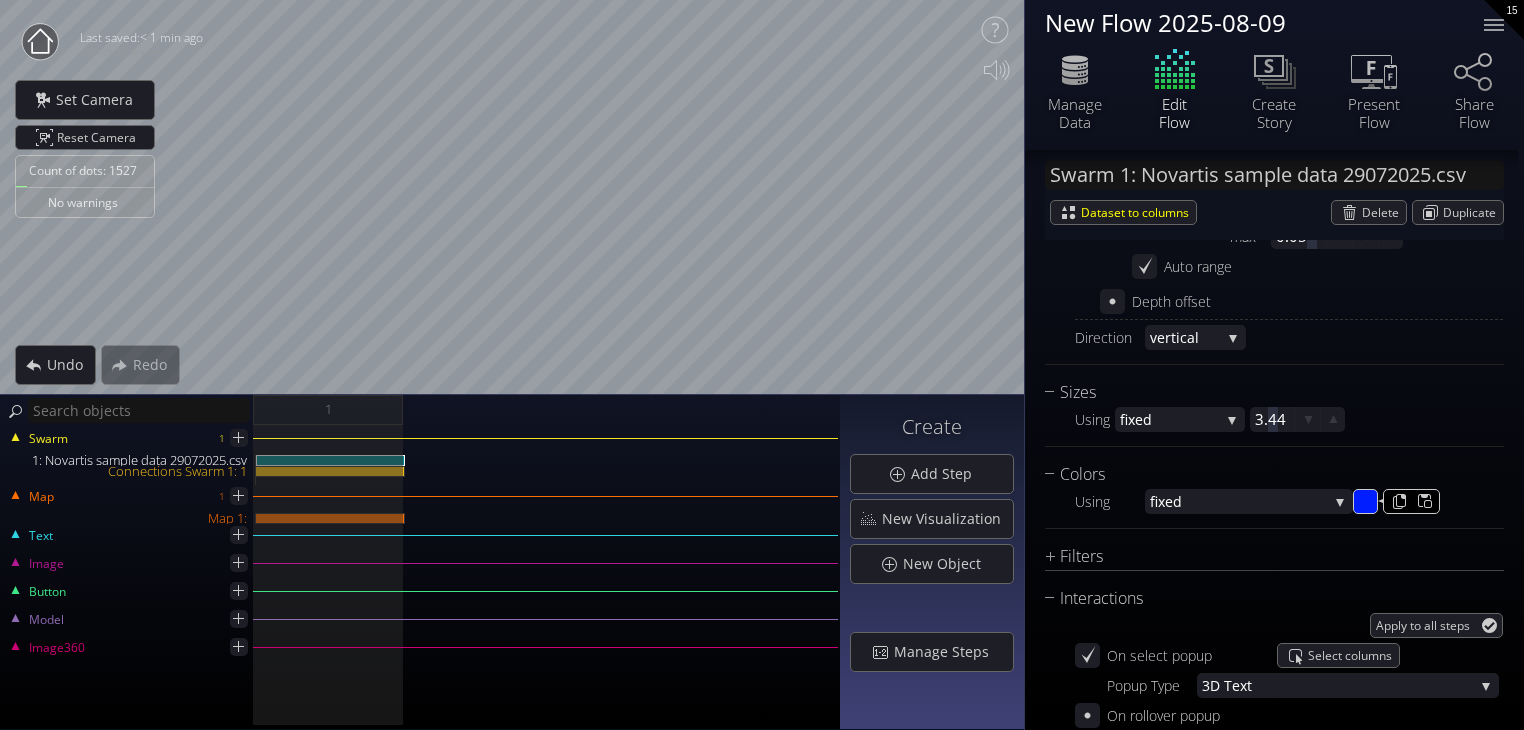 click on "#001eff" at bounding box center [1366, 502] 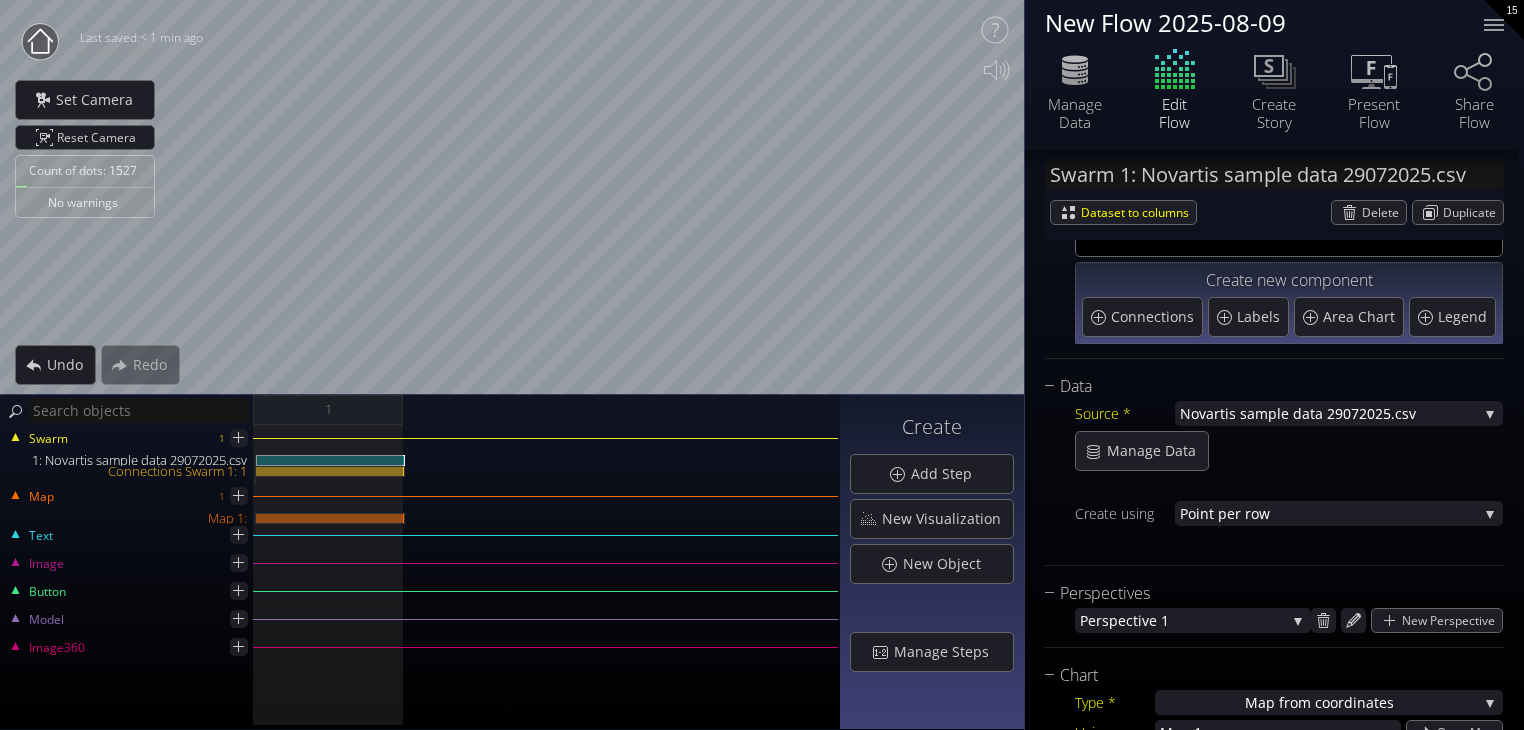 scroll, scrollTop: 0, scrollLeft: 0, axis: both 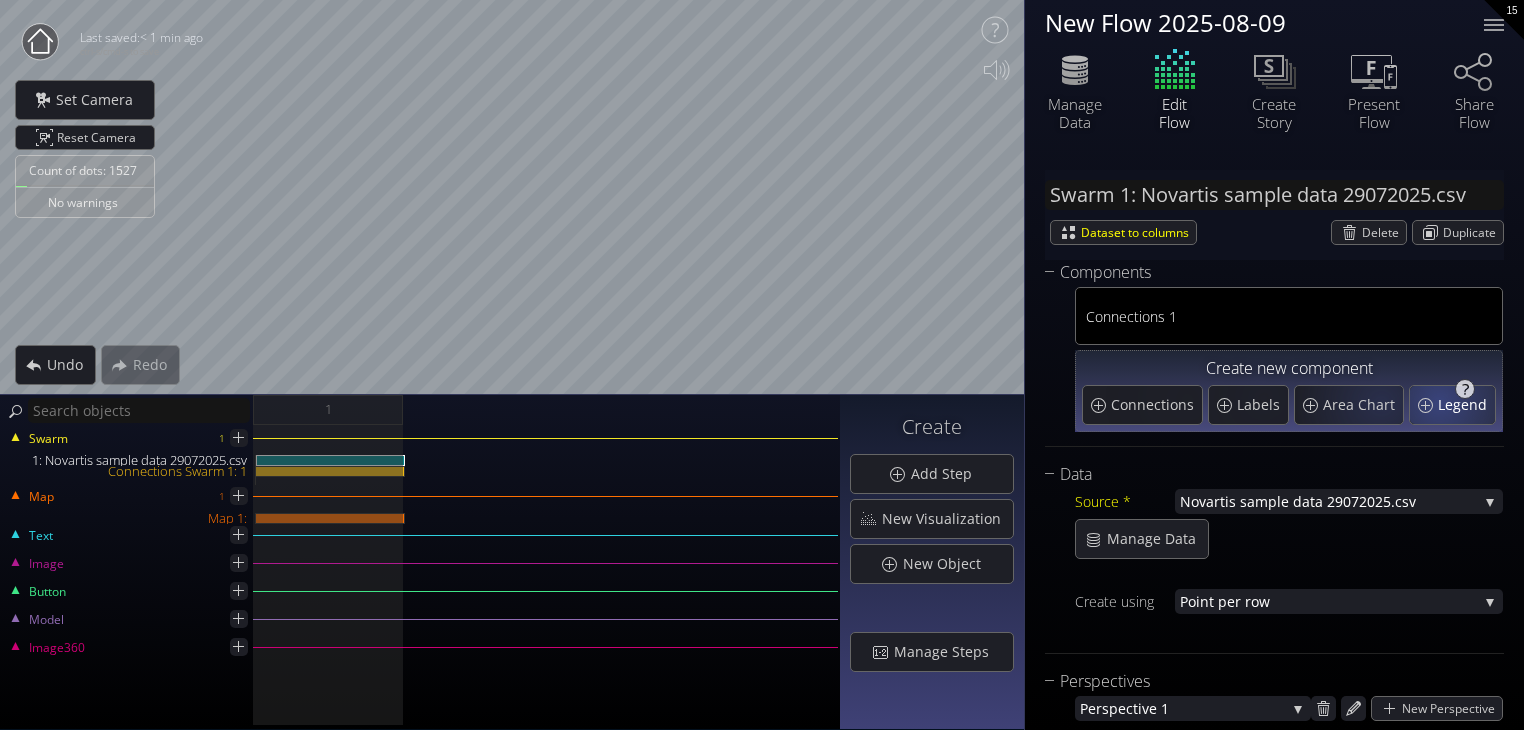 click on "Legend" at bounding box center [1465, 405] 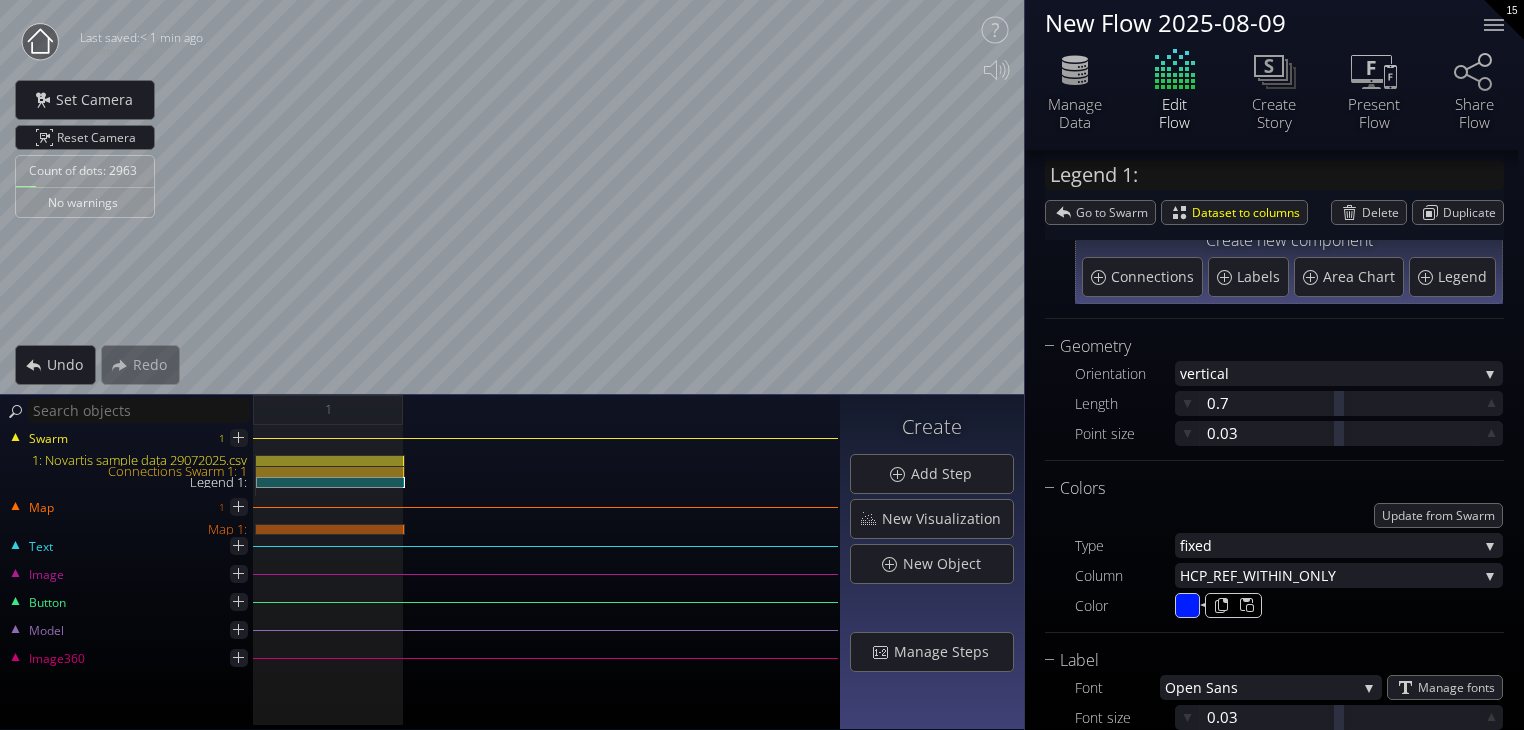 scroll, scrollTop: 128, scrollLeft: 0, axis: vertical 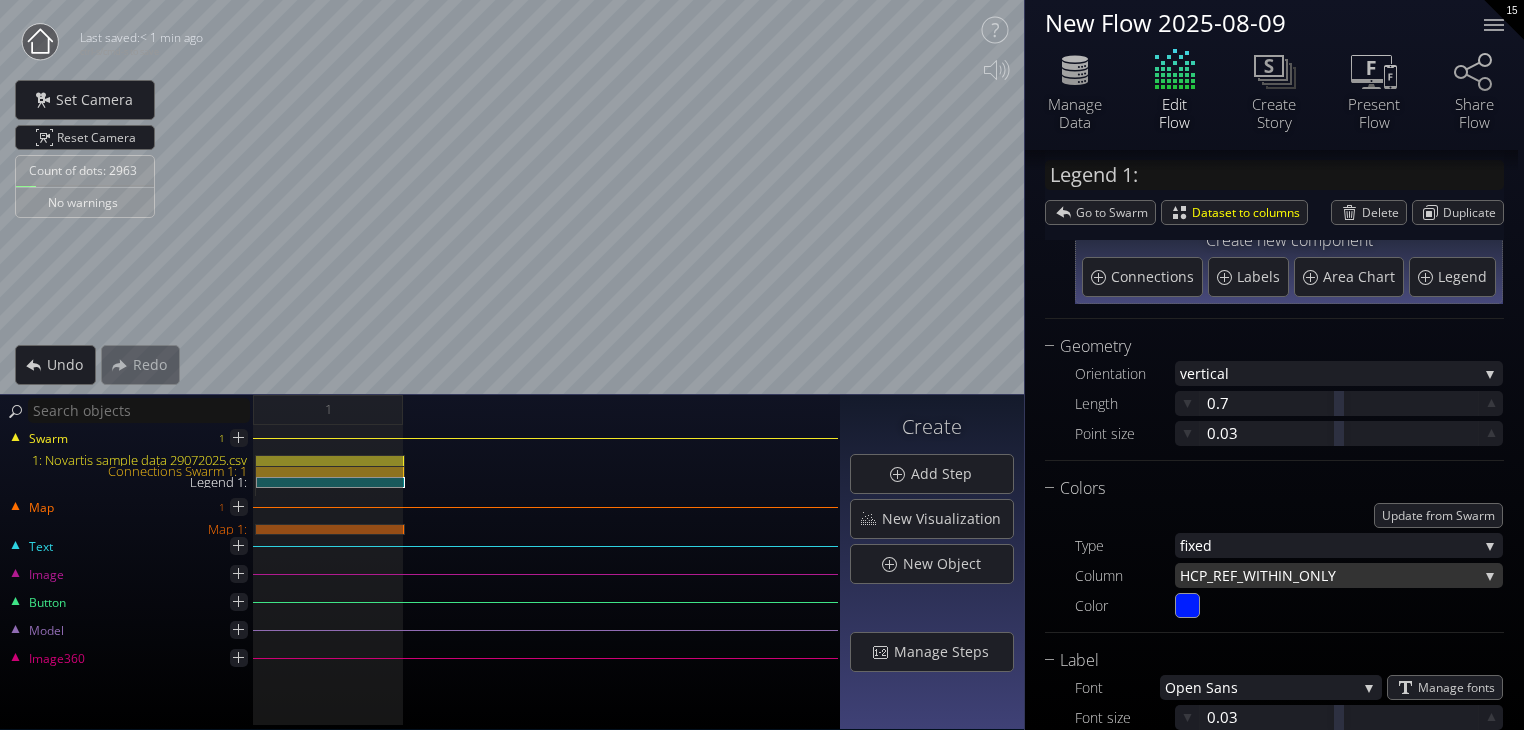 click on "HCP_REF_W" at bounding box center [1218, 575] 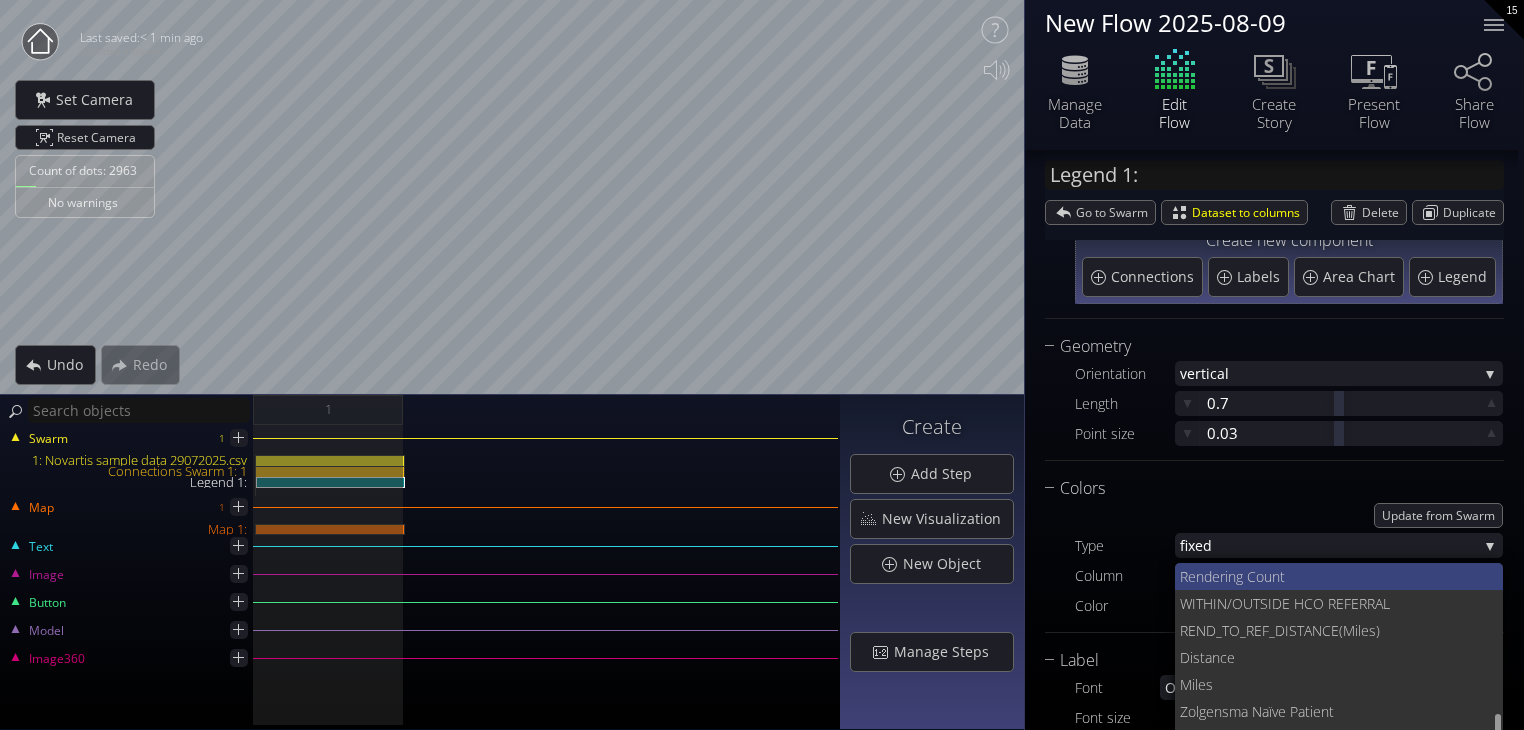scroll, scrollTop: 350, scrollLeft: 0, axis: vertical 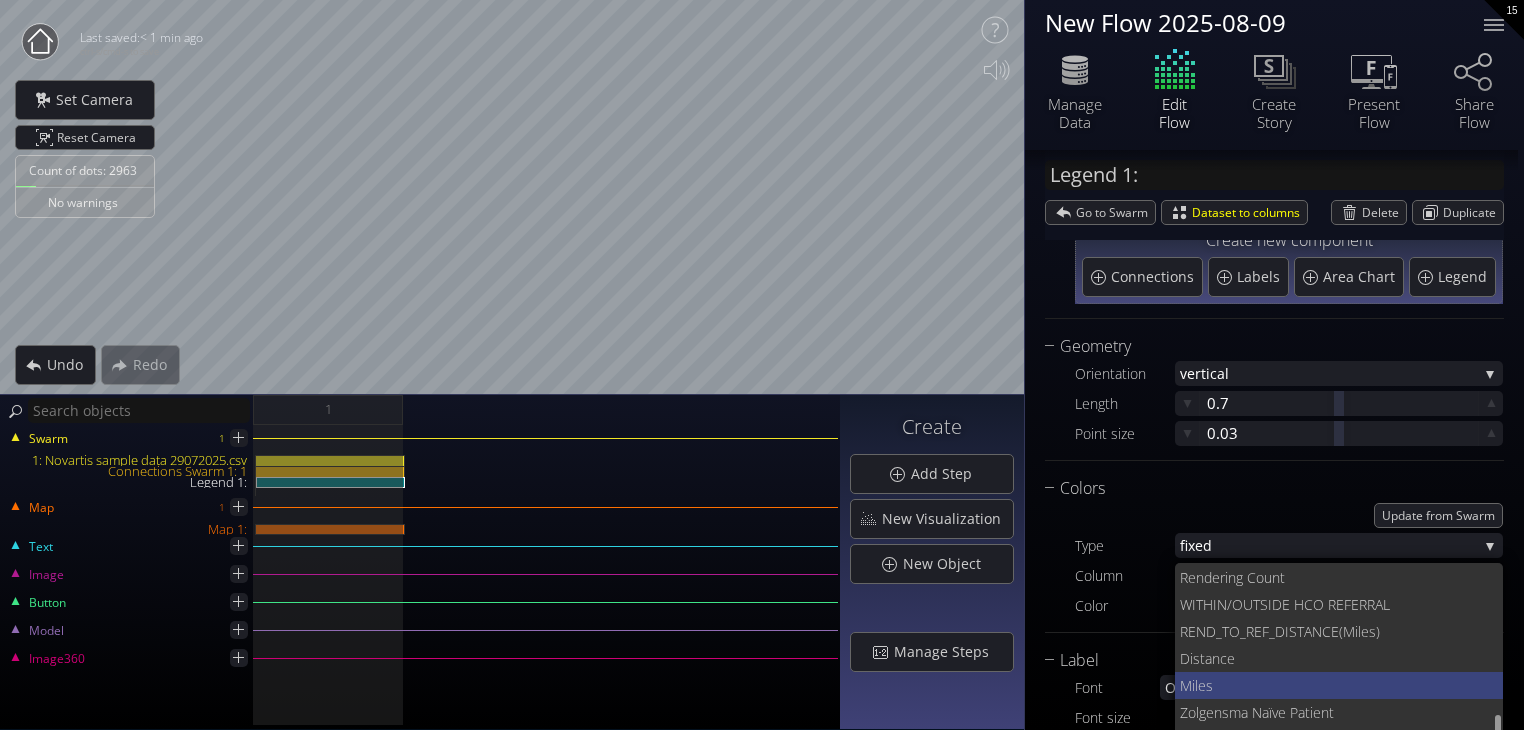 click on "Miles" at bounding box center (1334, 685) 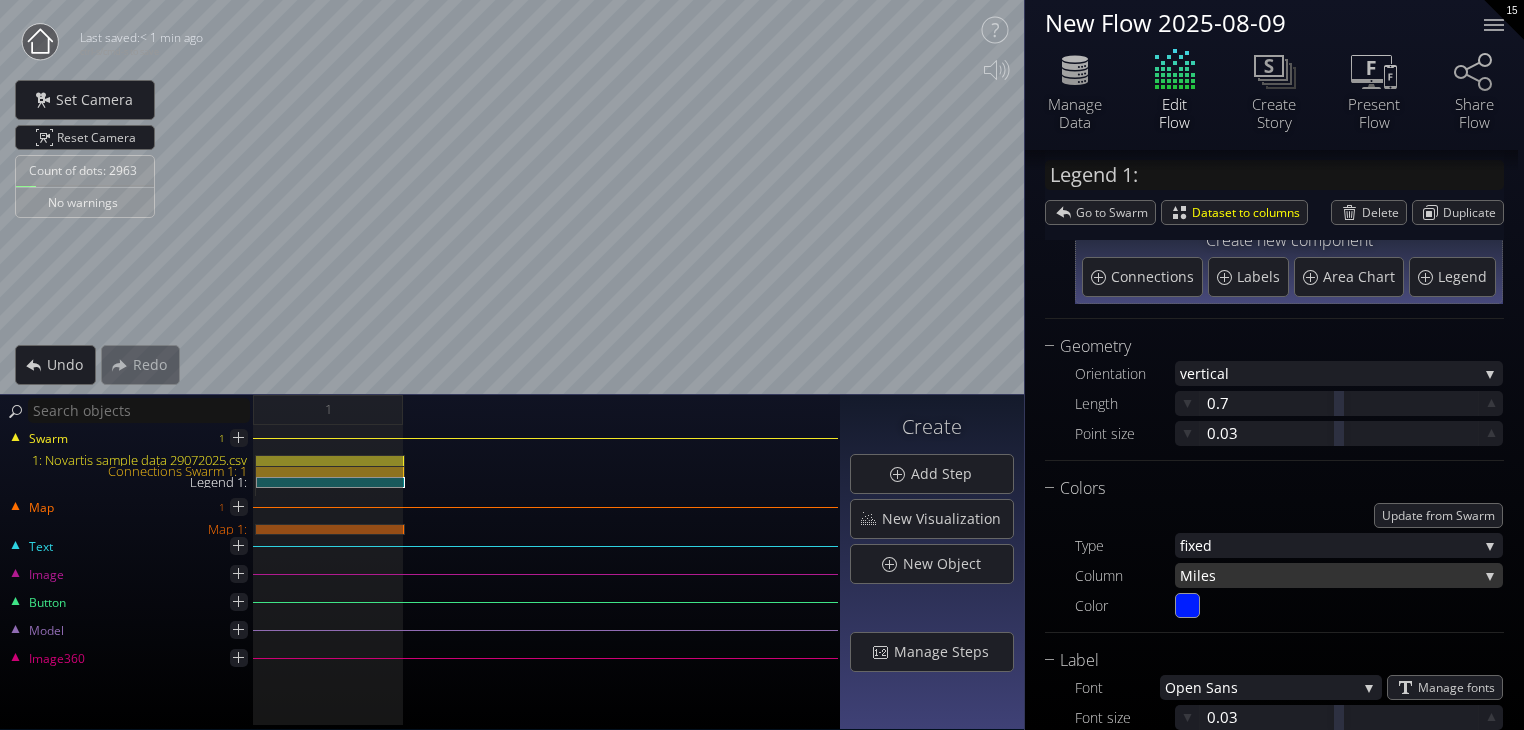 click on "Miles" at bounding box center (1329, 575) 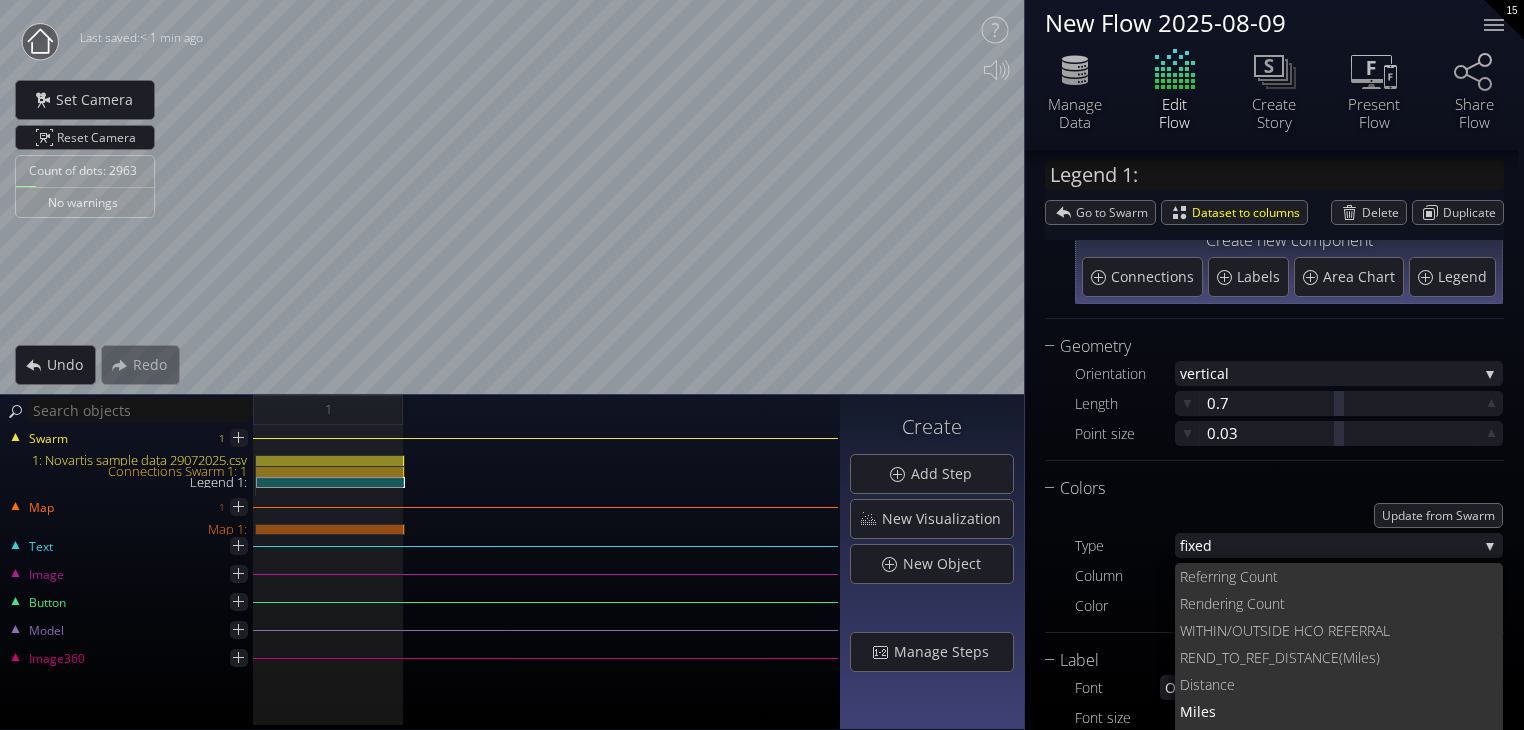 scroll, scrollTop: 350, scrollLeft: 0, axis: vertical 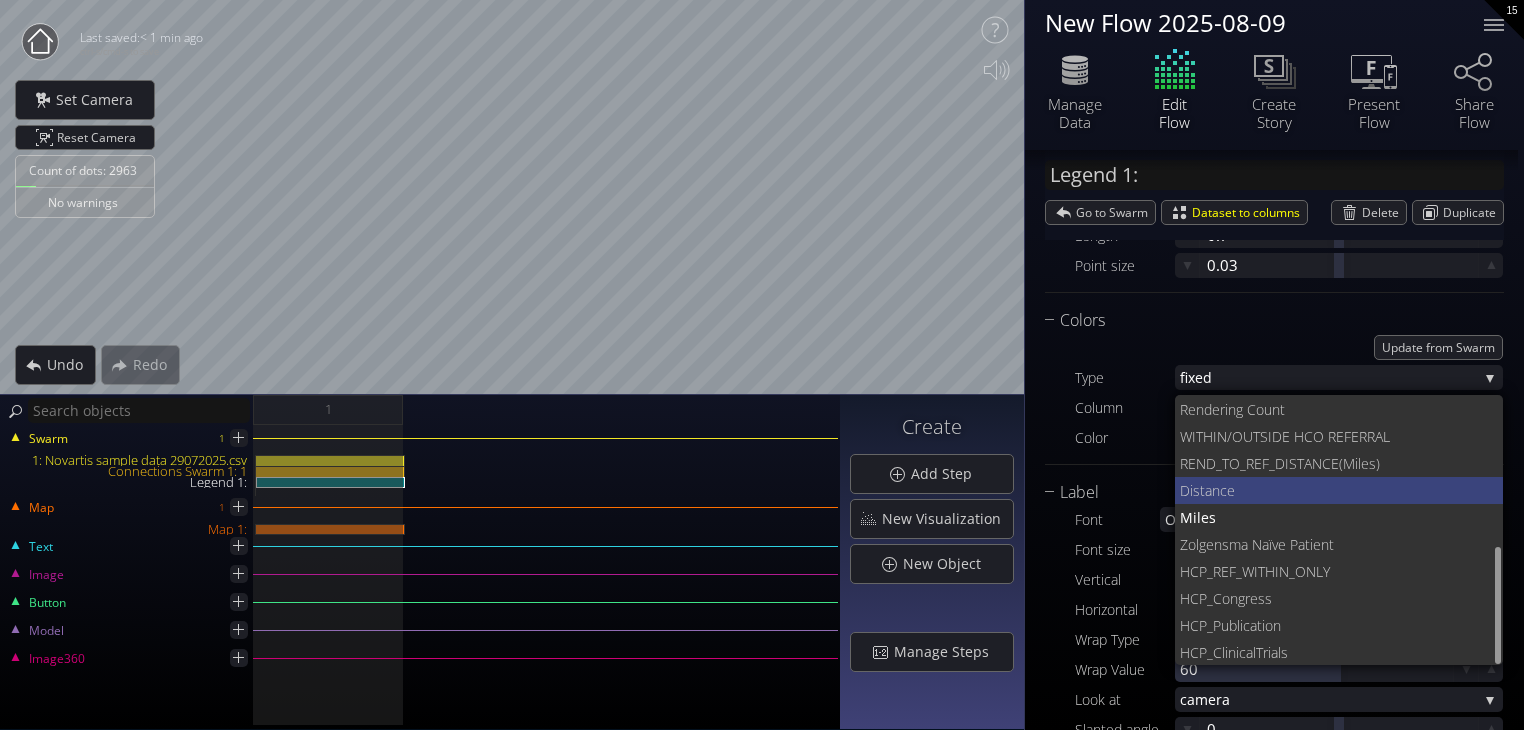 click on "ce" at bounding box center (1354, 490) 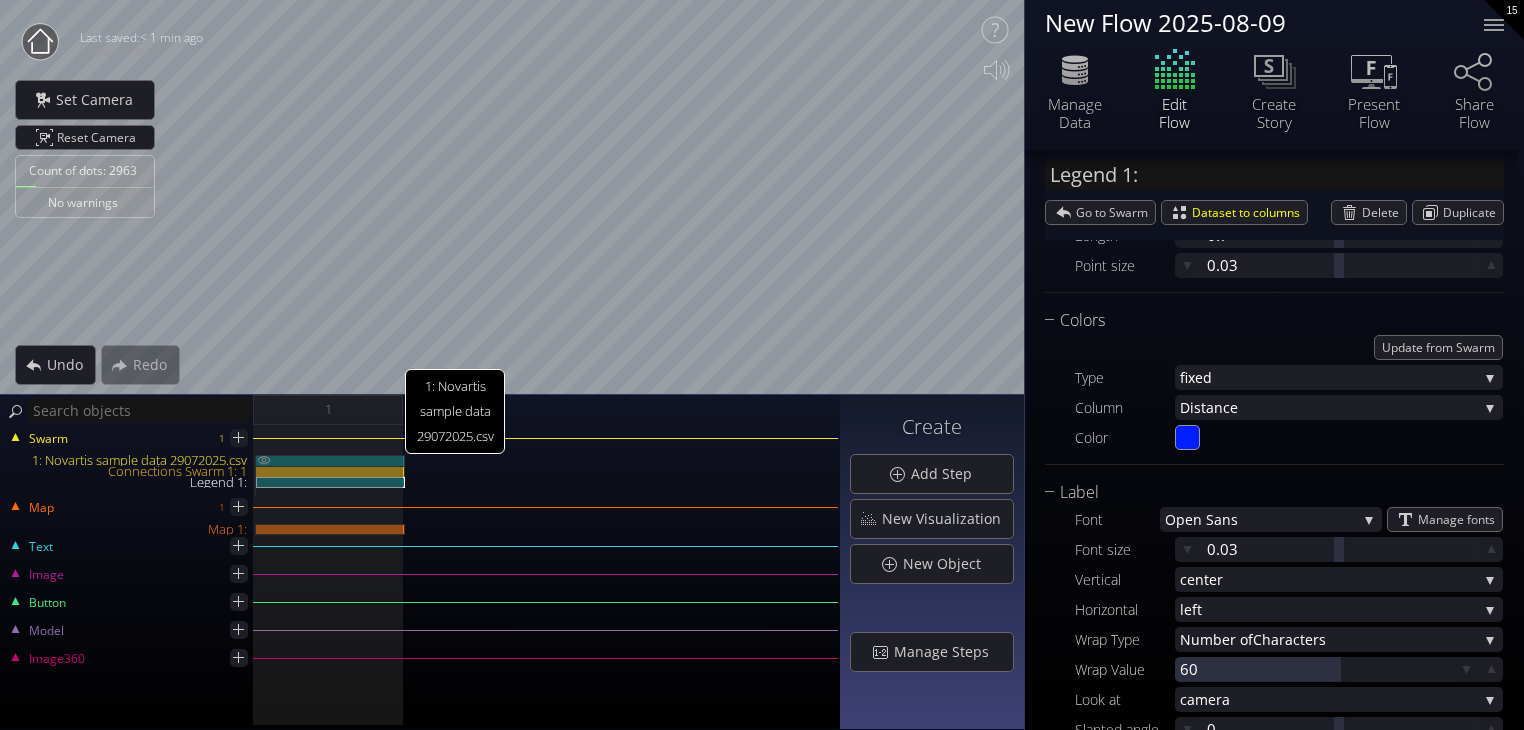click on "1: Novartis sample data 29072025.csv" at bounding box center (330, 460) 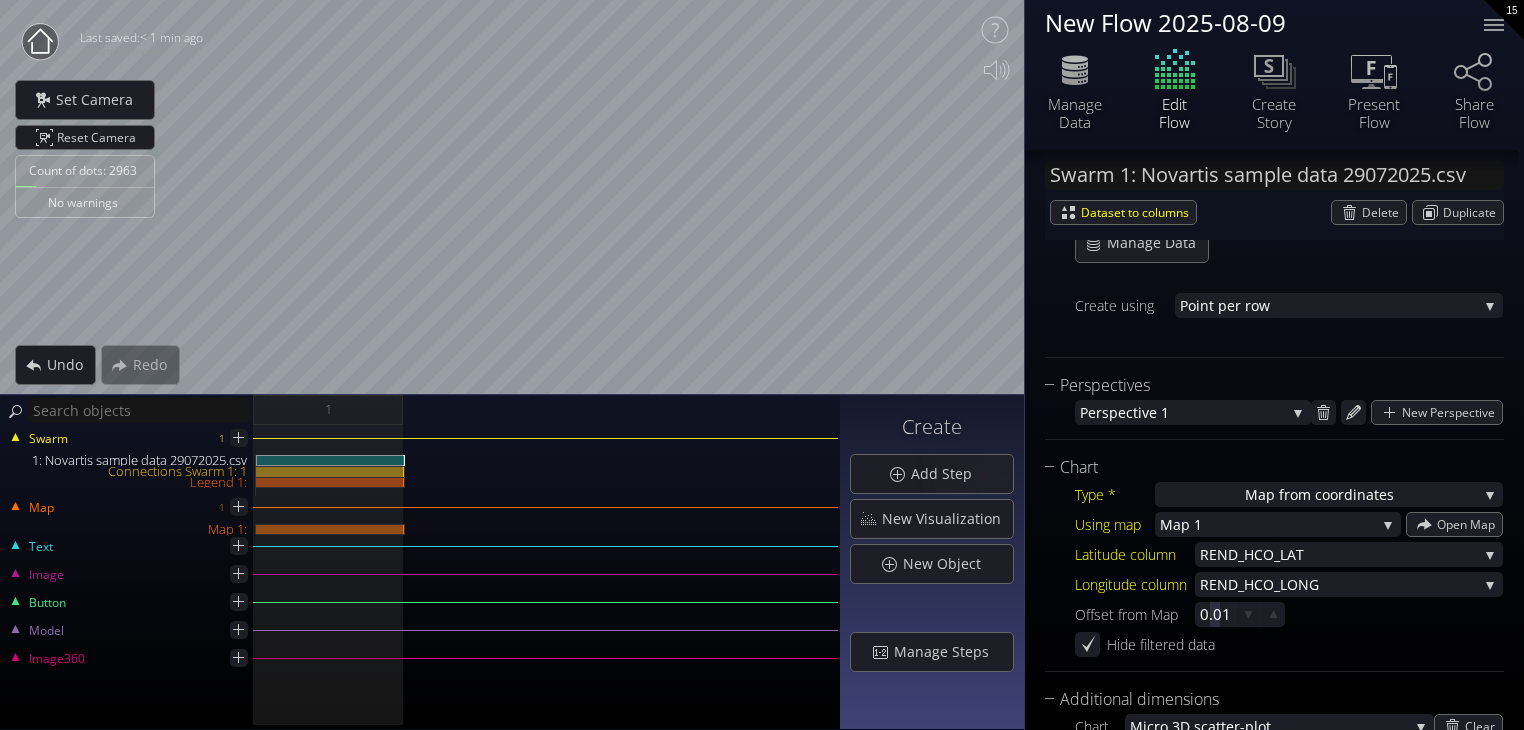 scroll, scrollTop: 0, scrollLeft: 0, axis: both 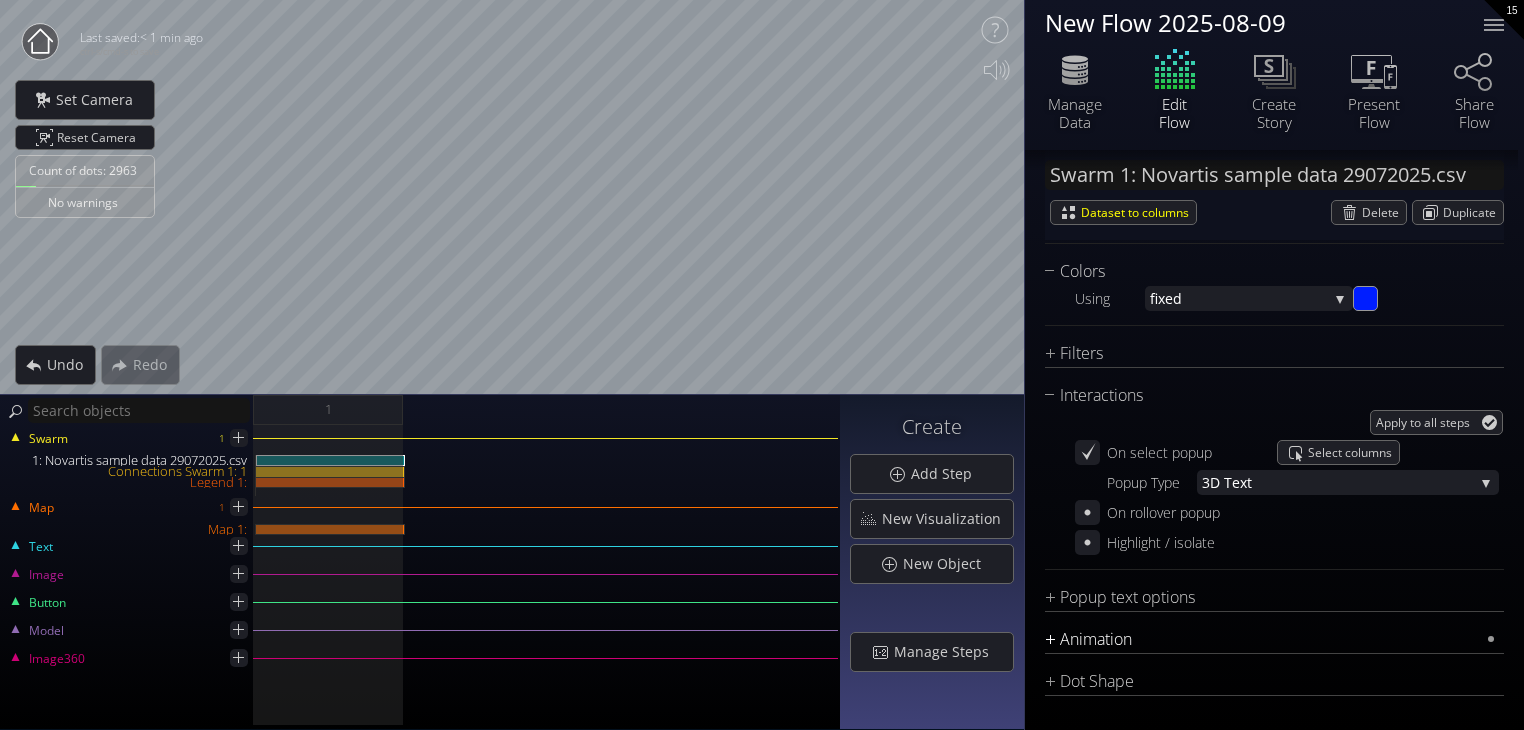 click on "Animation" at bounding box center [1262, 639] 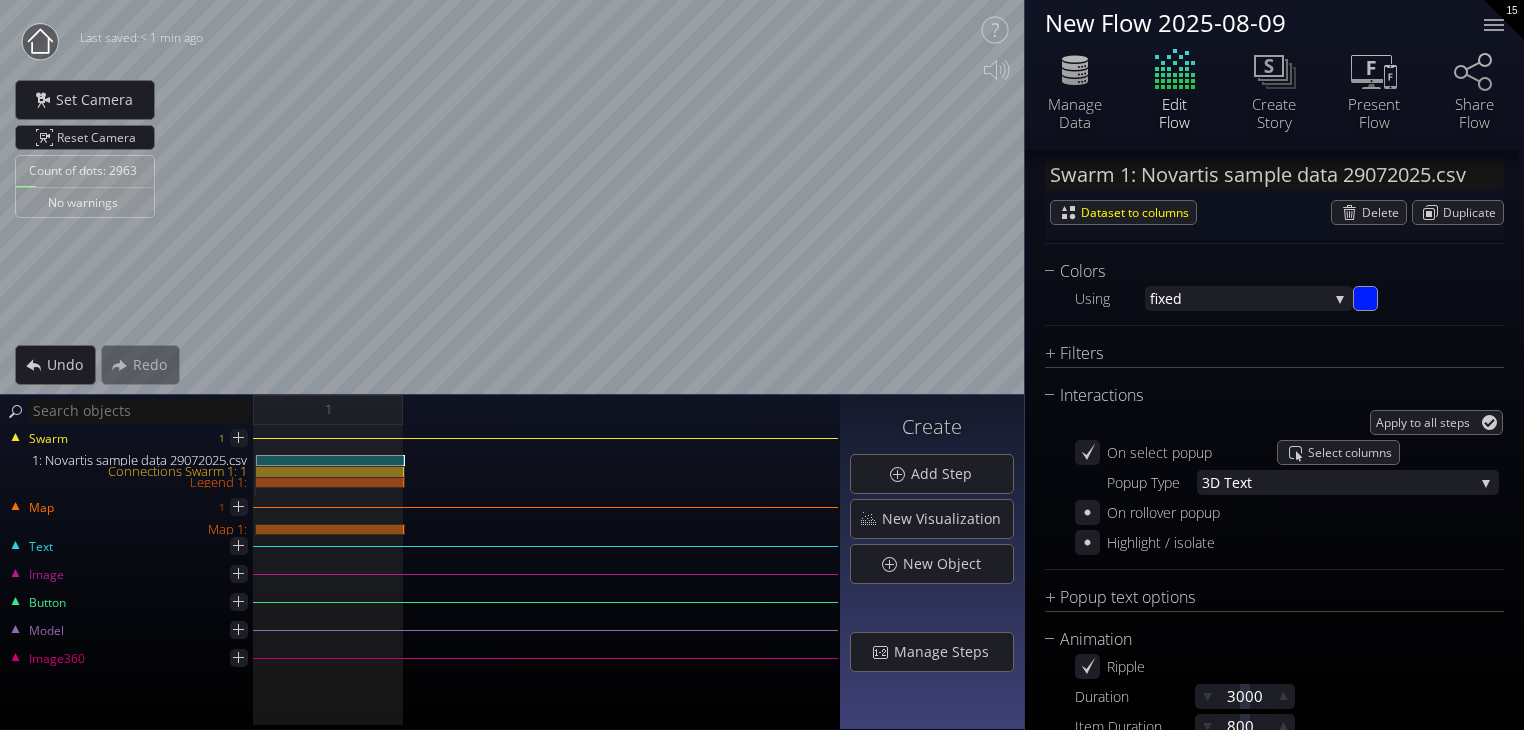 click on "Latitude column
RE   ND_HCO_LAT     RE   ND_HCO_LAT   HC   P_Congress   HCP_Clin   icalTrials
Longitude column
REN   D_HCO_LONG     RE   ND_HCO_LAT   REN   D_HCO_LONG   HC   P_Congress   HCP_P   ublication   HCP_Clin   icalTrials
Offset from Map
0.01
Hide filtered data
Additional dimensions
Chart
Micro 3D sc   atter-plot     Micro 3D sc   atter-plot   Radar plot: 3D c   ylindrical   Radar plot:    spherical   St   acks     Bars   S   kyscrapers" at bounding box center [1274, 137] 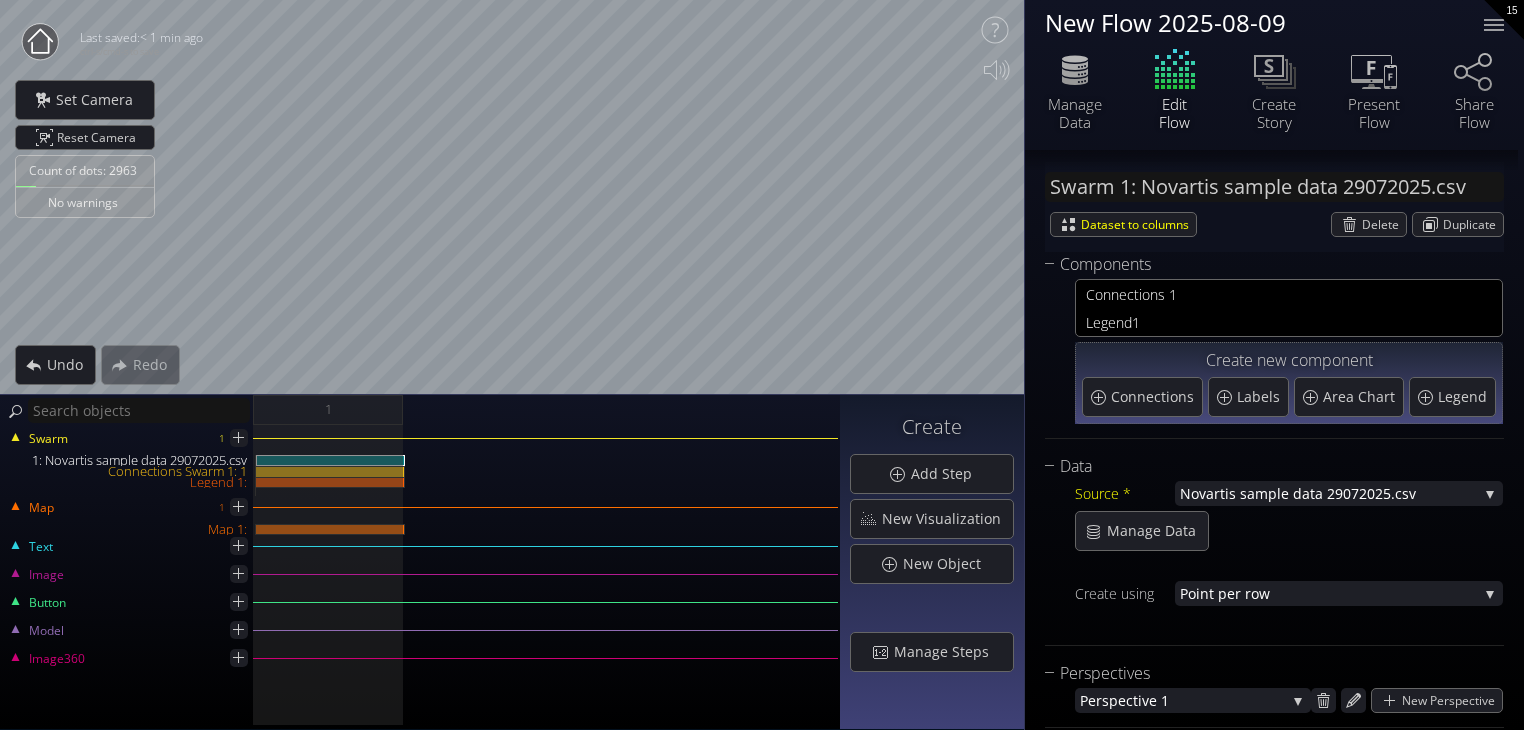scroll, scrollTop: 6, scrollLeft: 0, axis: vertical 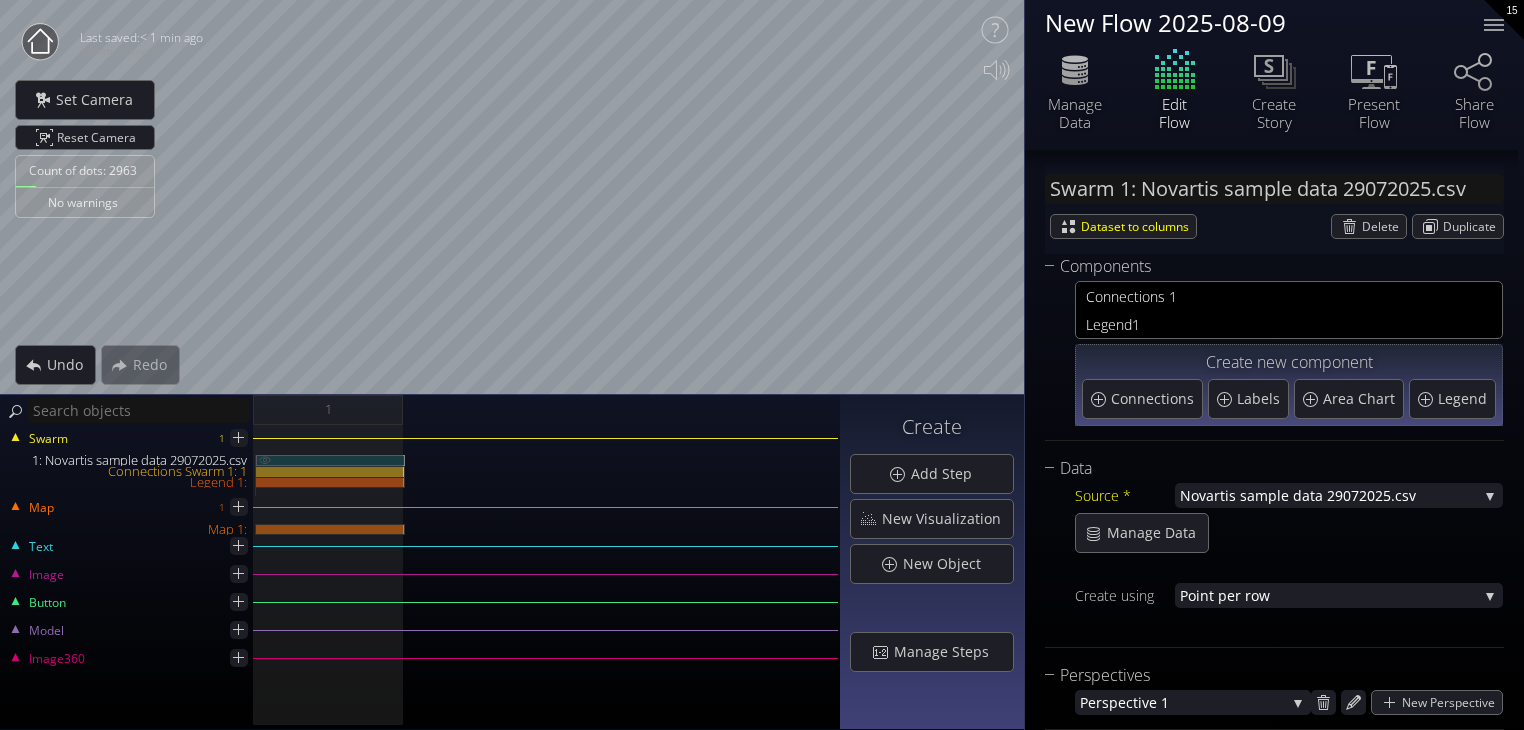 click on "1: Novartis sample data 29072025.csv" at bounding box center (330, 460) 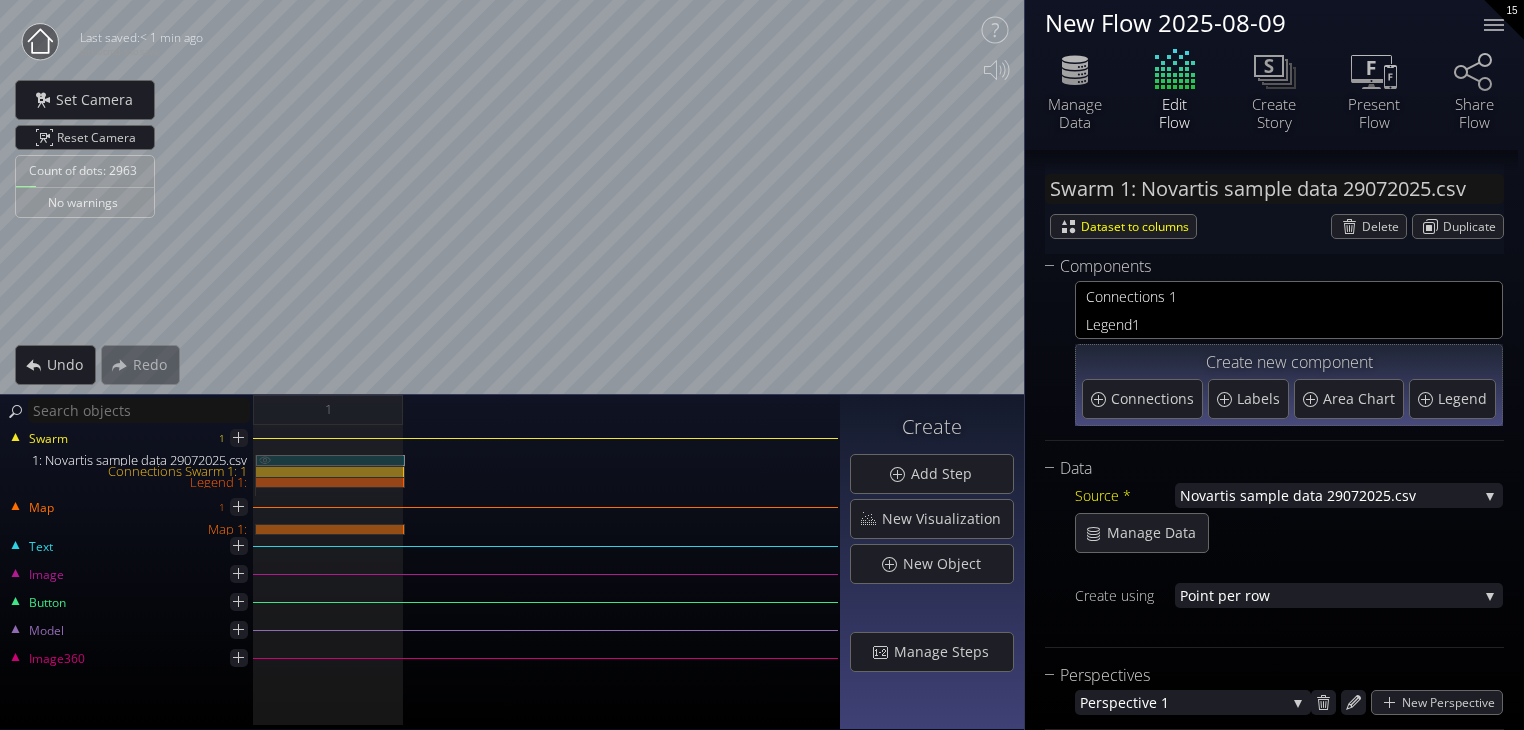 click at bounding box center (265, 459) 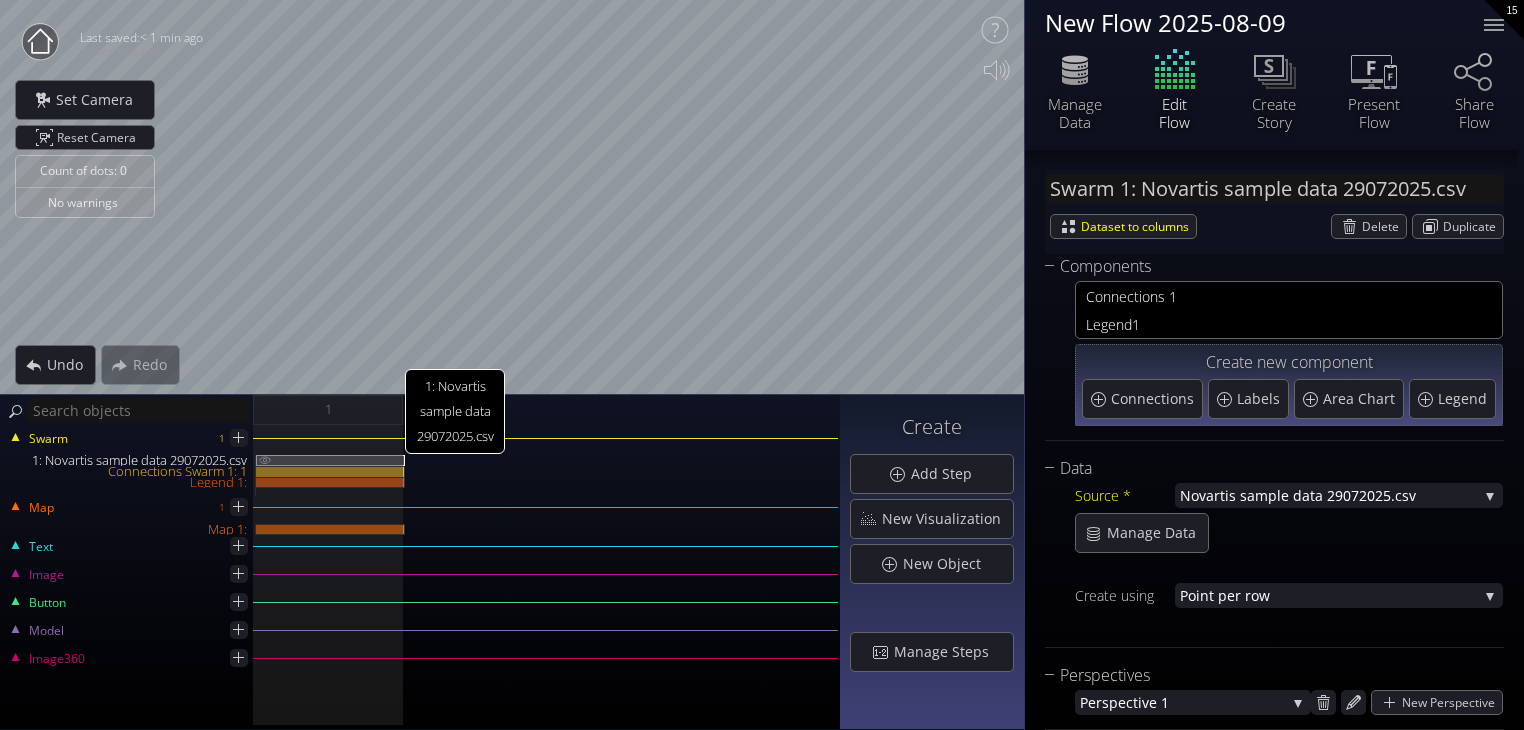 click at bounding box center [265, 459] 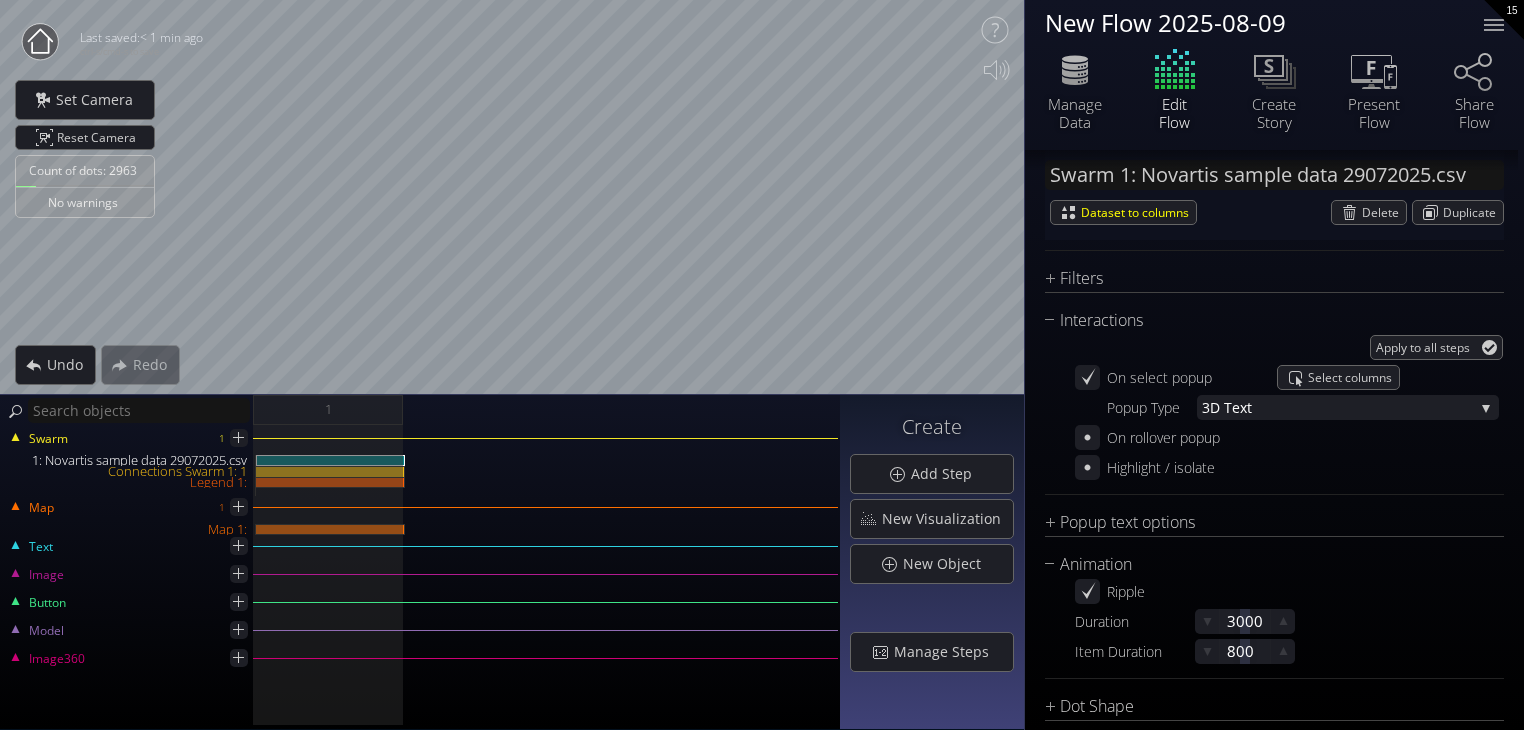 scroll, scrollTop: 1305, scrollLeft: 0, axis: vertical 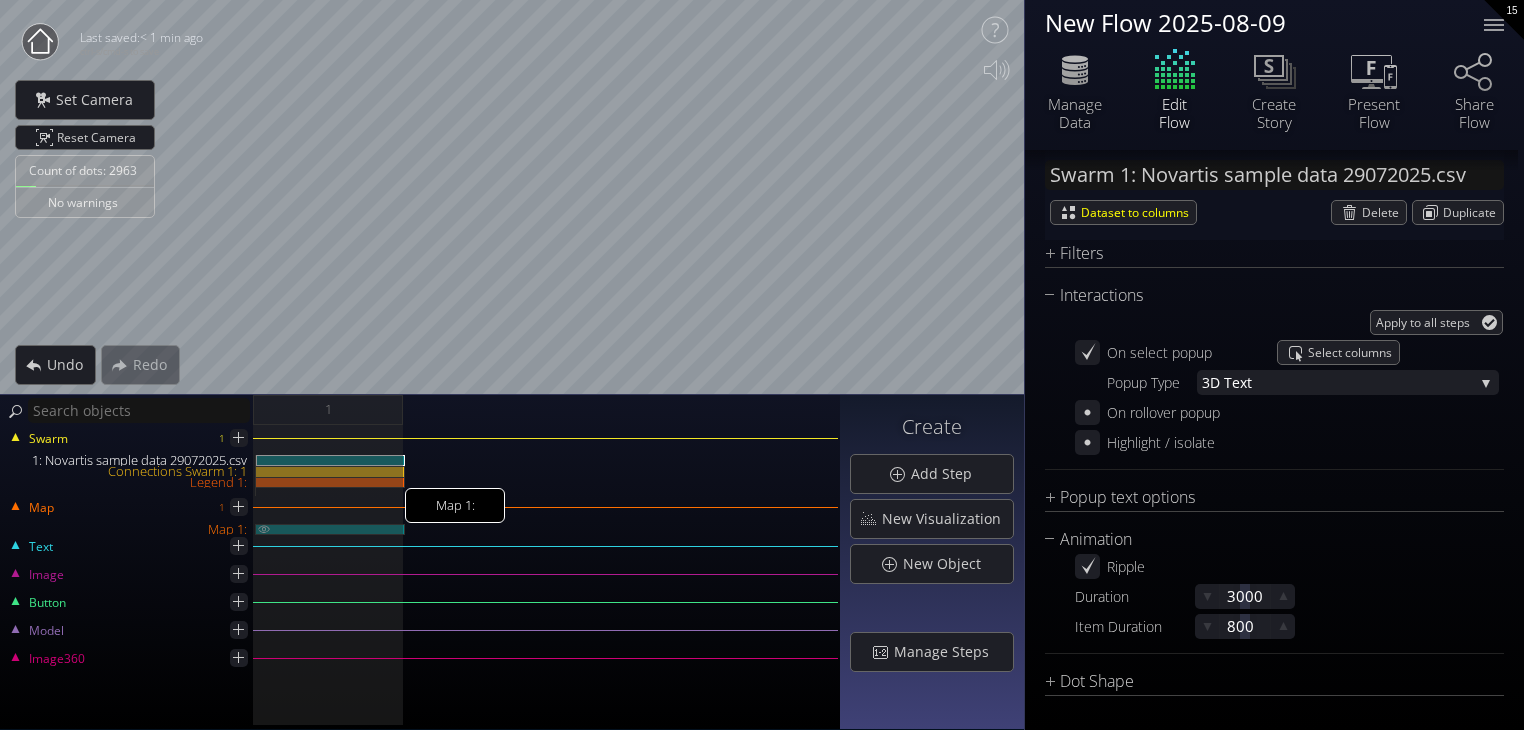 click on "Map 1:" at bounding box center [330, 529] 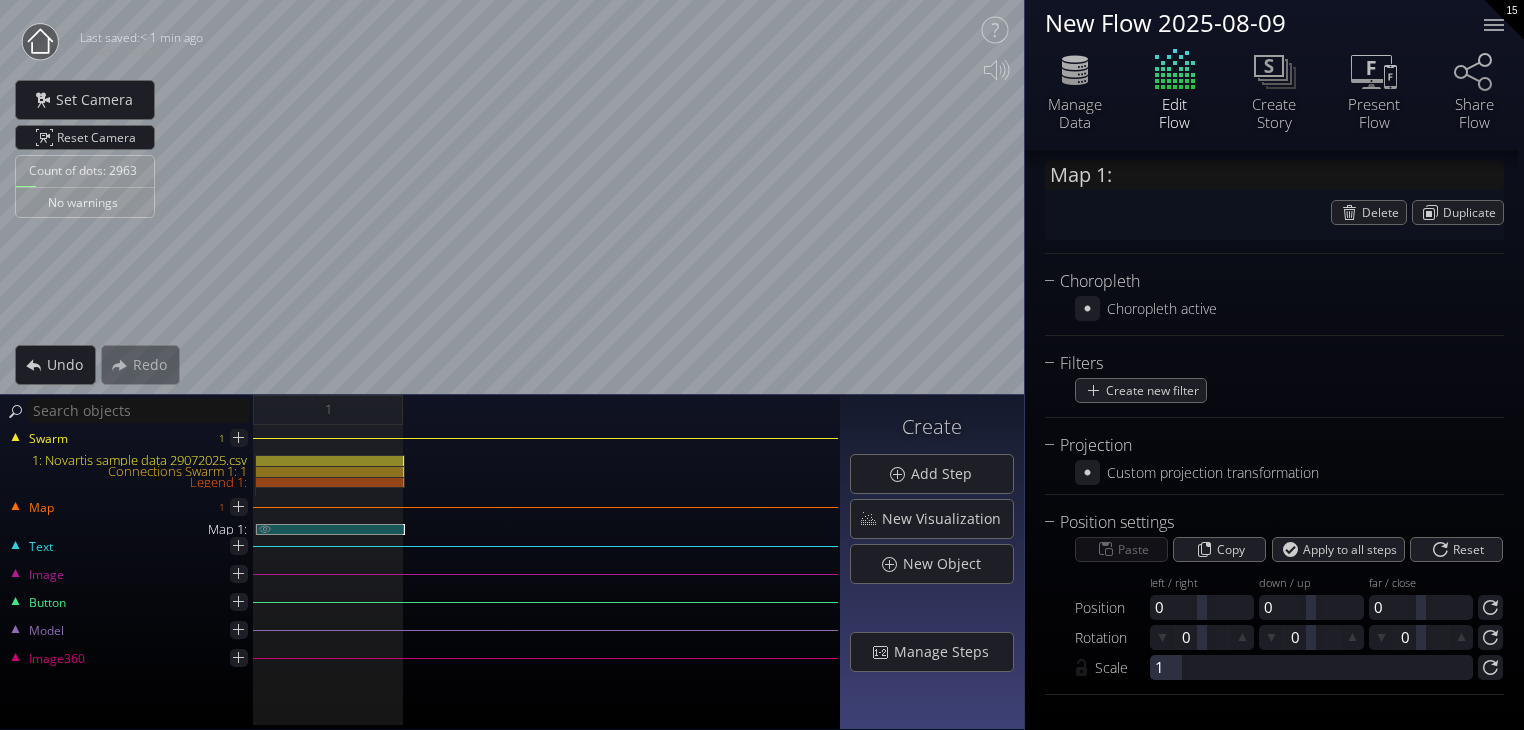 scroll, scrollTop: 364, scrollLeft: 0, axis: vertical 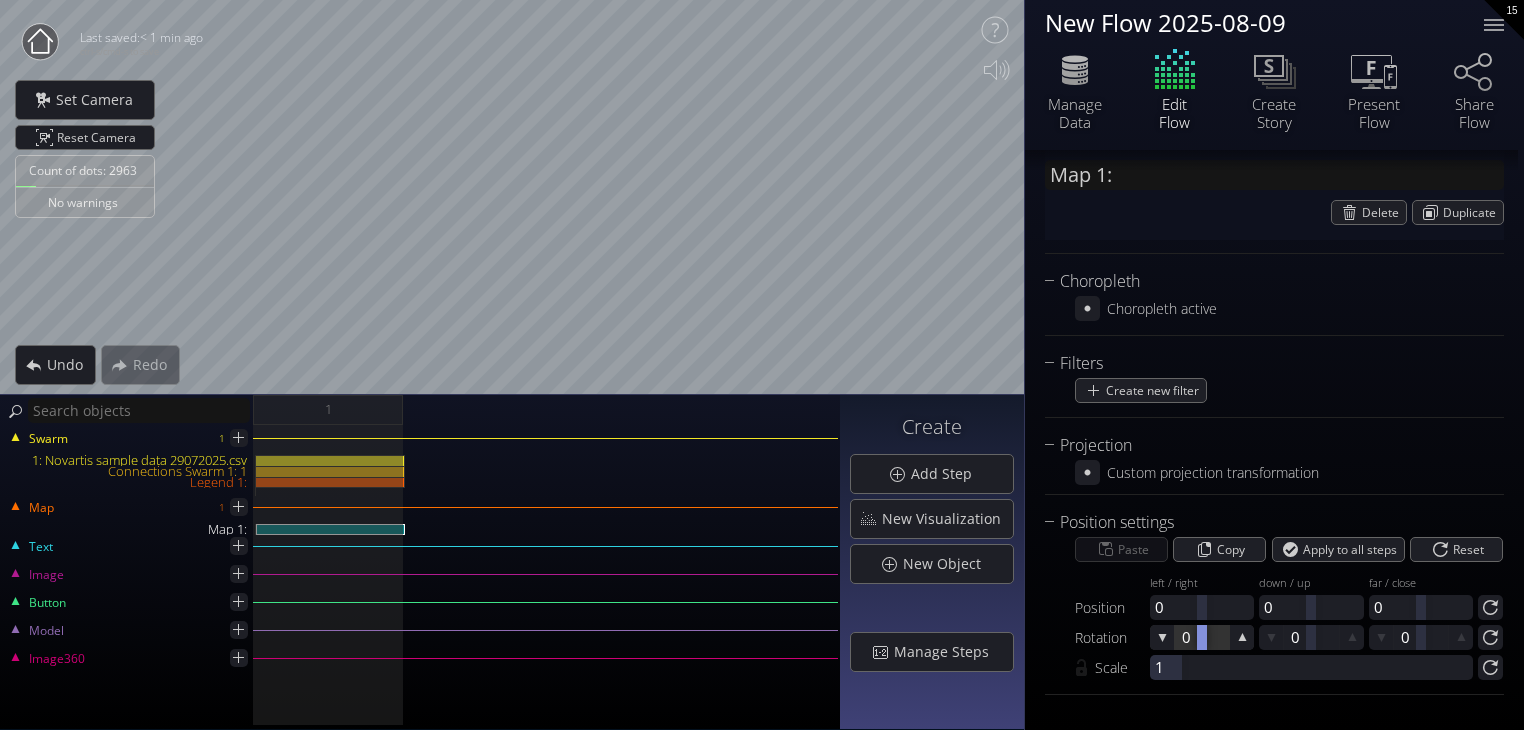 click at bounding box center [1202, 637] 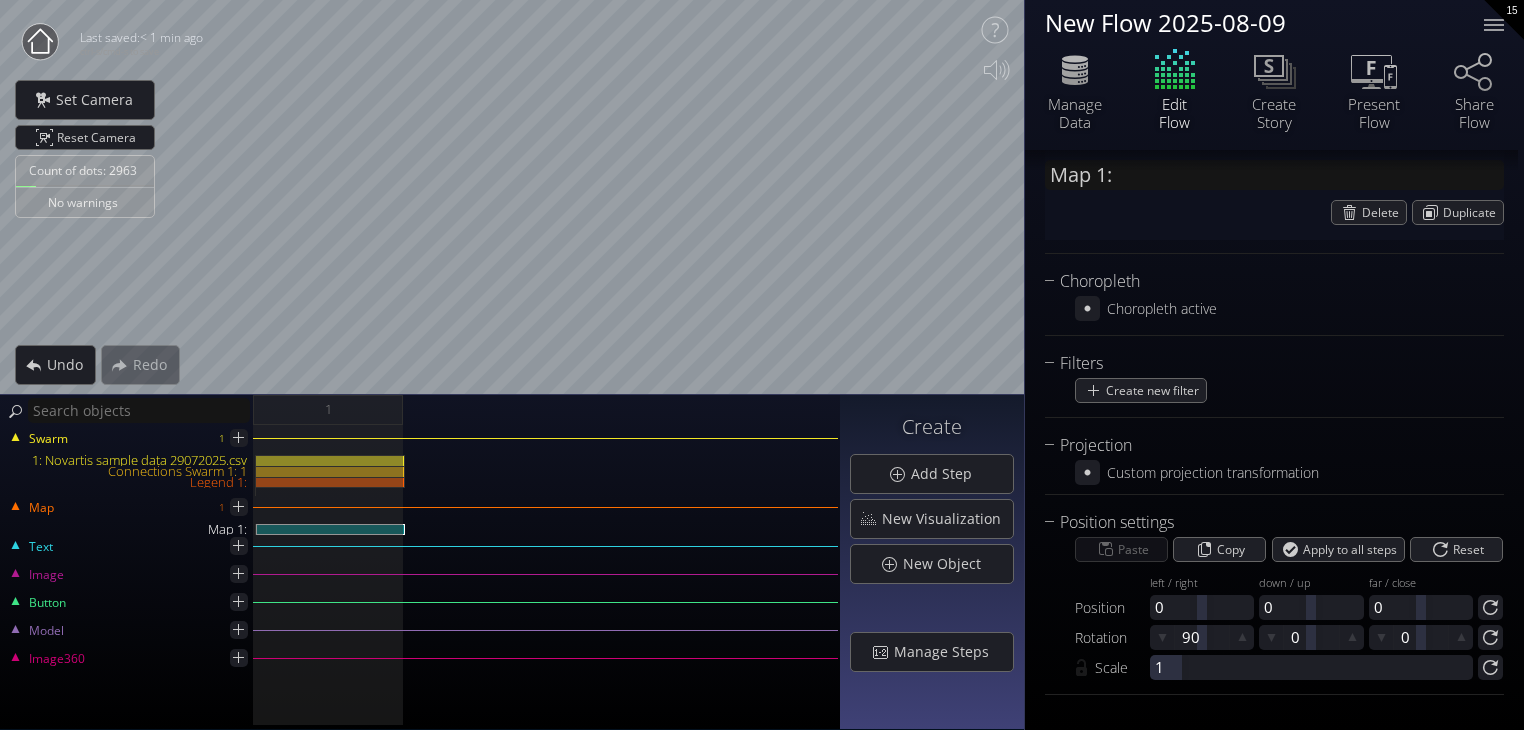 scroll, scrollTop: 0, scrollLeft: 0, axis: both 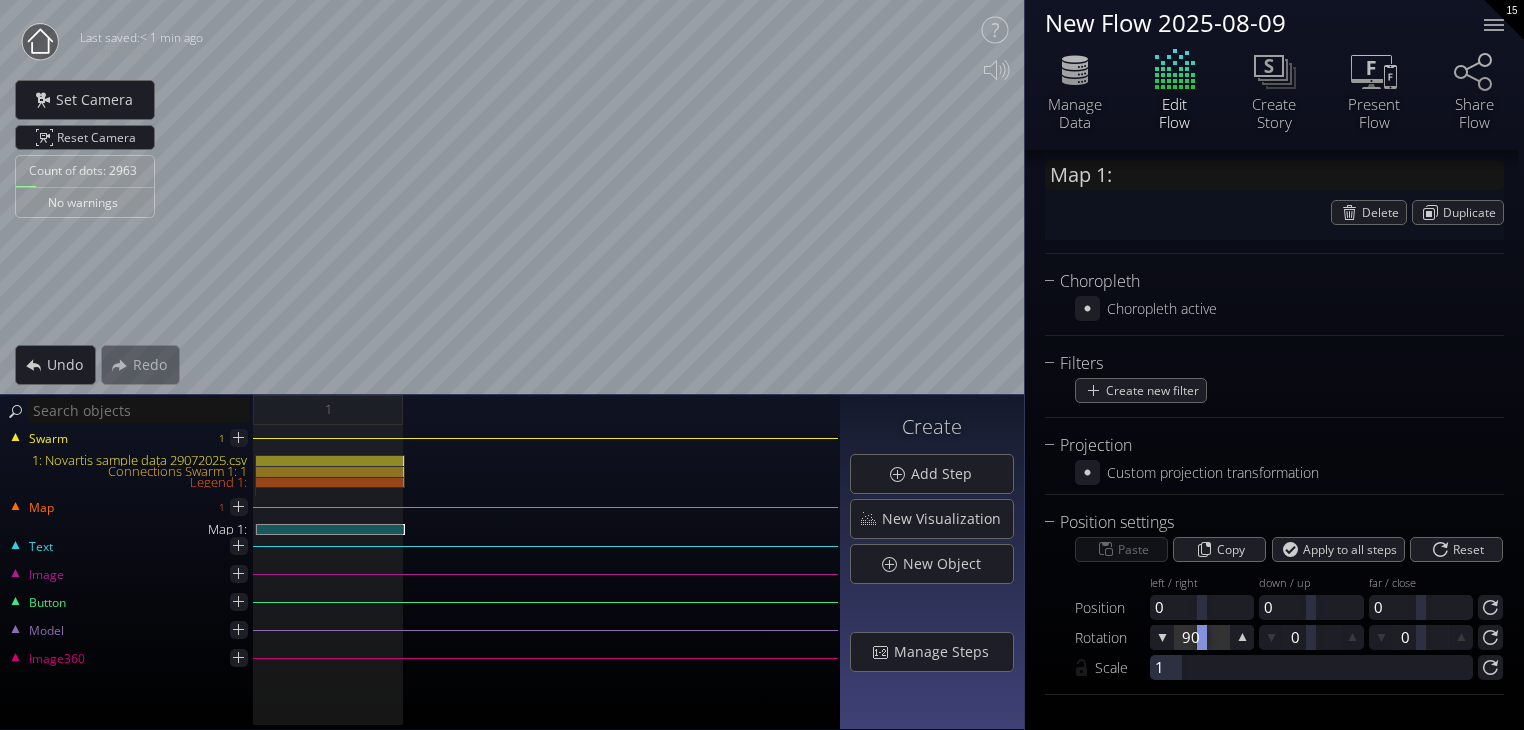 click at bounding box center [1202, 637] 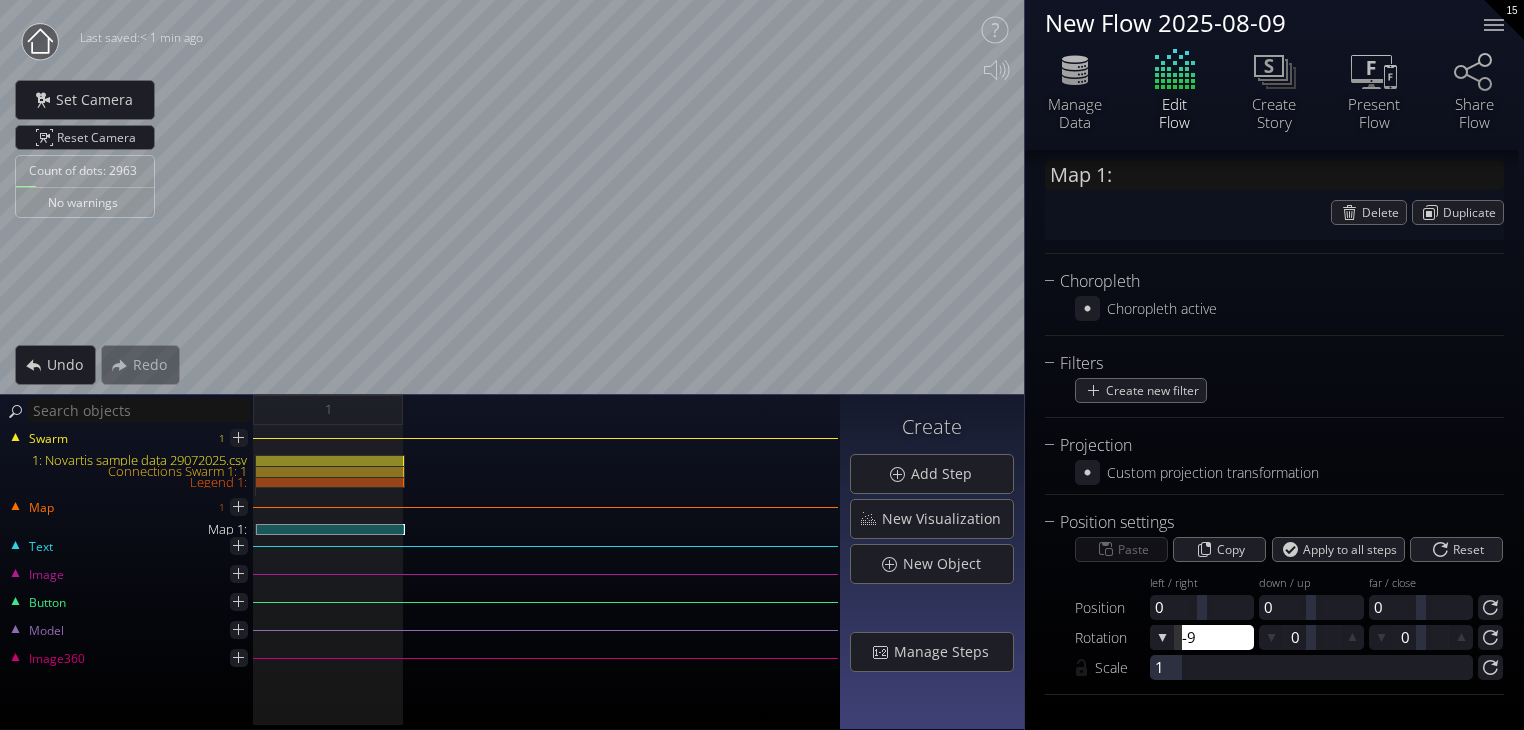 type on "[COORDINATE]" 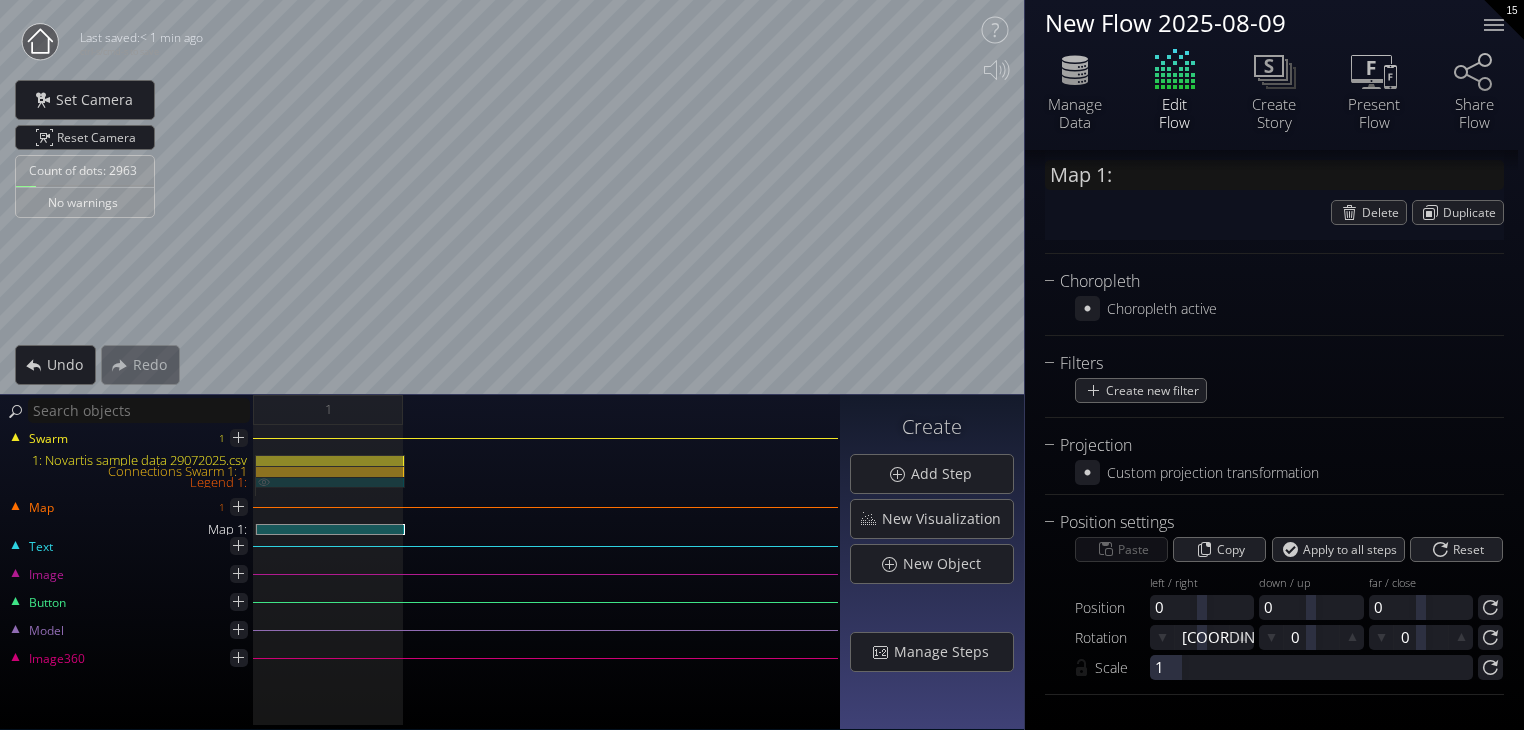 click on "Legend  1:" at bounding box center [330, 482] 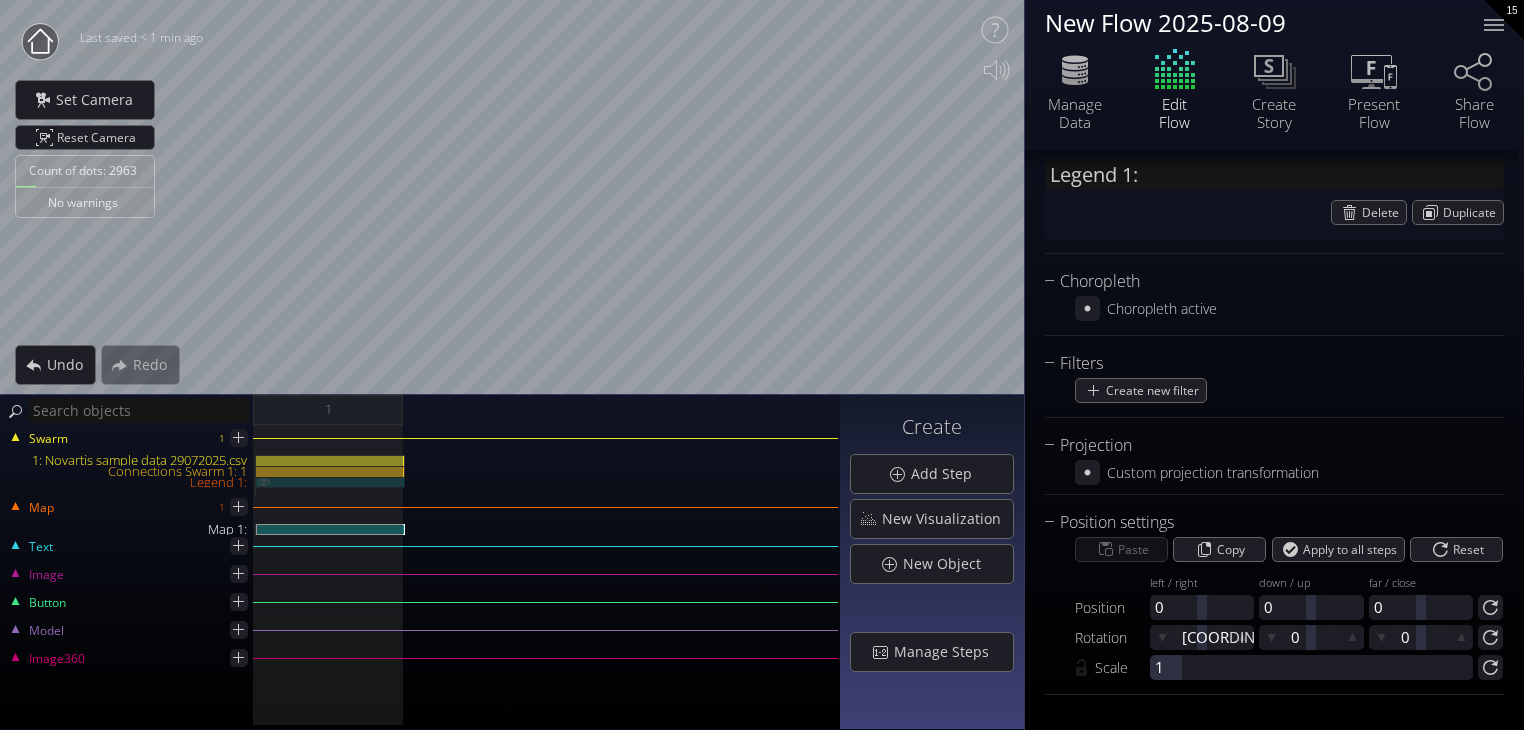 scroll, scrollTop: 640, scrollLeft: 0, axis: vertical 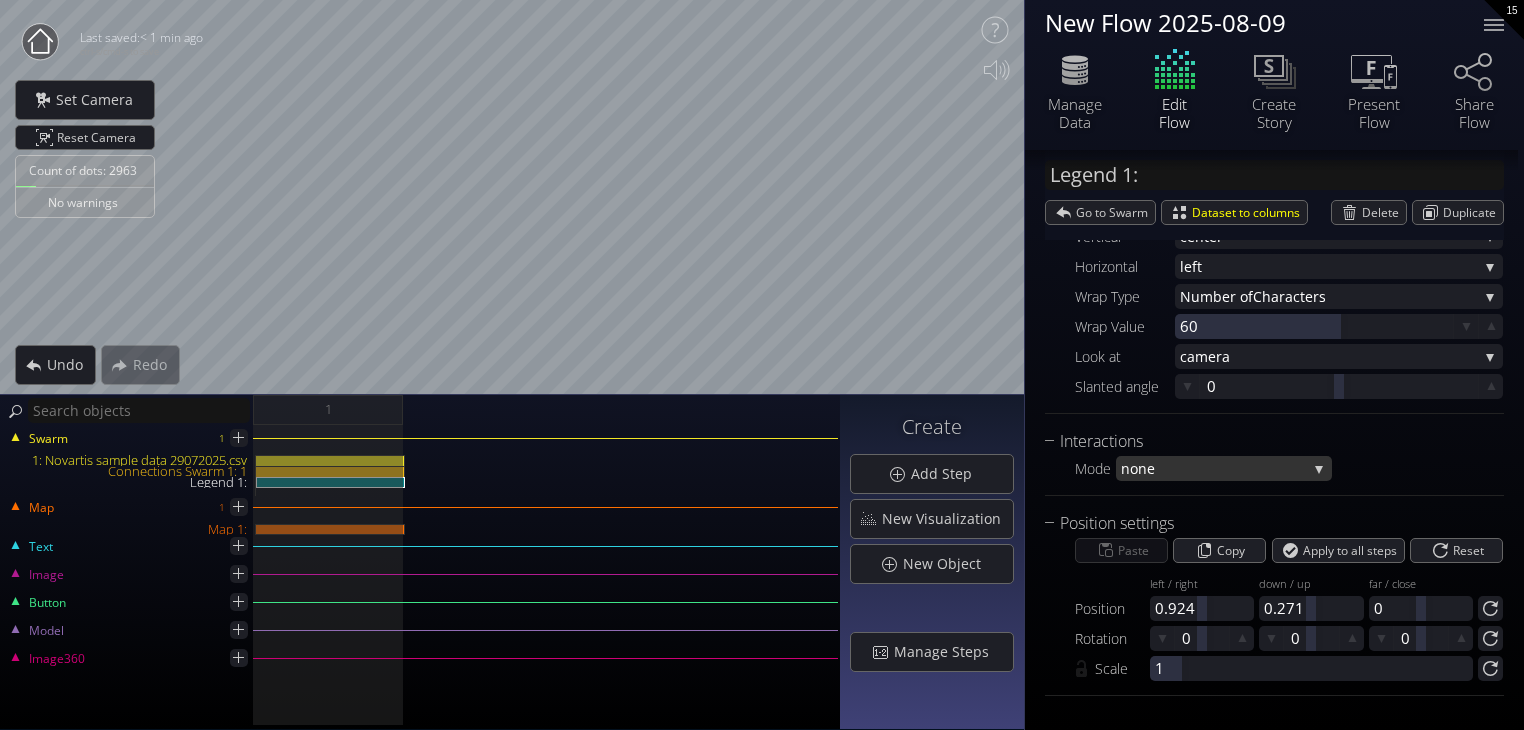 click on "none" at bounding box center (1214, 468) 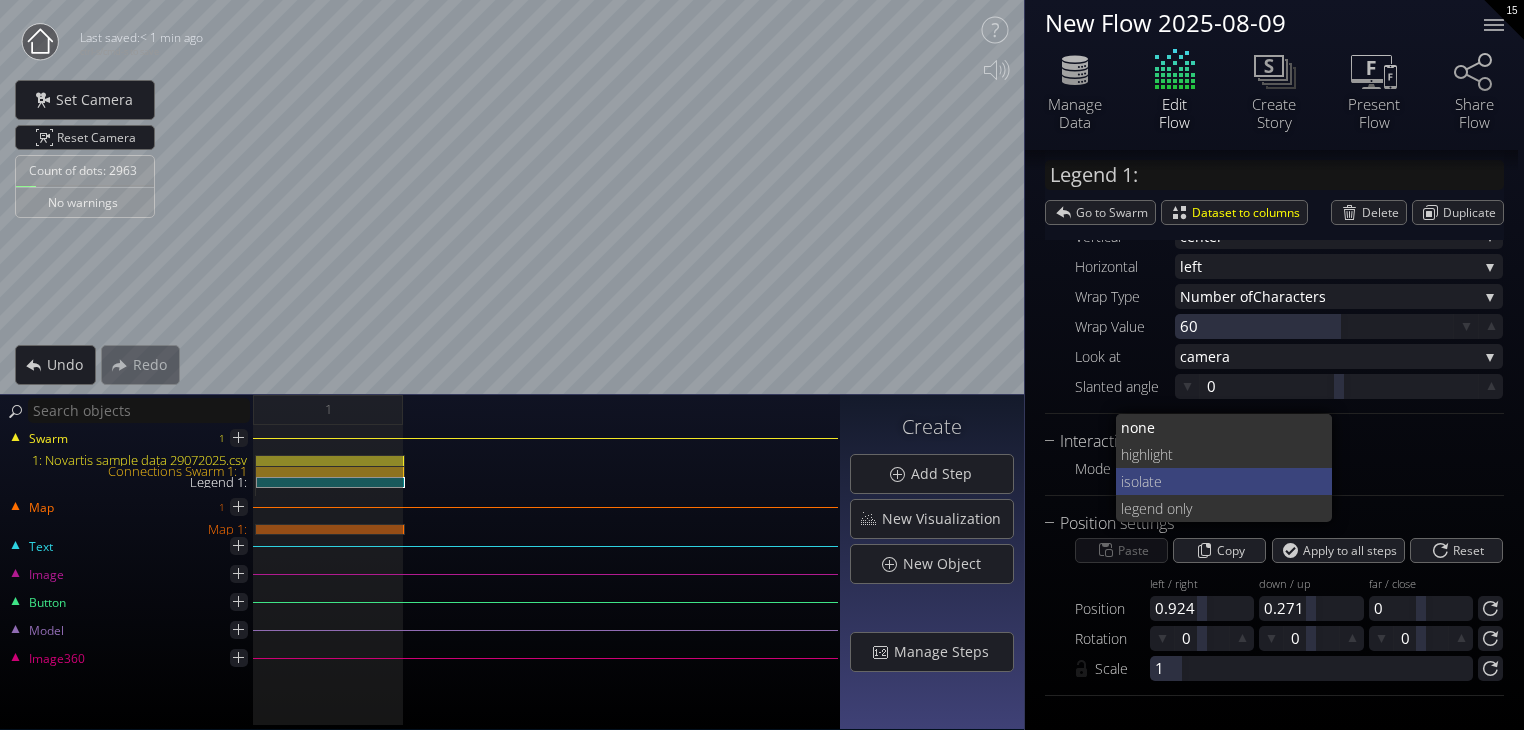 click on "ate" at bounding box center [1229, 481] 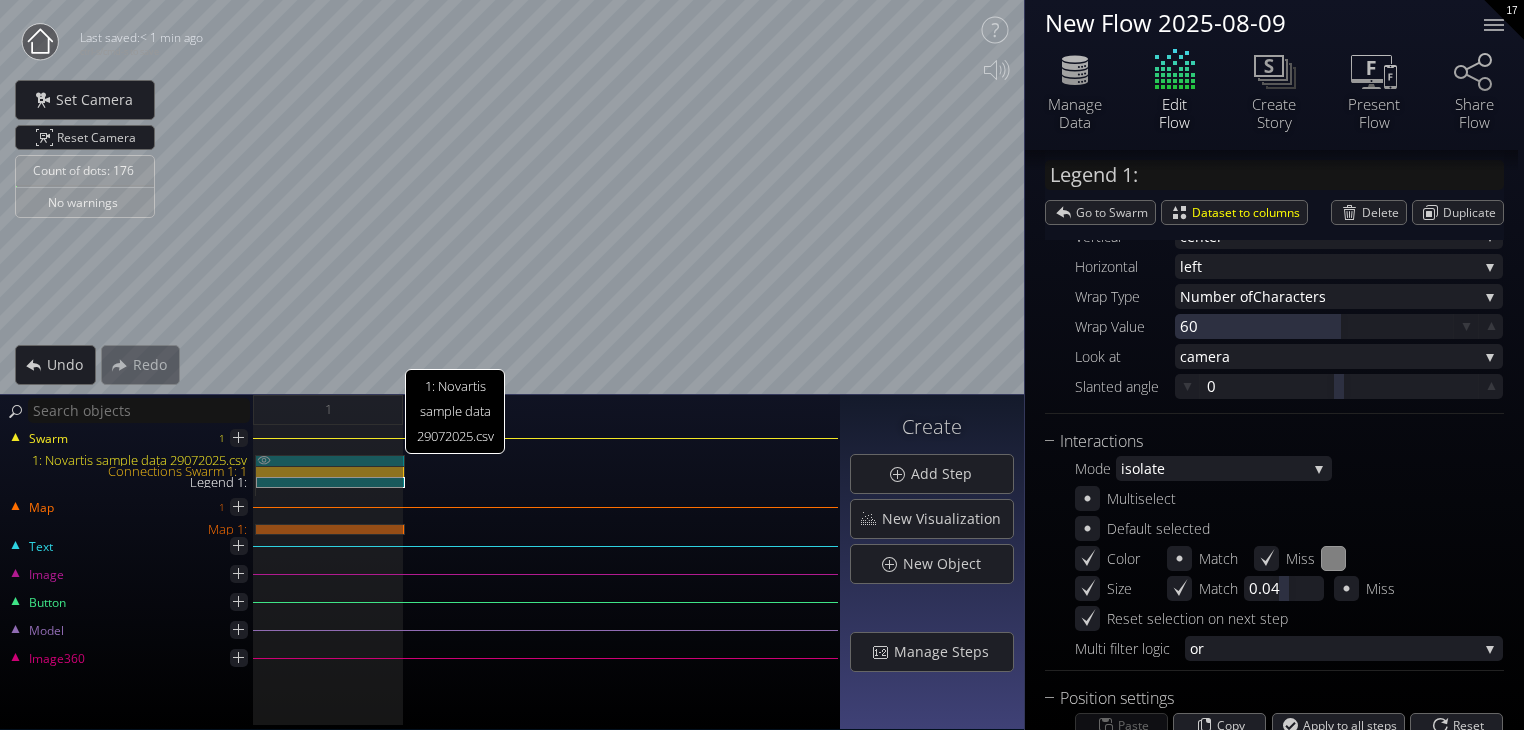 click on "1: Novartis sample data 29072025.csv" at bounding box center (330, 460) 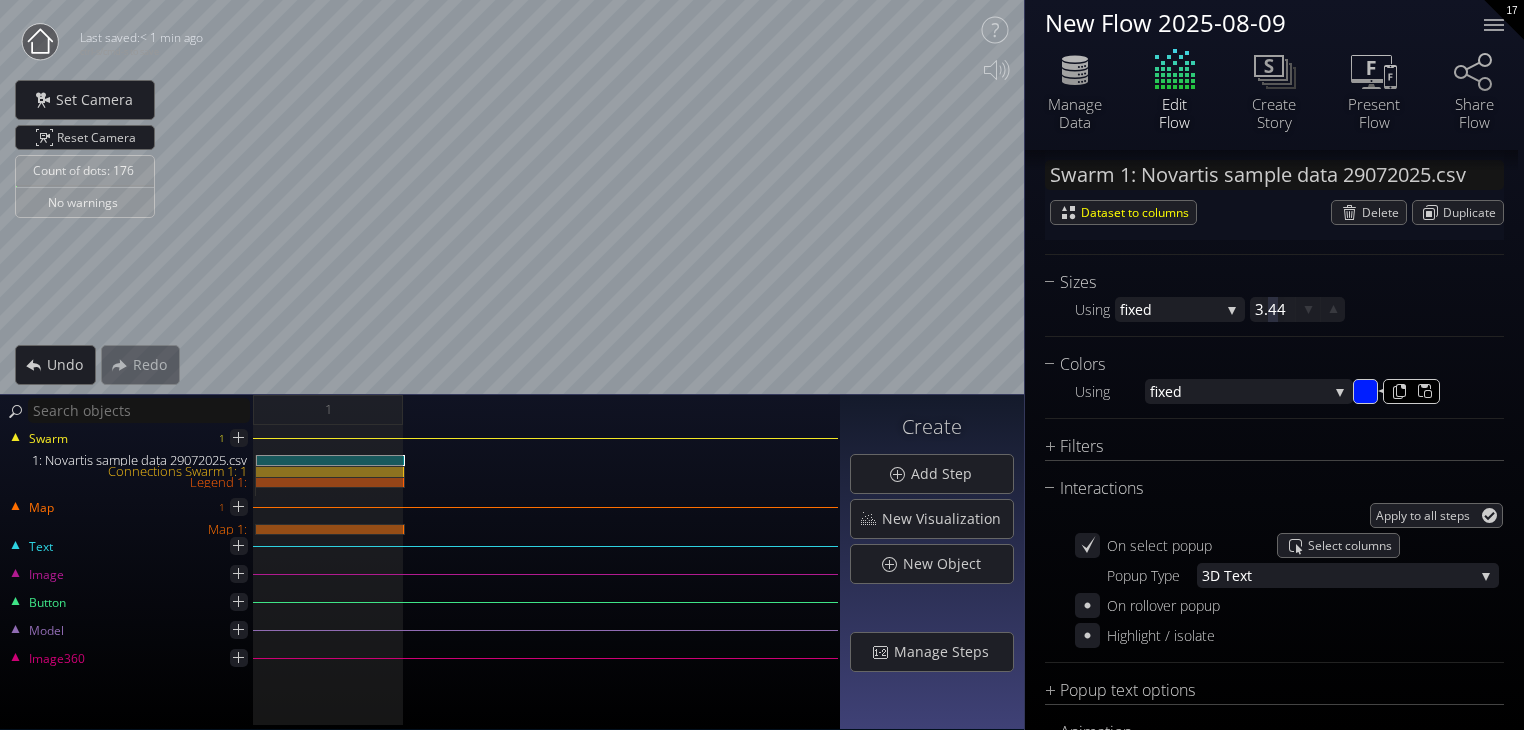 scroll, scrollTop: 1111, scrollLeft: 0, axis: vertical 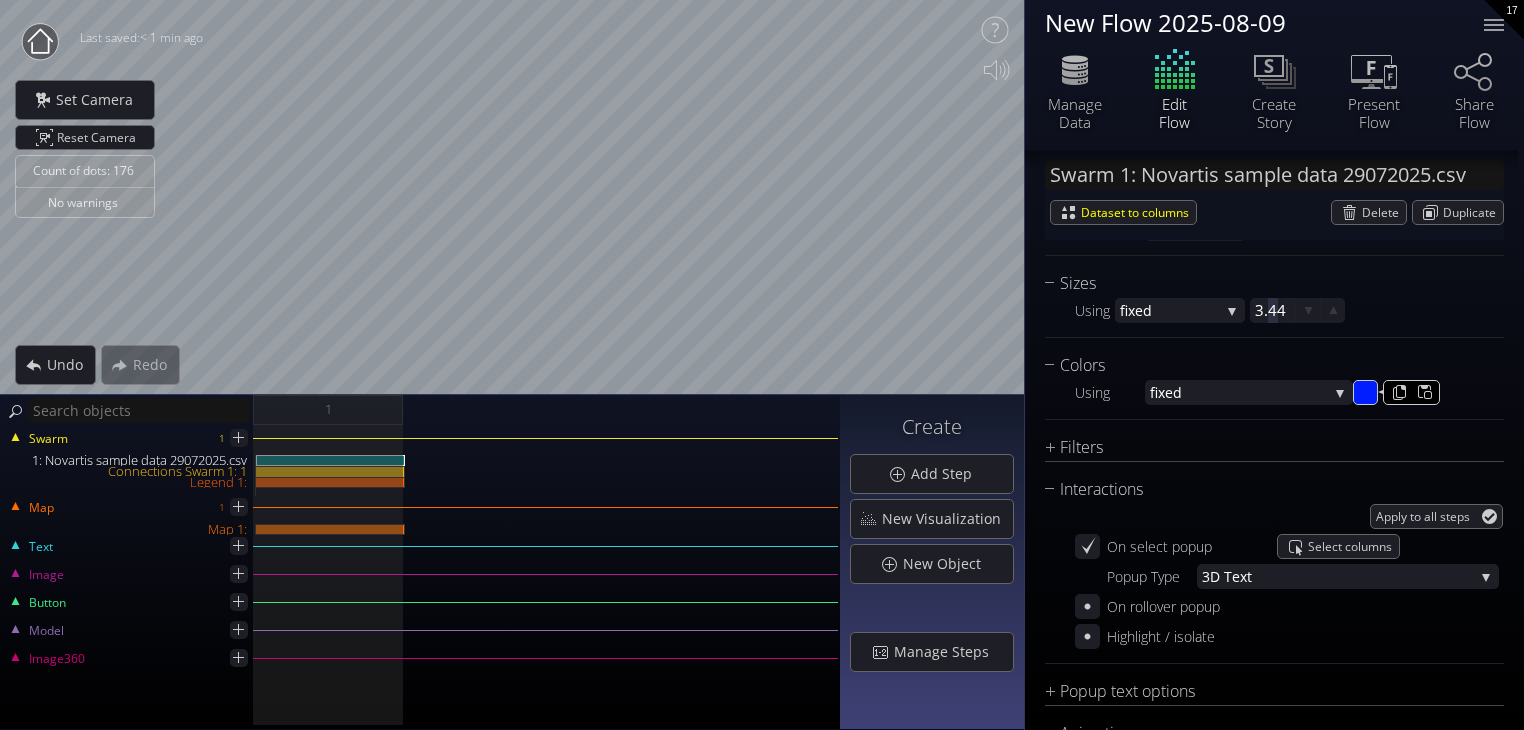 click on "#001eff" at bounding box center [1366, 393] 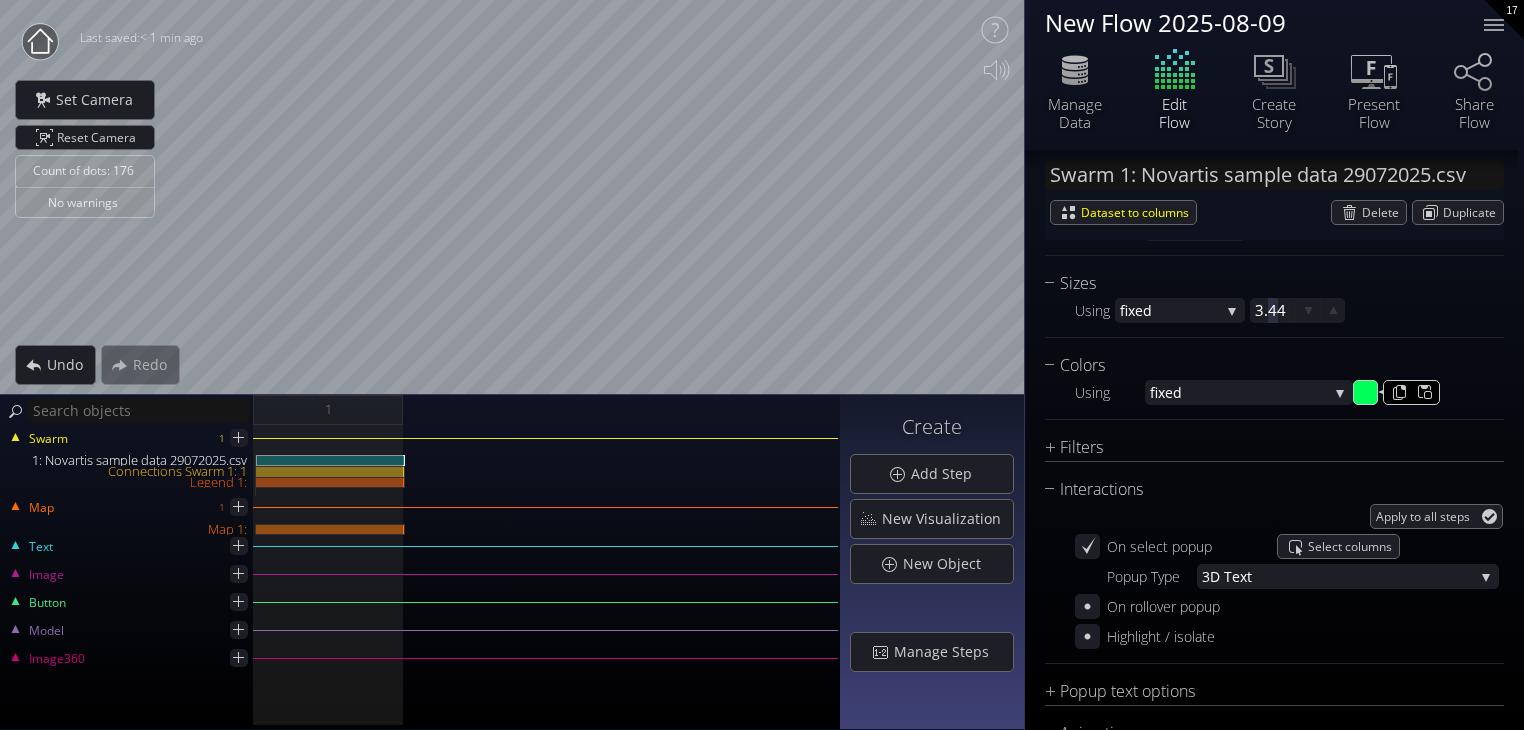 type on "#00ff59" 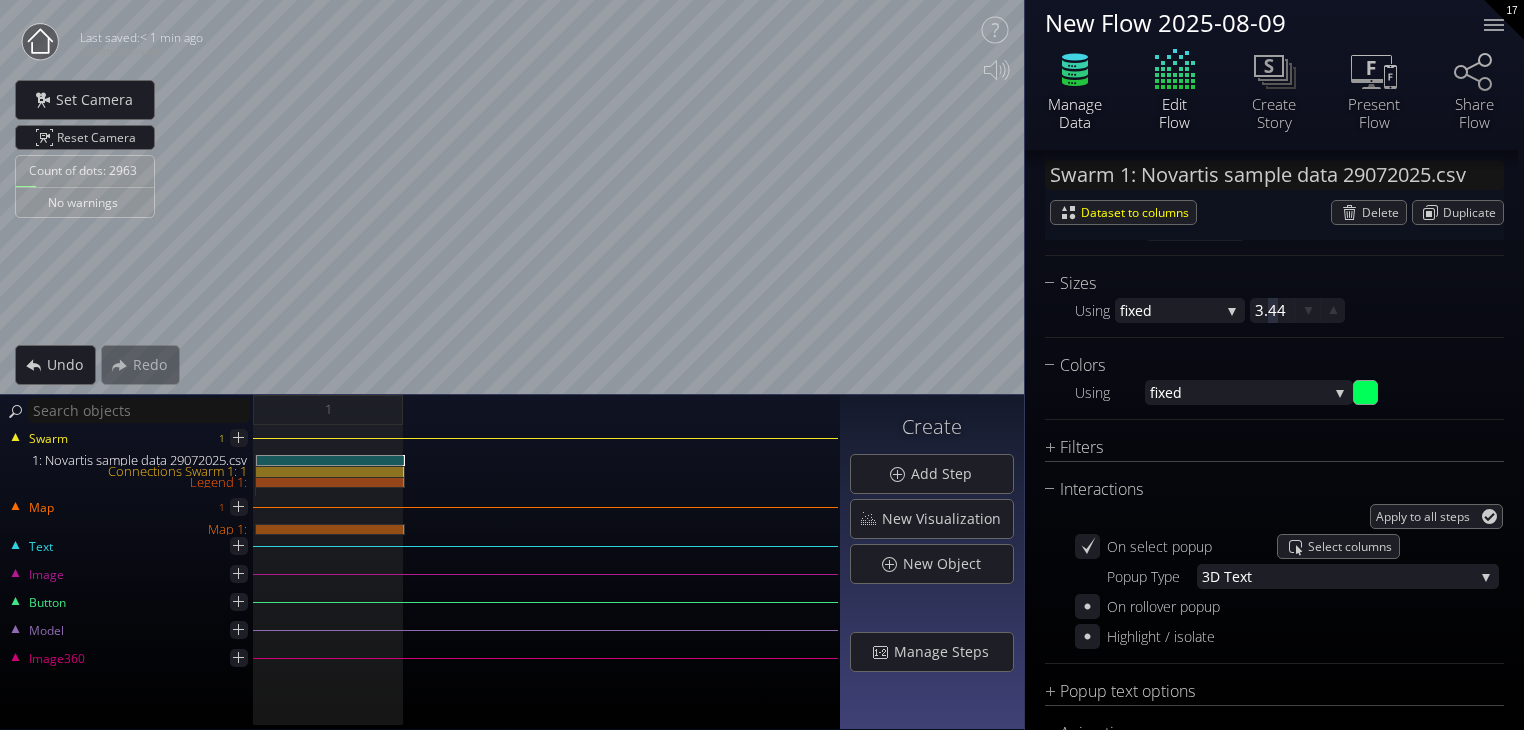 click 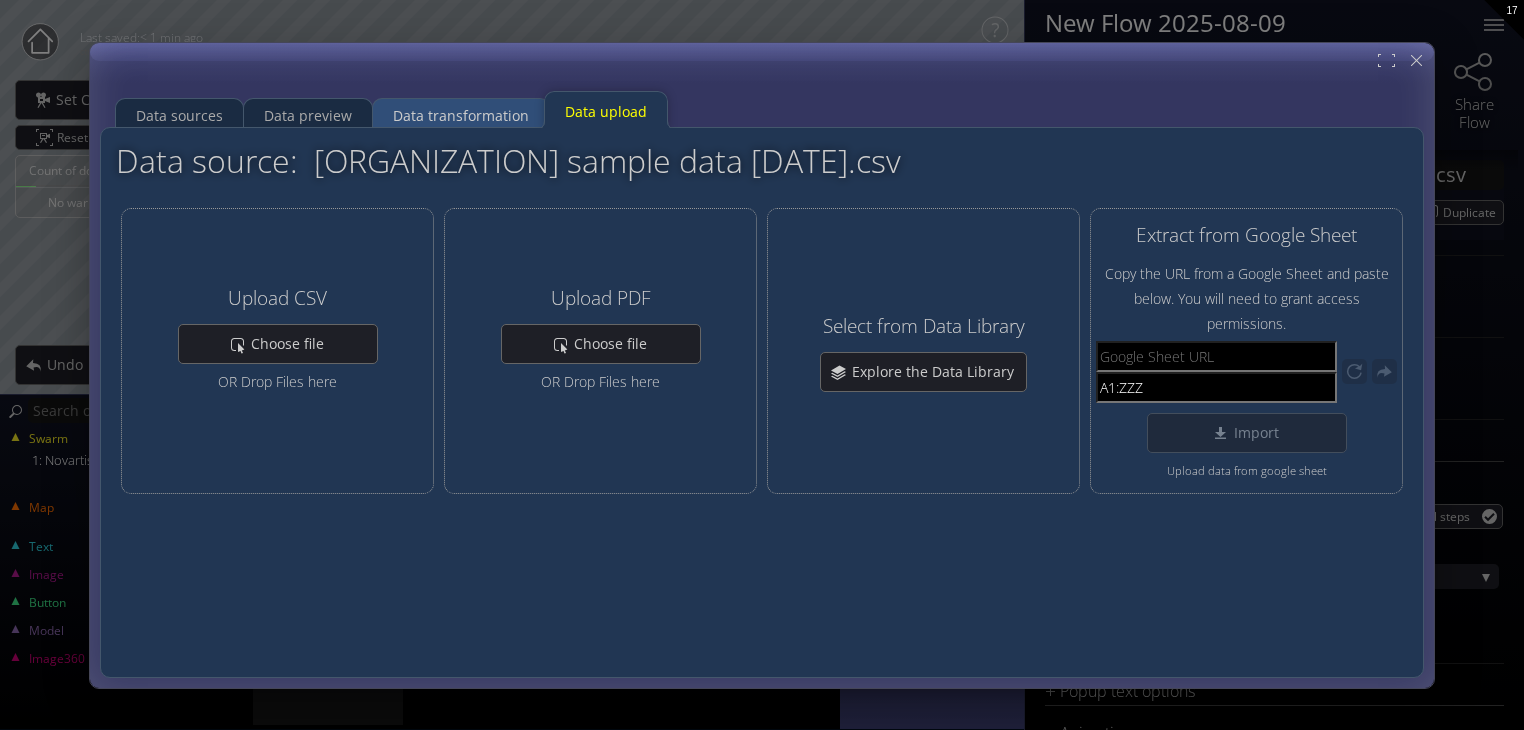 click on "Data transformation" at bounding box center [461, 115] 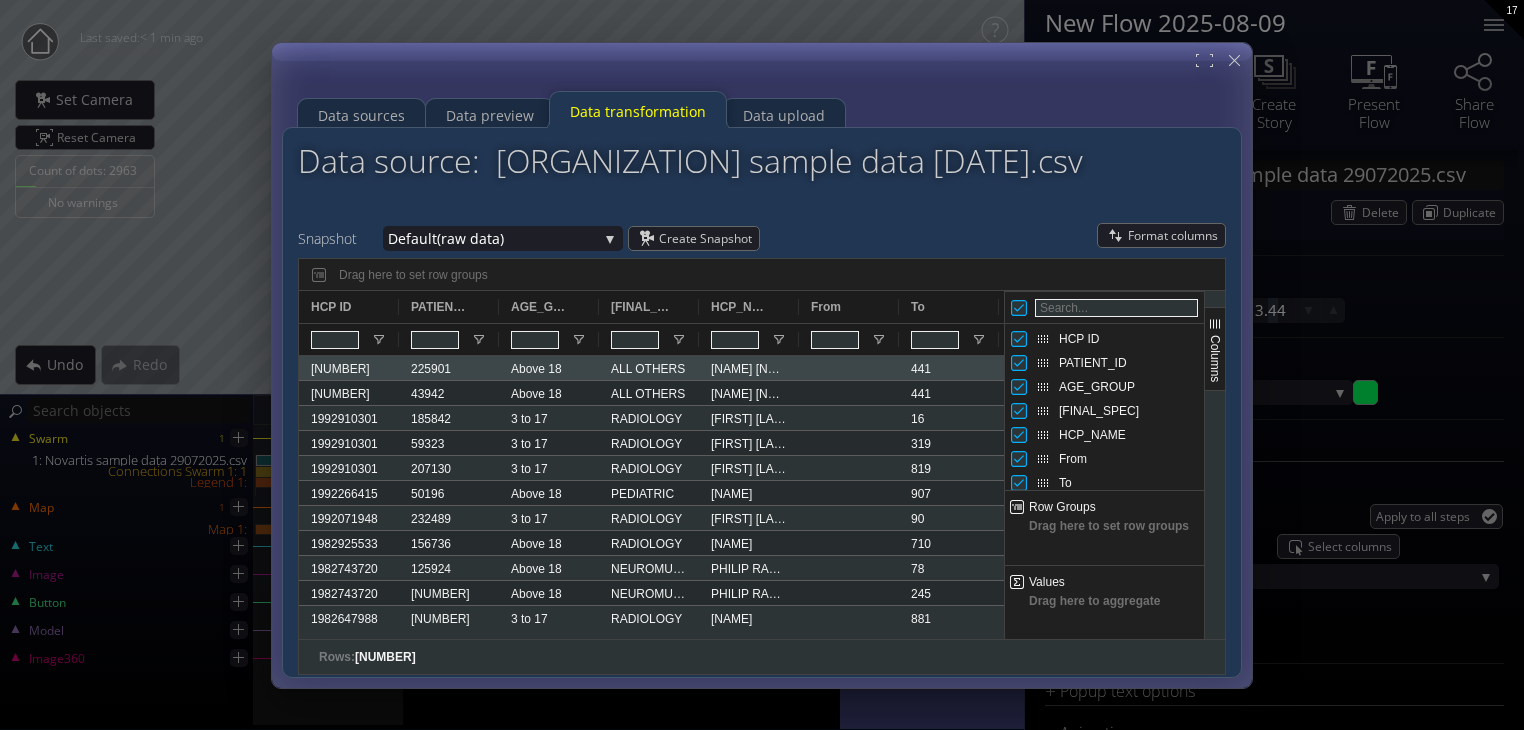 scroll, scrollTop: 0, scrollLeft: 516, axis: horizontal 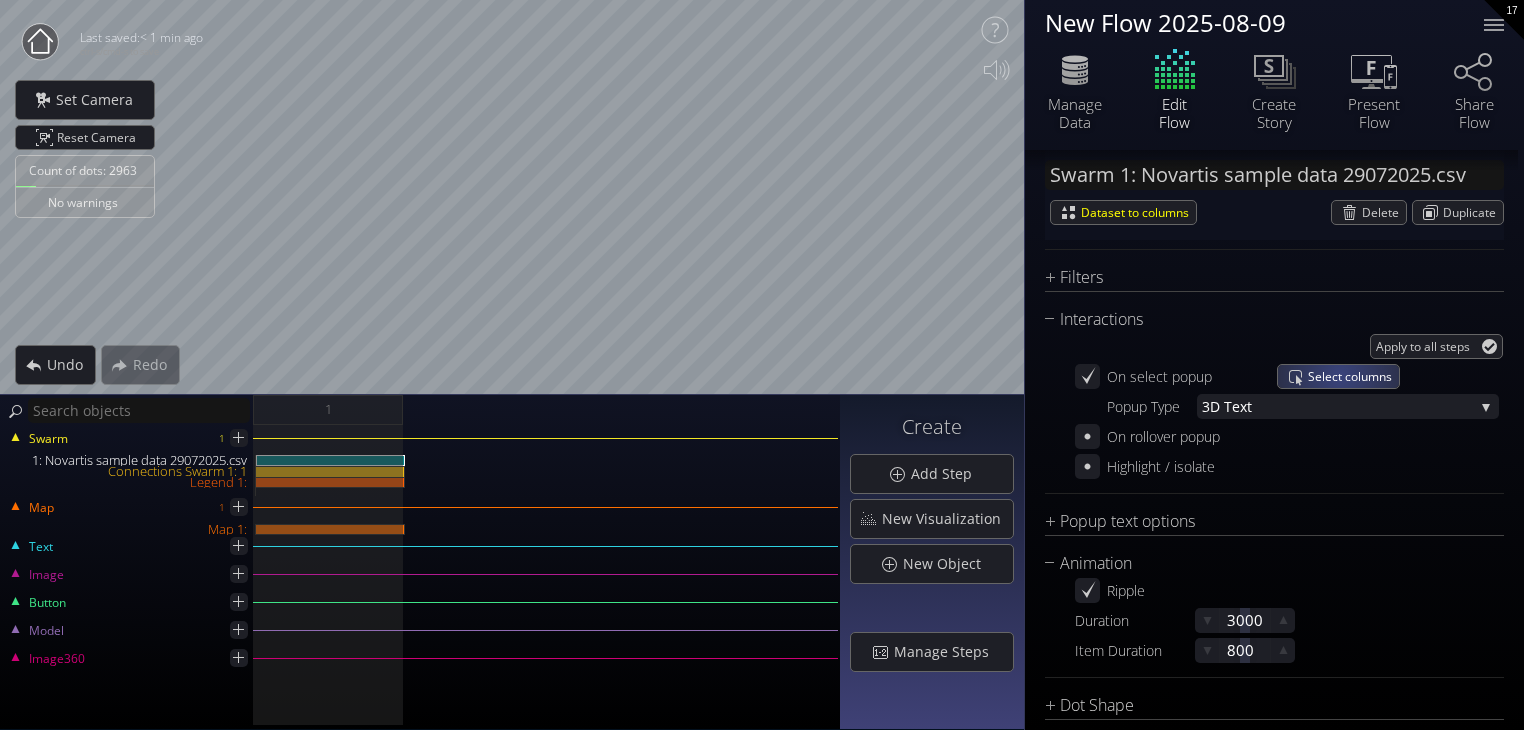 click on "Select columns" at bounding box center (1353, 376) 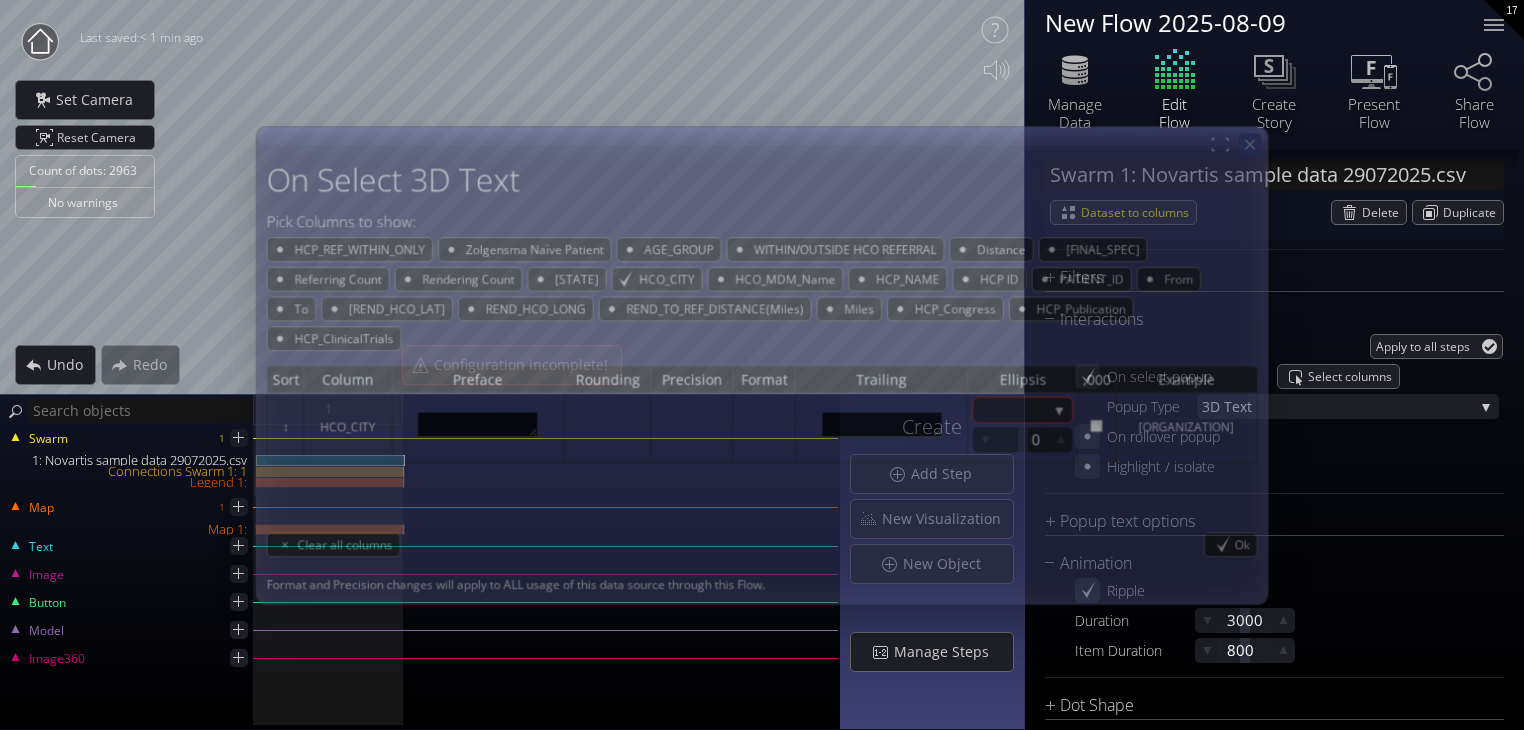 click 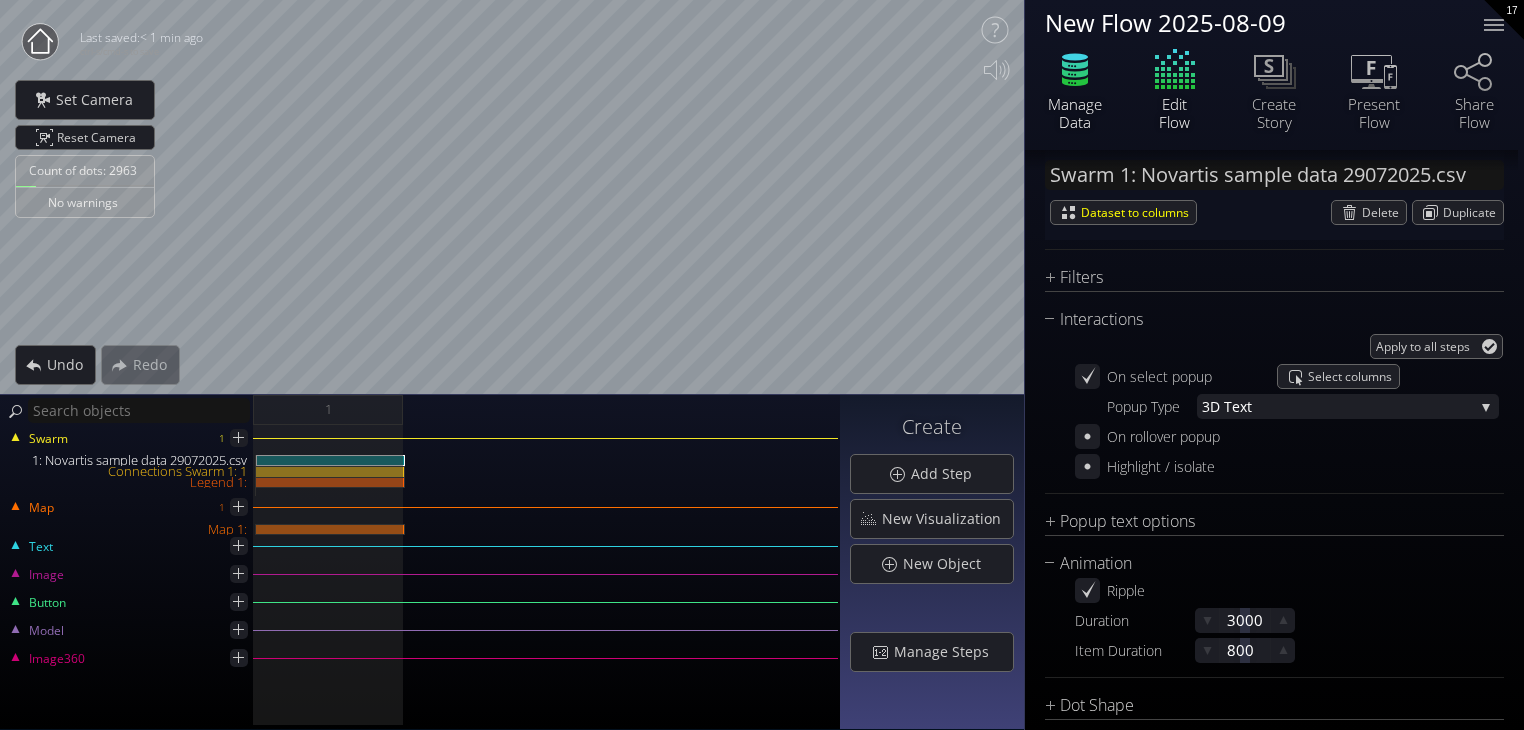 click 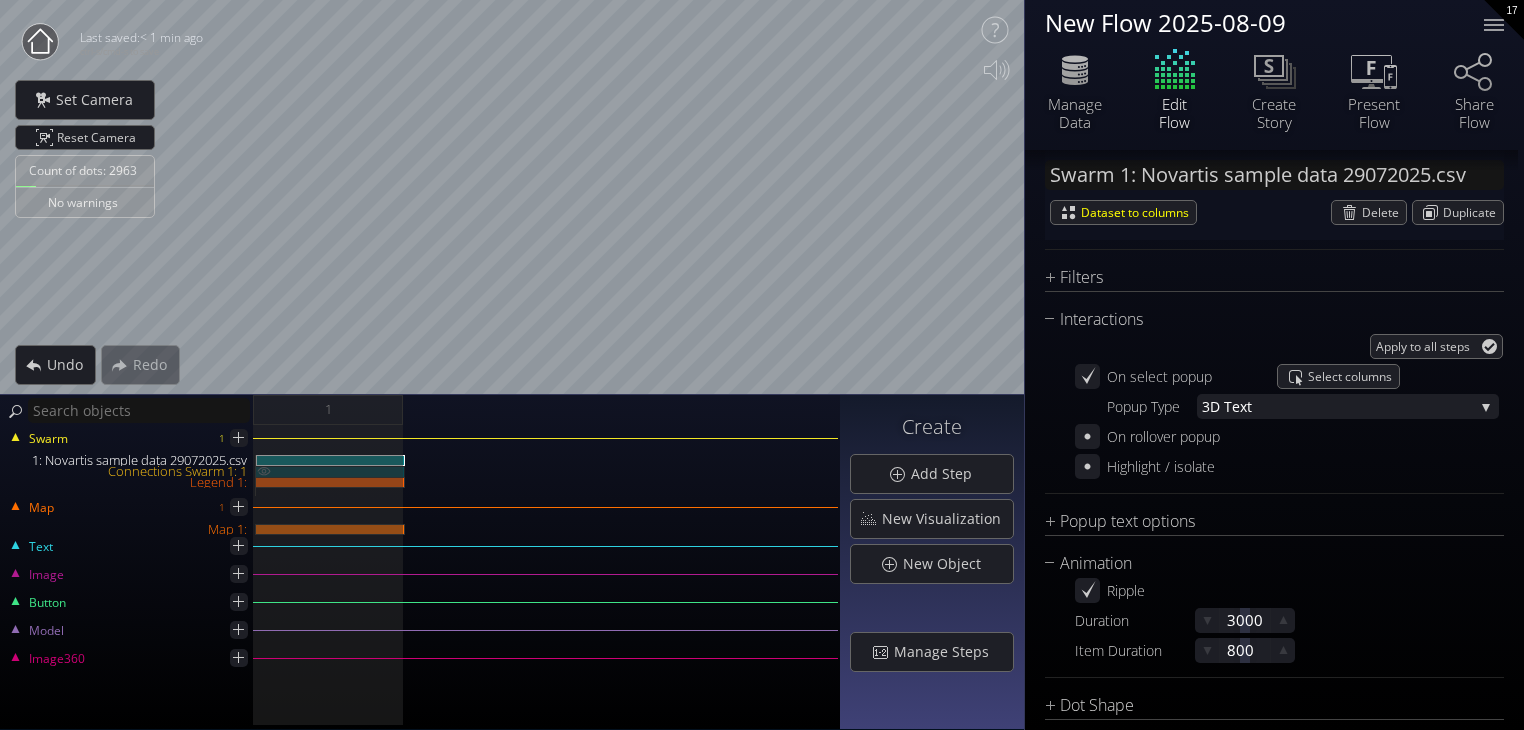 click on "Connections Swarm 1:  1" at bounding box center [330, 471] 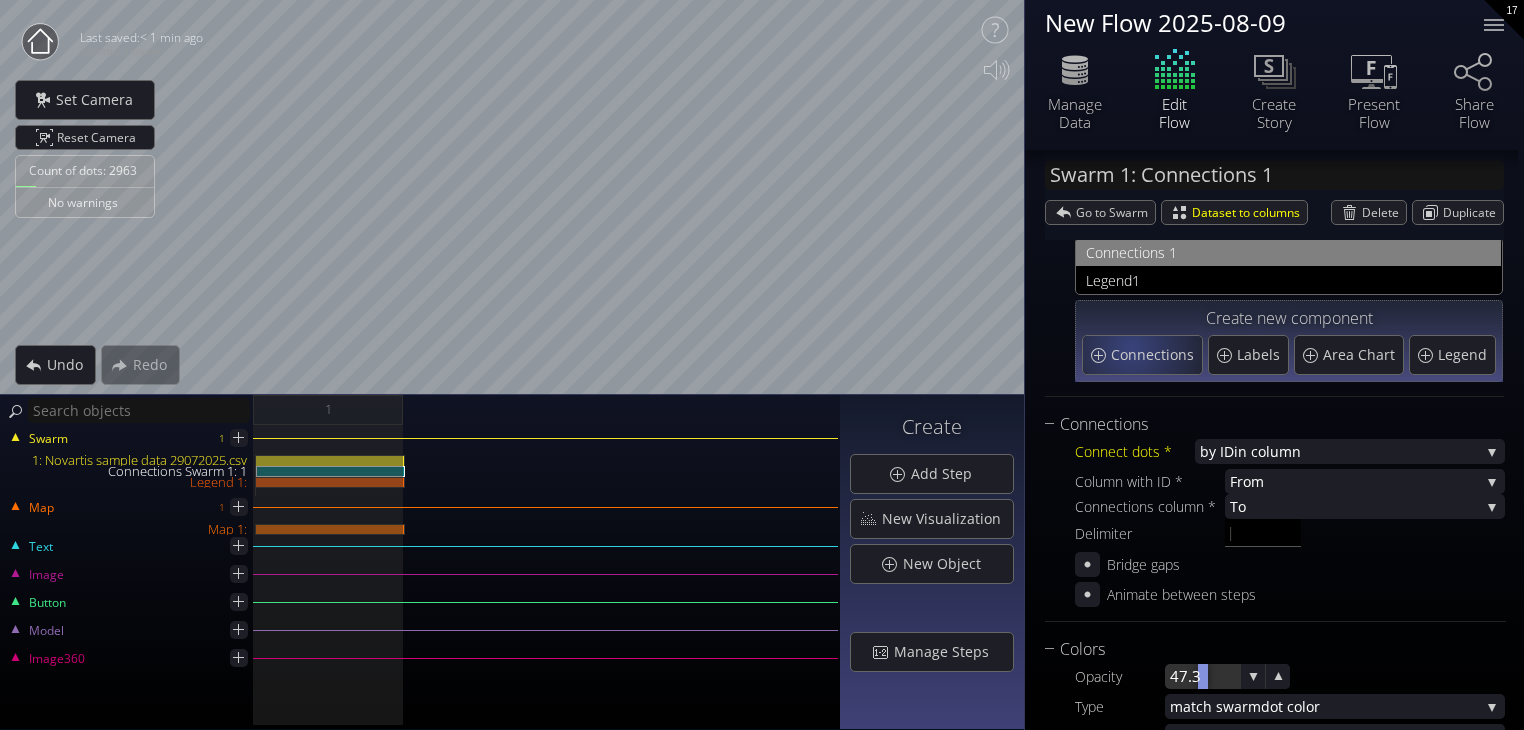 scroll, scrollTop: 50, scrollLeft: 0, axis: vertical 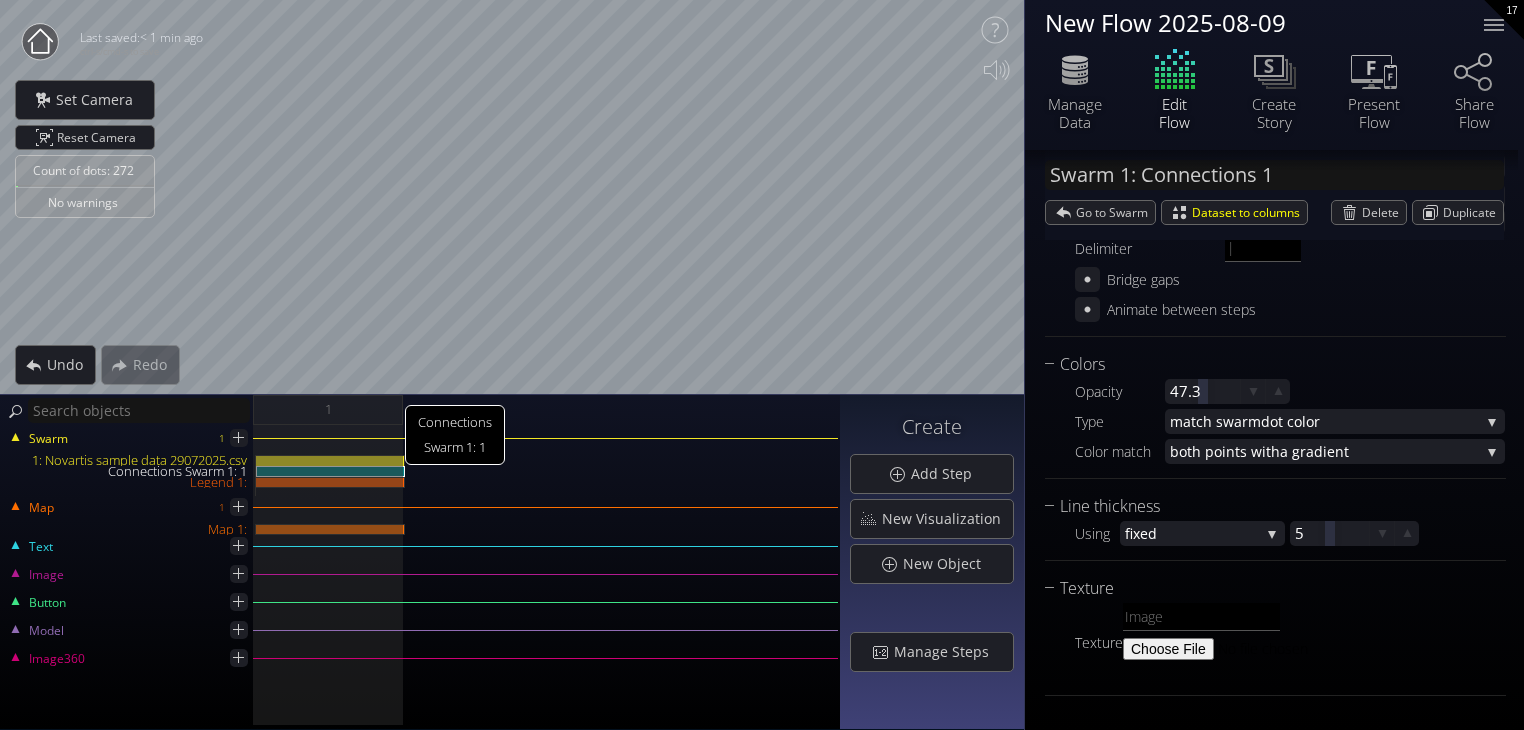 click at bounding box center [330, 460] 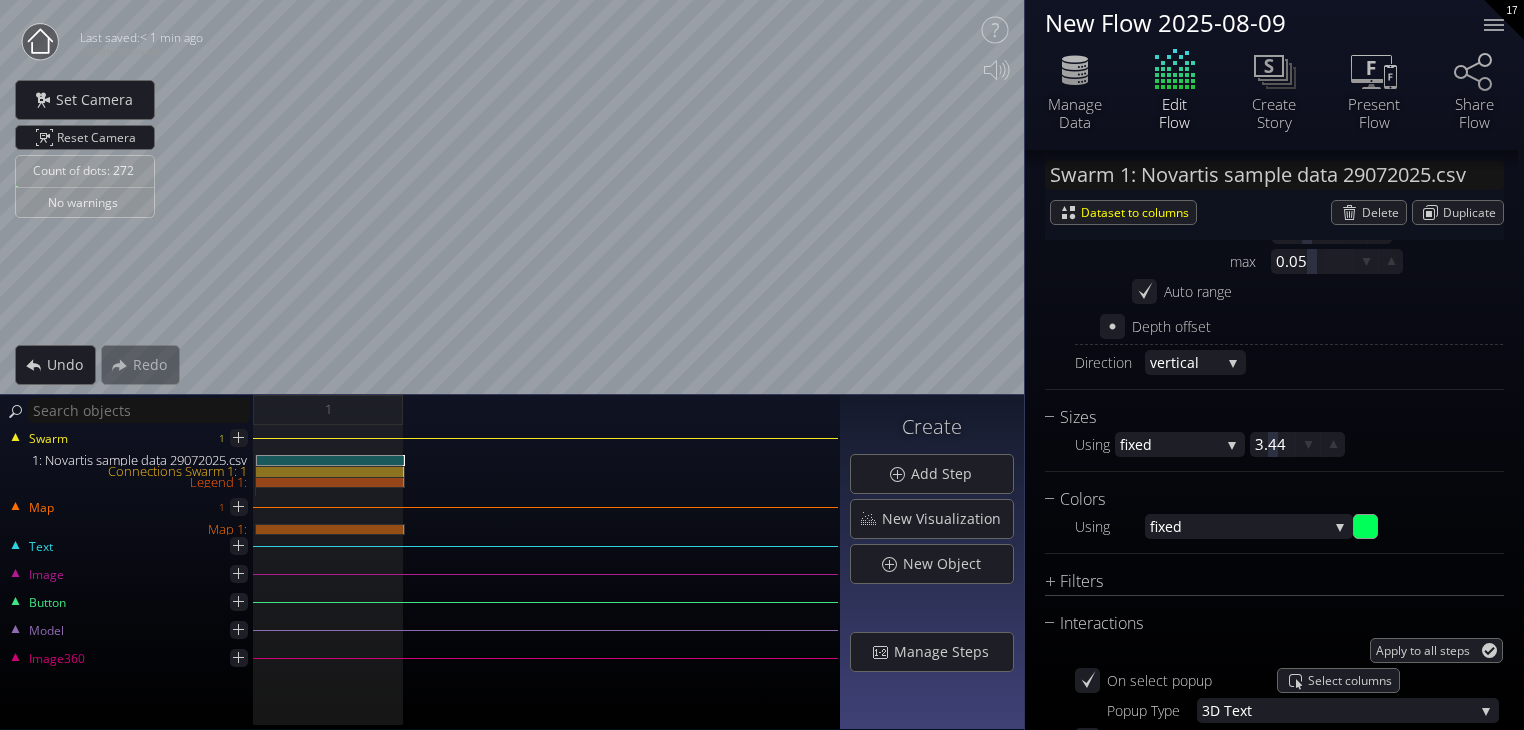 scroll, scrollTop: 1305, scrollLeft: 0, axis: vertical 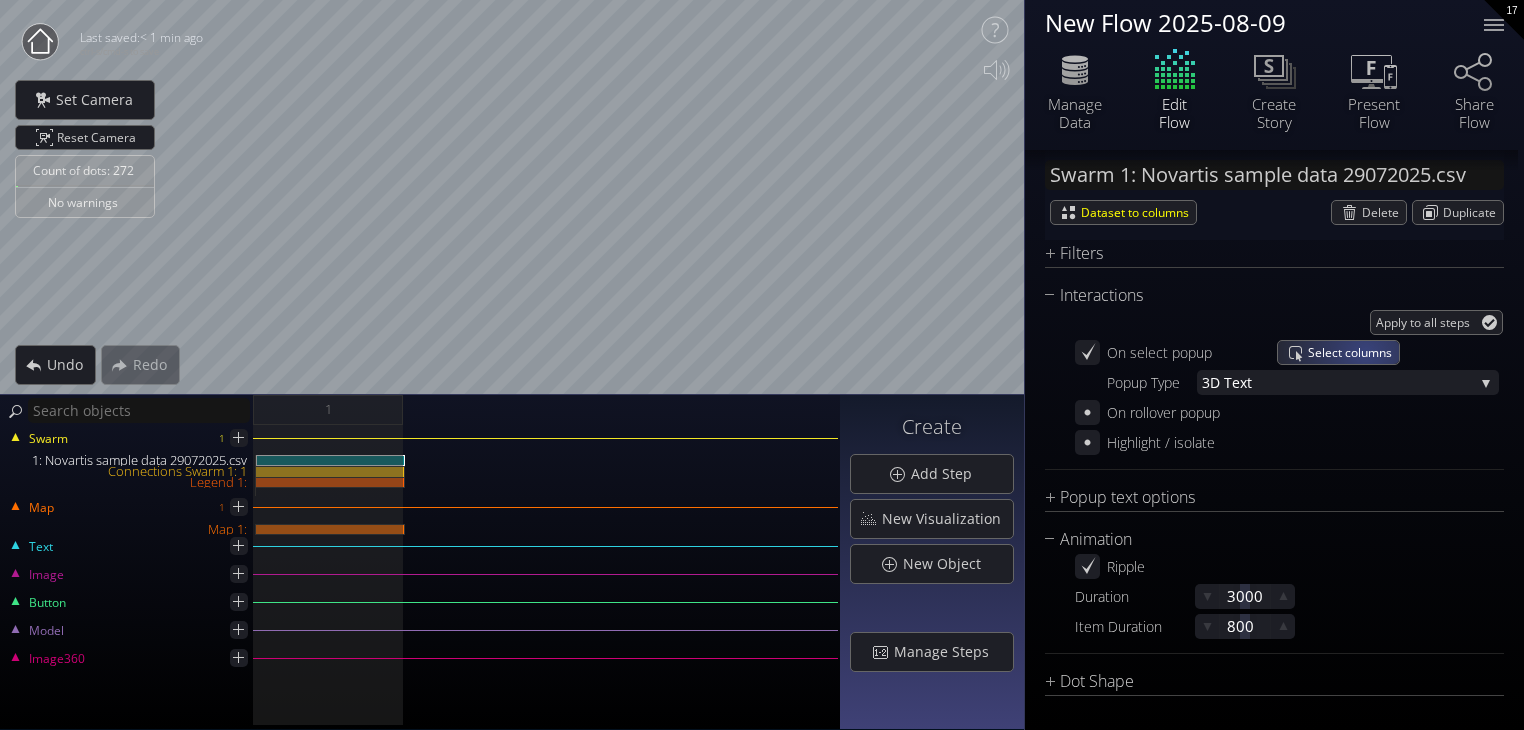 click on "Select columns" at bounding box center [1353, 352] 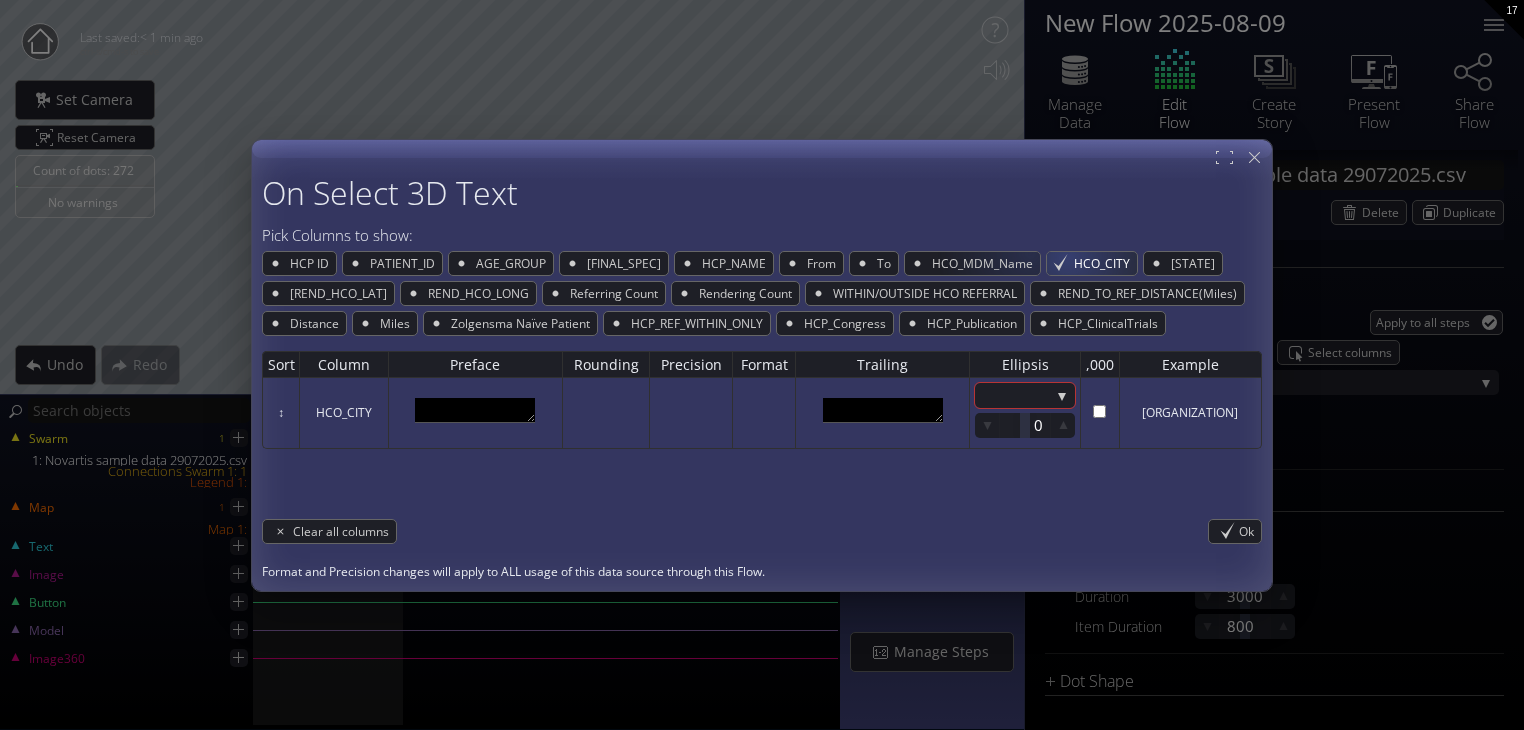 click on "HCO_CITY" at bounding box center [1104, 263] 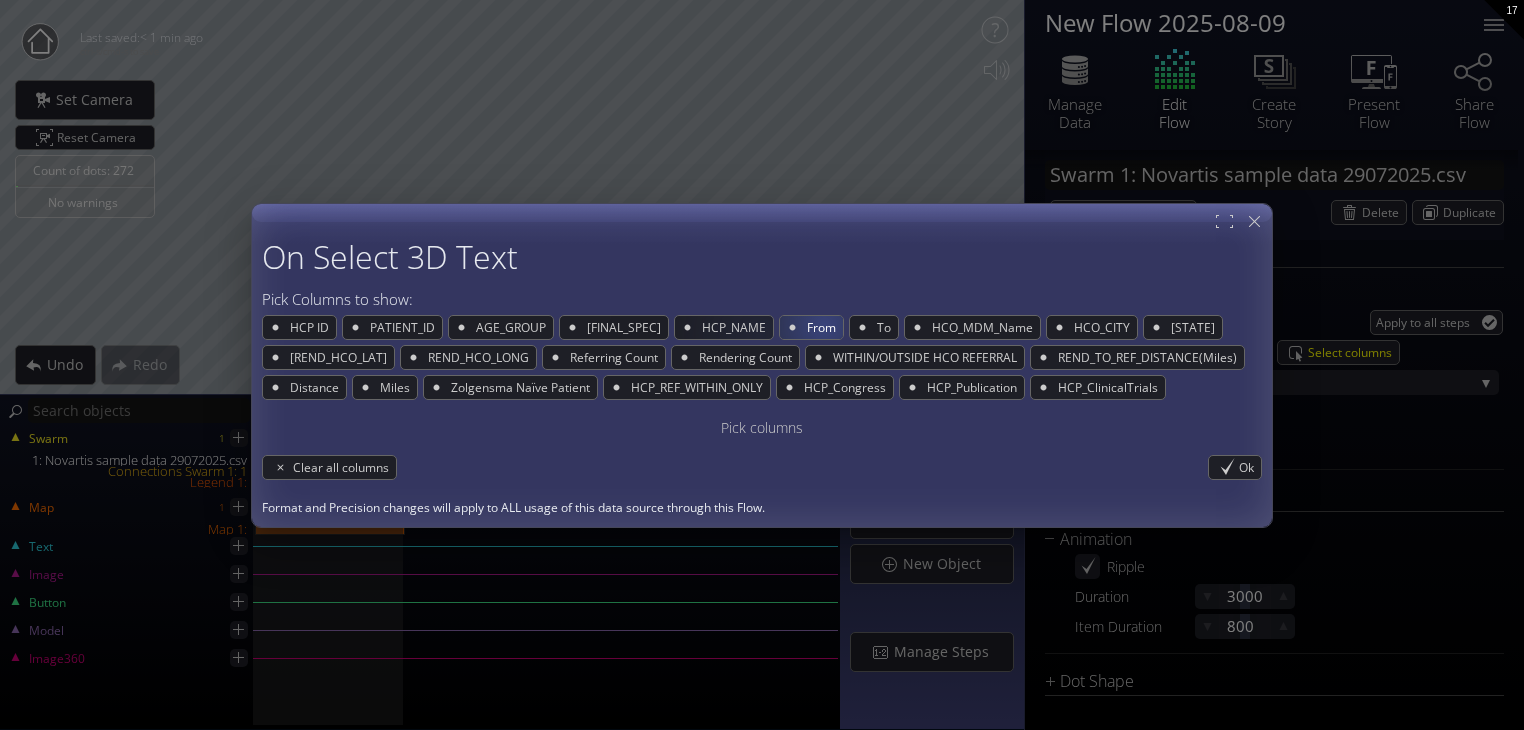 click on "From" at bounding box center [824, 327] 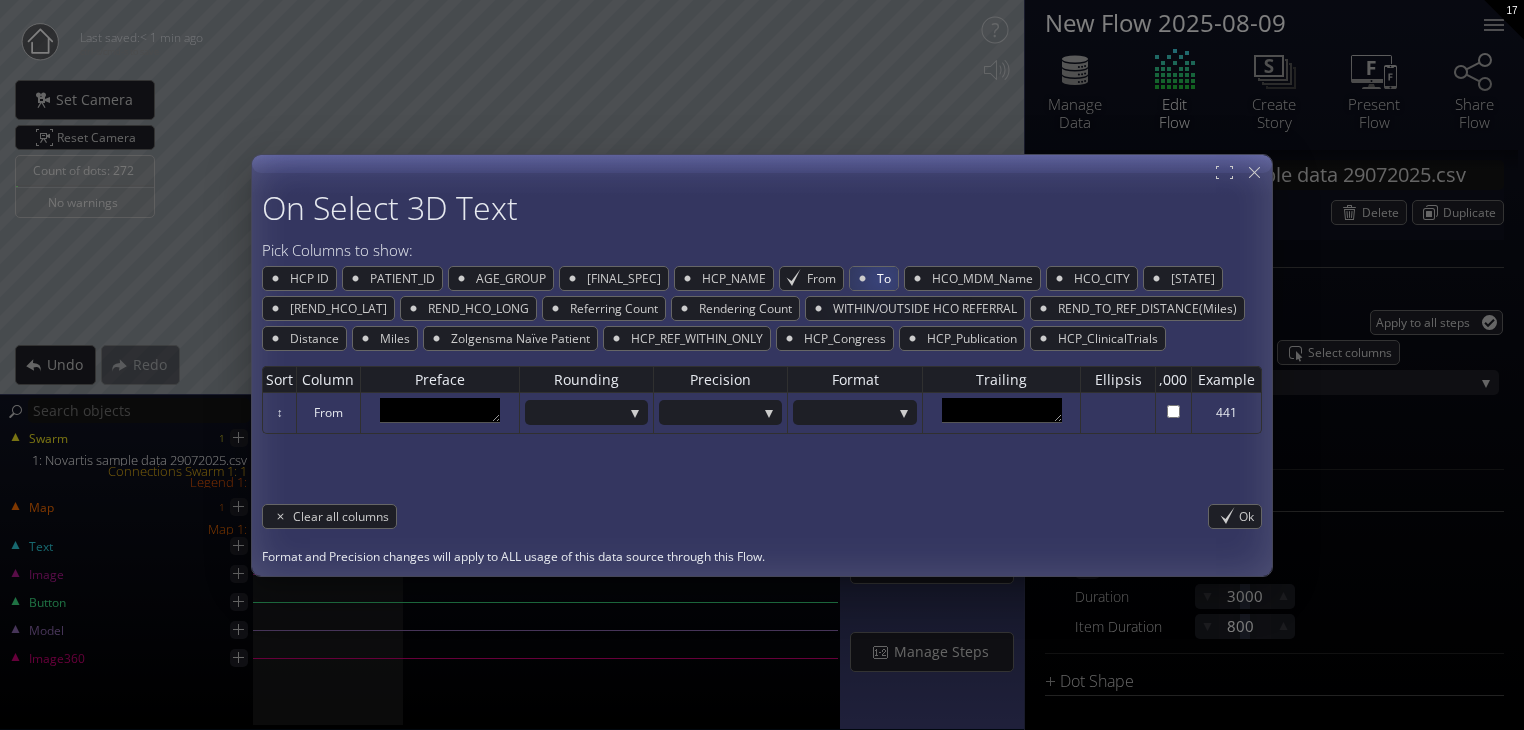 click on "To" at bounding box center (886, 278) 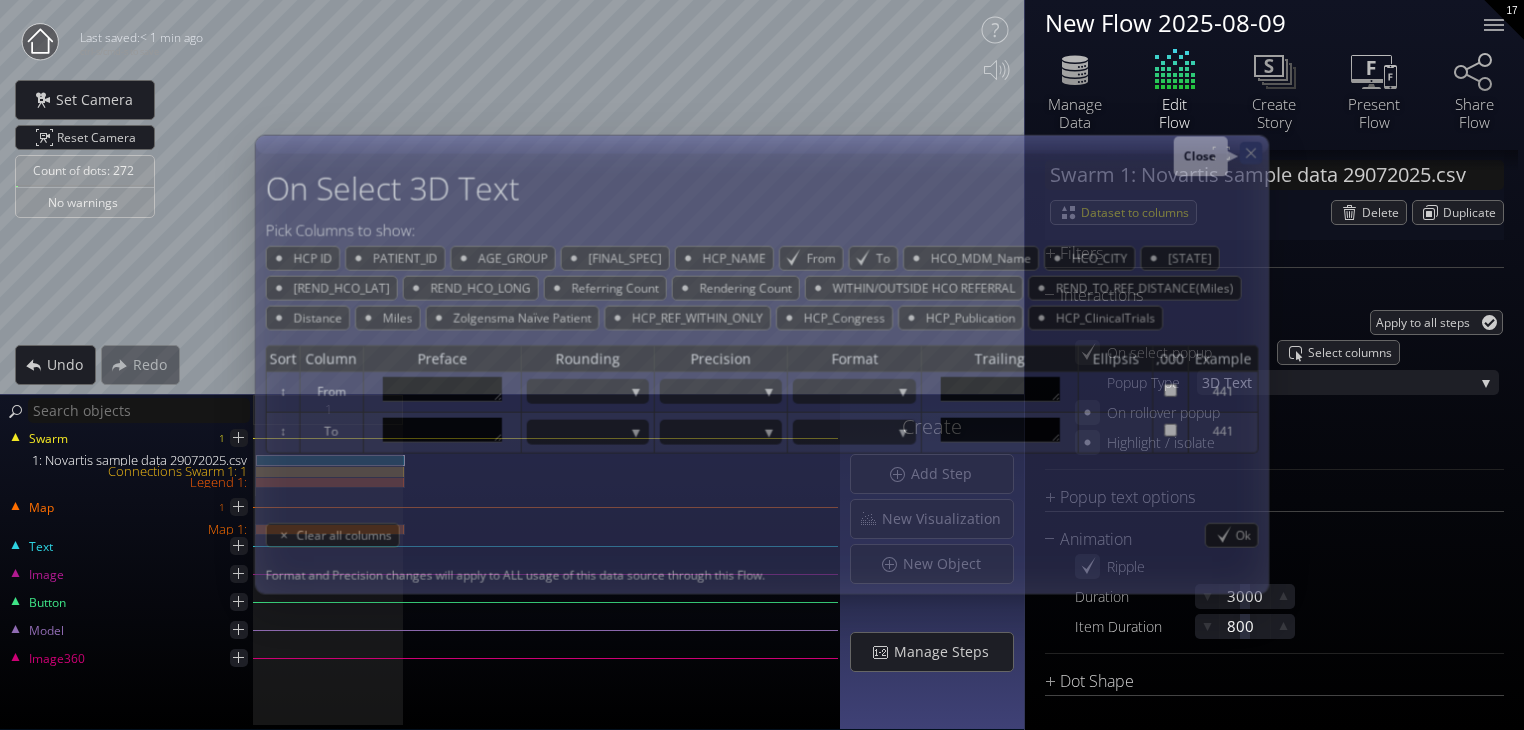 click 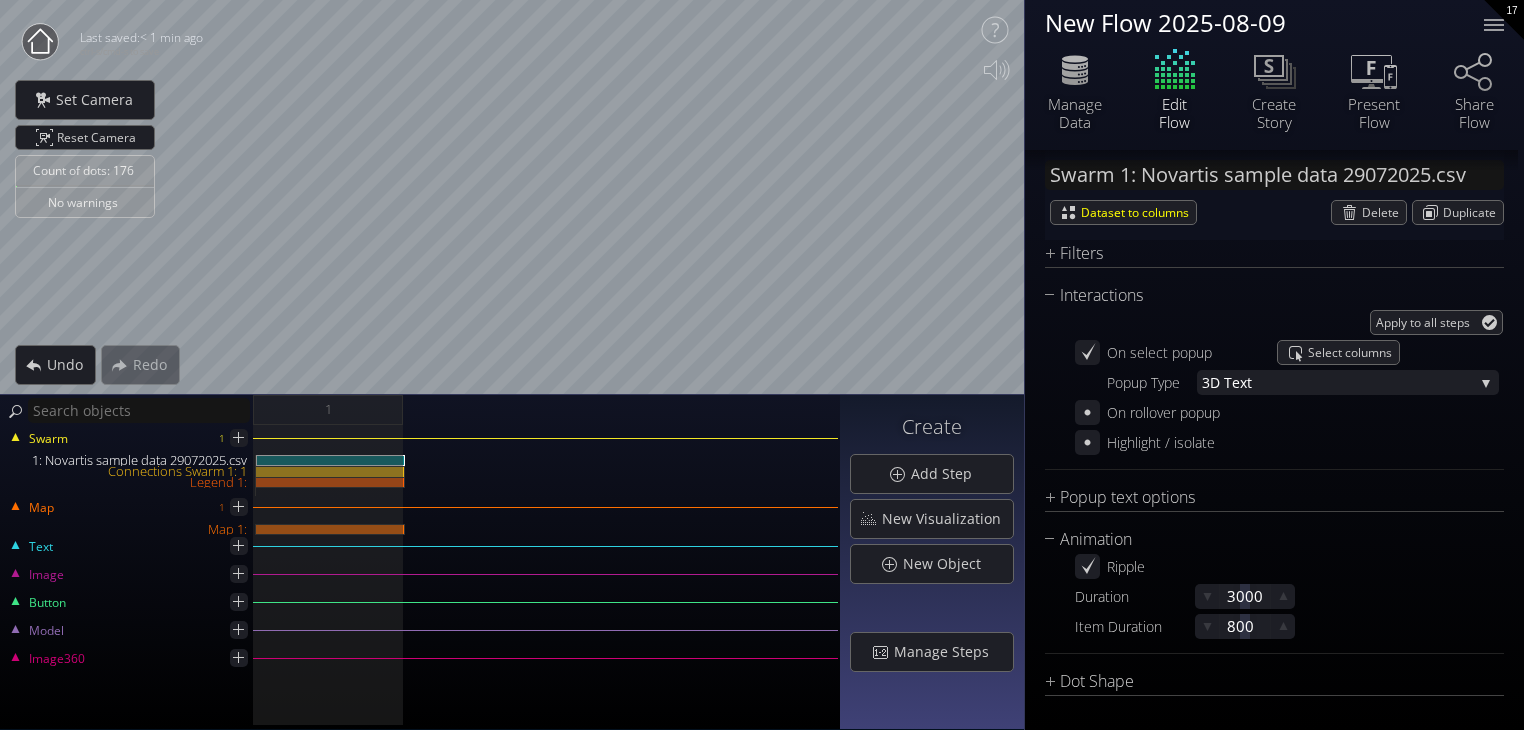 scroll, scrollTop: 0, scrollLeft: 0, axis: both 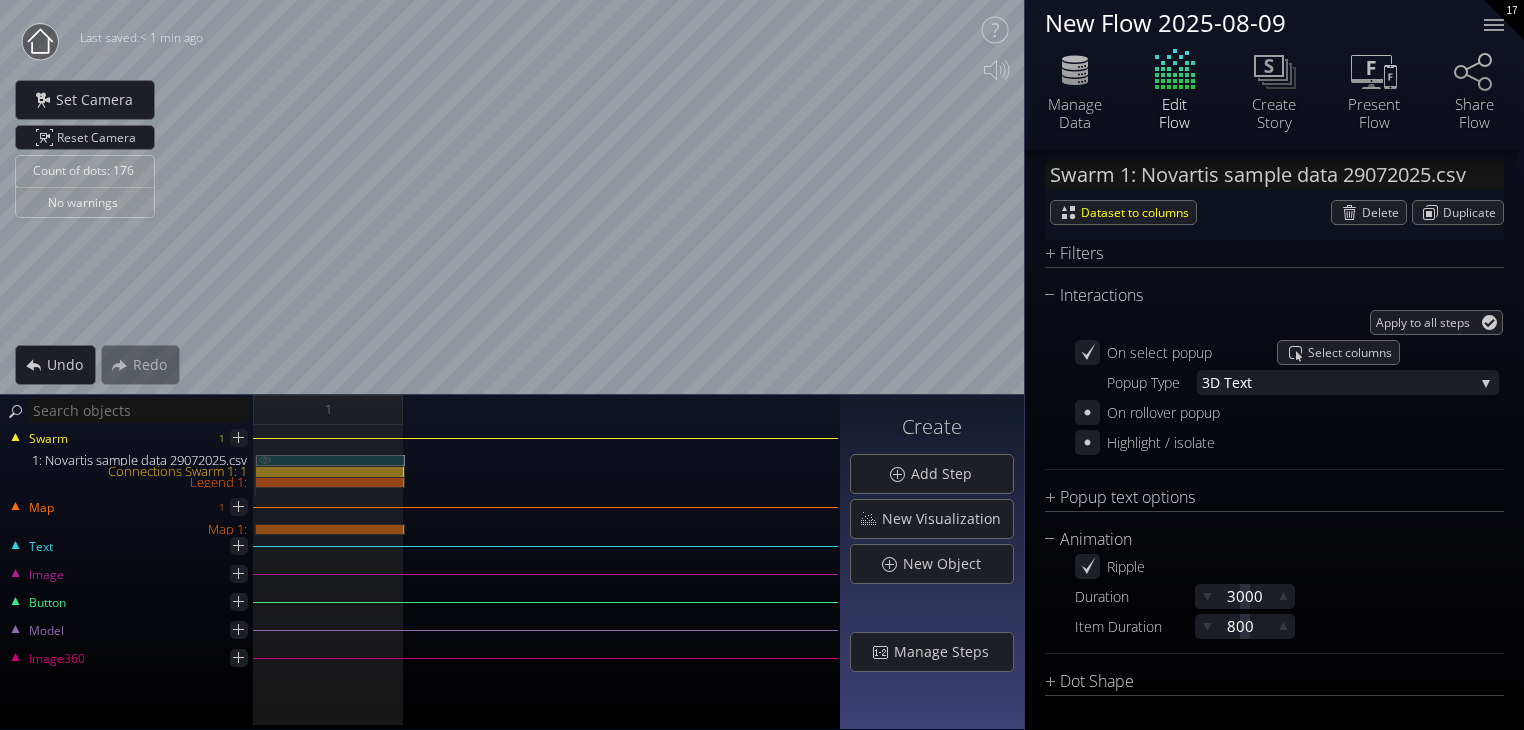 click on "1: Novartis sample data 29072025.csv" at bounding box center [330, 460] 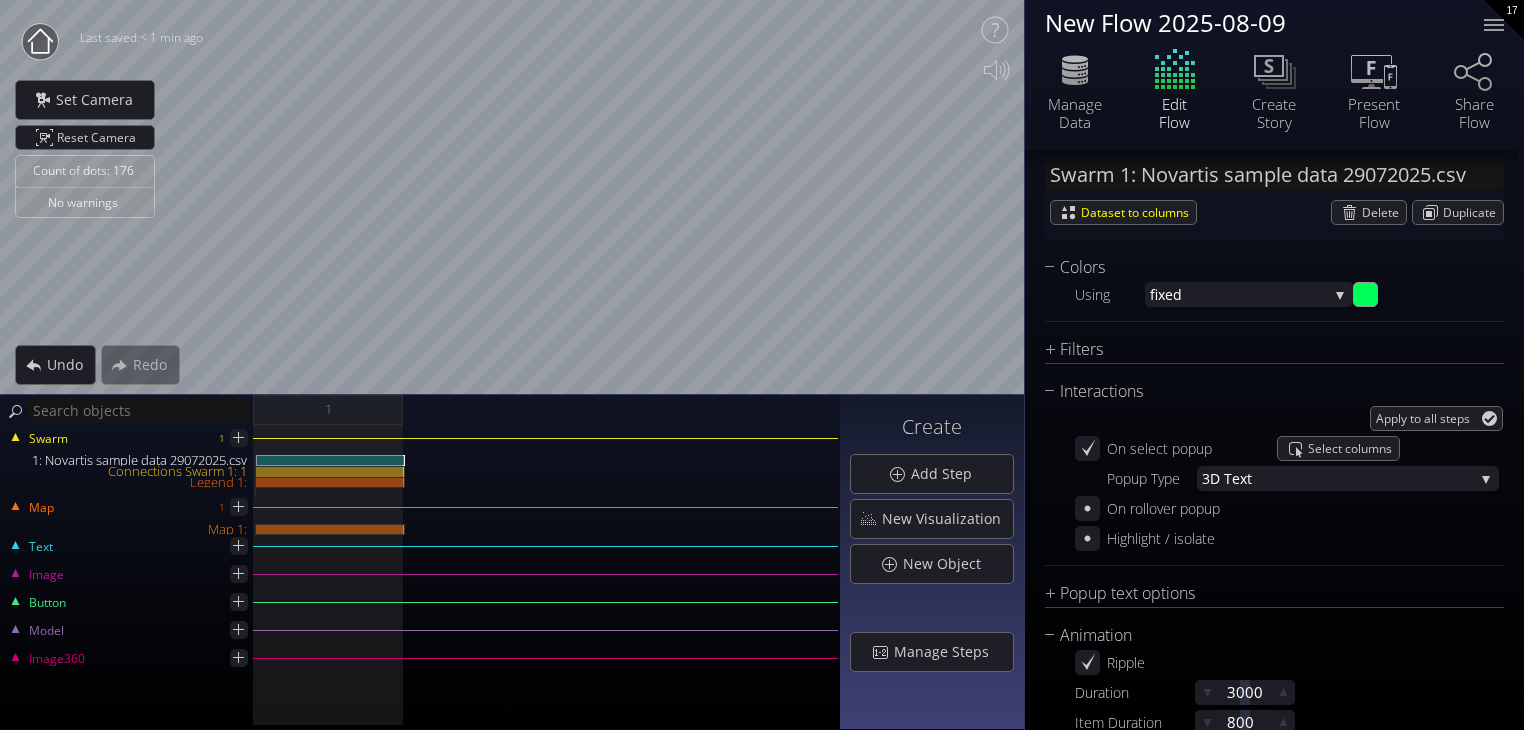scroll, scrollTop: 1208, scrollLeft: 0, axis: vertical 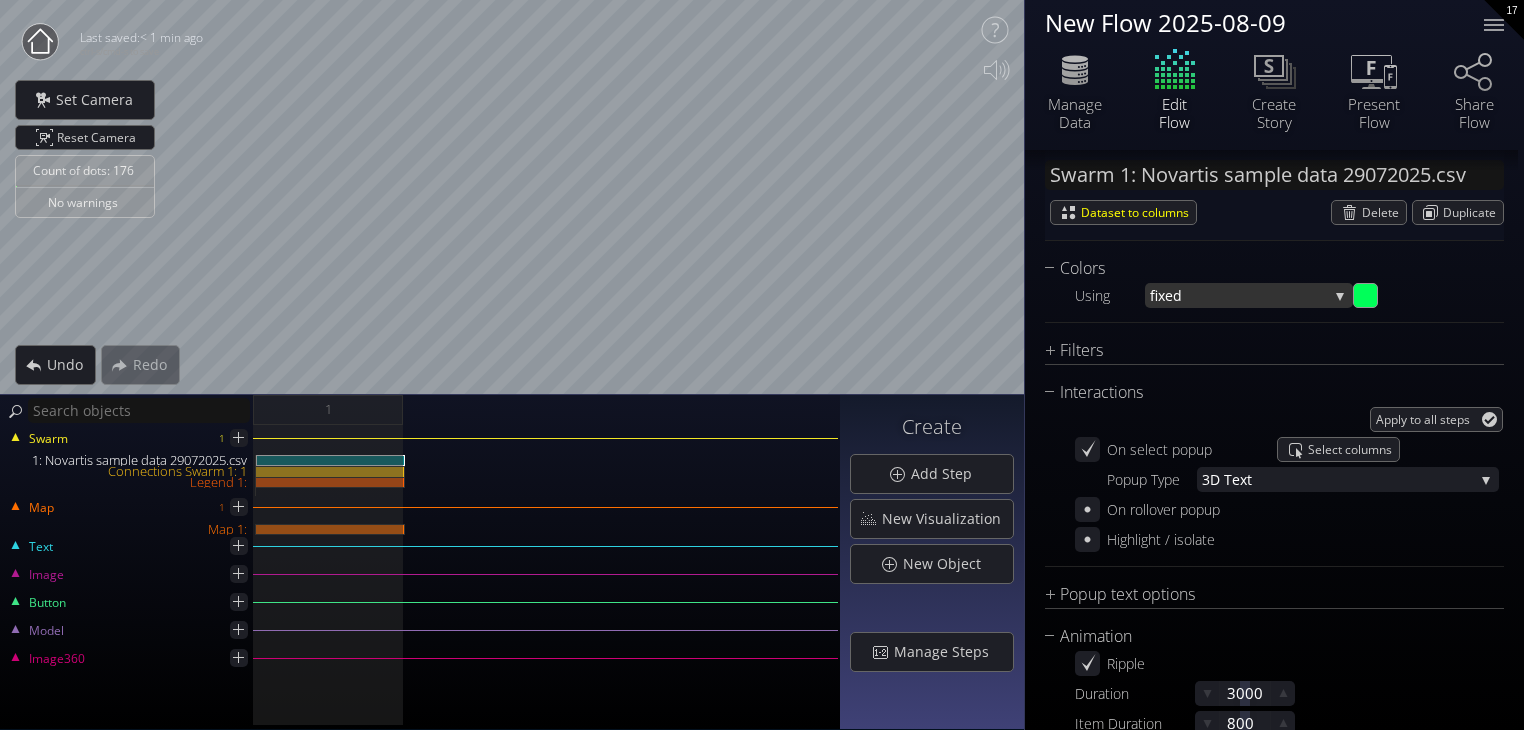 click on "fixed" at bounding box center [1239, 295] 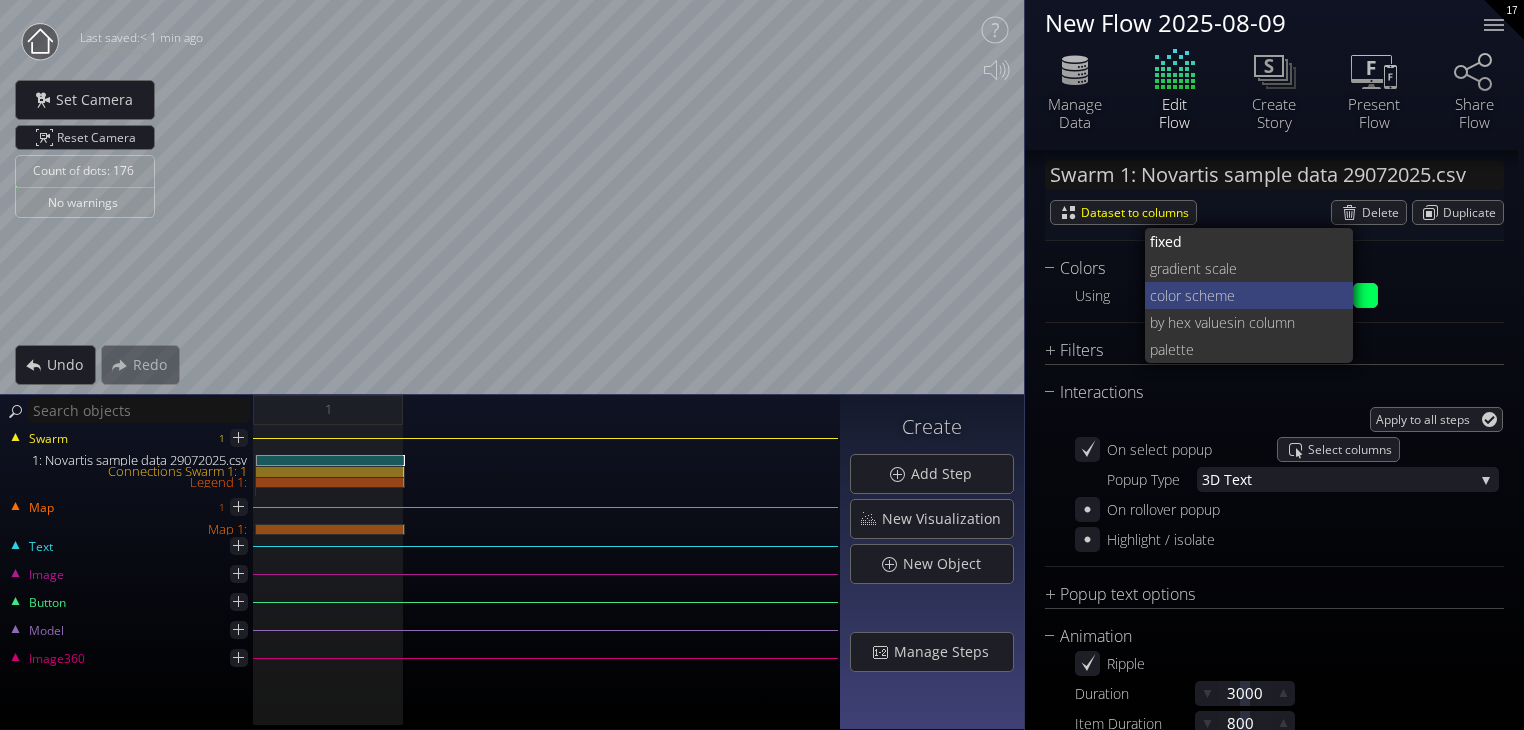 click on "lor scheme" at bounding box center [1251, 295] 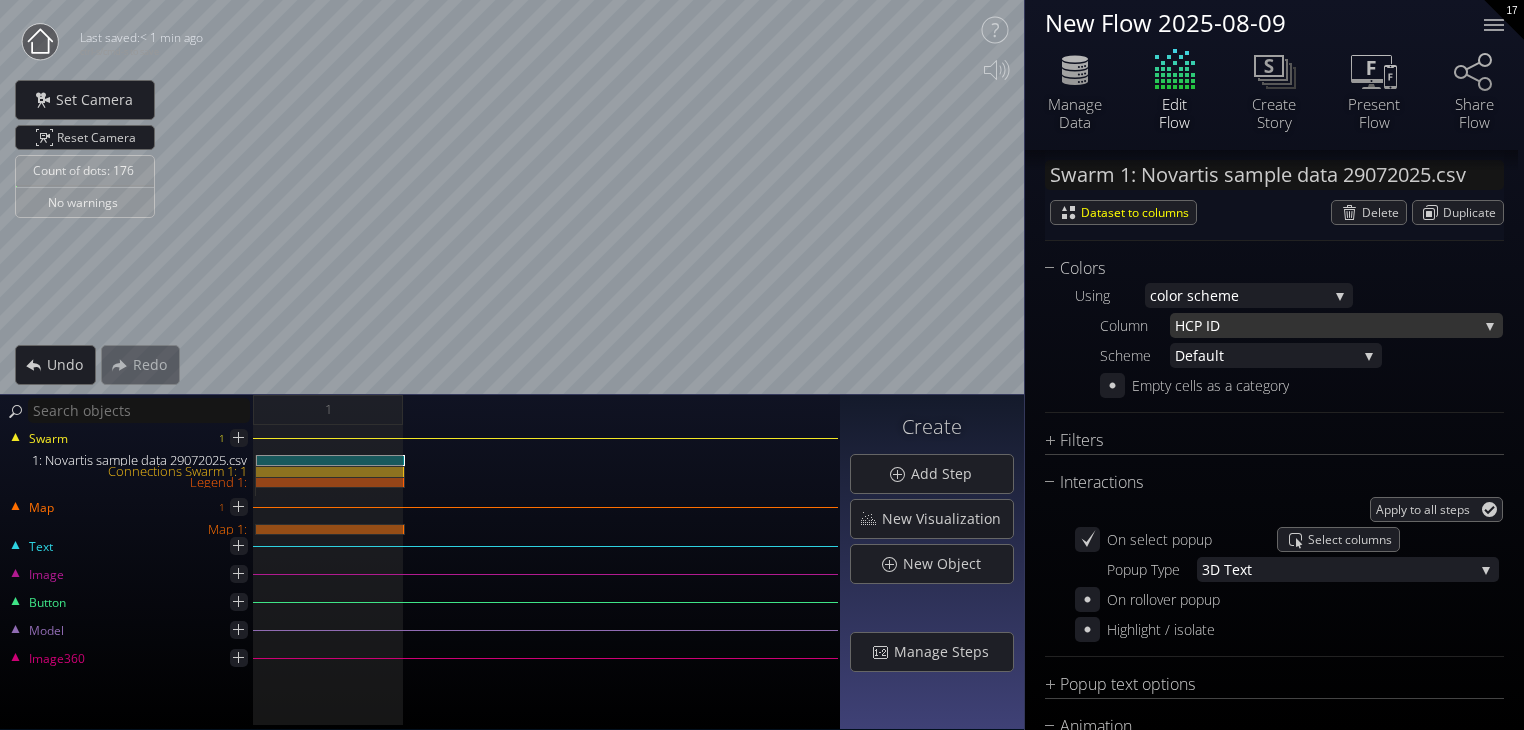 click on "P ID" at bounding box center [1336, 325] 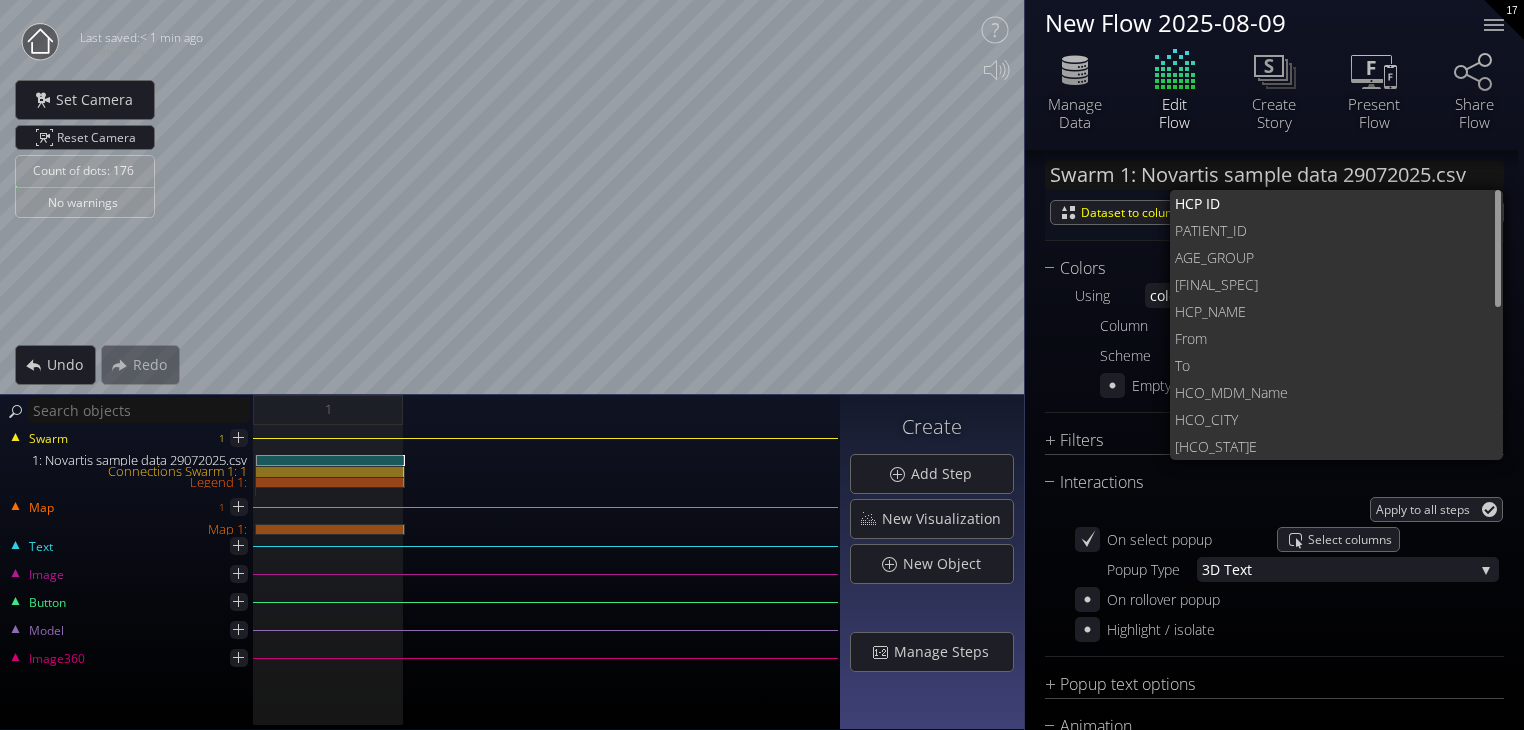 click on "HCP ID     HCP ID     PATIENT_ID   AGE_GROUP     FINAL_SPEC   HCP_NAME     From     To   HCO_MDM_Name   HCO_CITY   HCO_STATE   REND_HCO_LAT   REND_HCO_LONG   Referring Count   Rendering Count   WITHIN/OUTSIDE HCO REFERRAL   REND_TO_REF_DISTANCE(Miles)   Distance     Miles   Zolgensma Naïve Patient   HCP_REF_WITHIN_ONLY   HCP_Congress   HCP_Publication   HCP_ClinicalTrials
Scheme
Default     Default   Simple   New neon   Firenze   Vitamin    C     Summer day     Hot   12 Color   Peach    Rose Wheel   GreenDot
Empty cells as a category" at bounding box center (1289, 340) 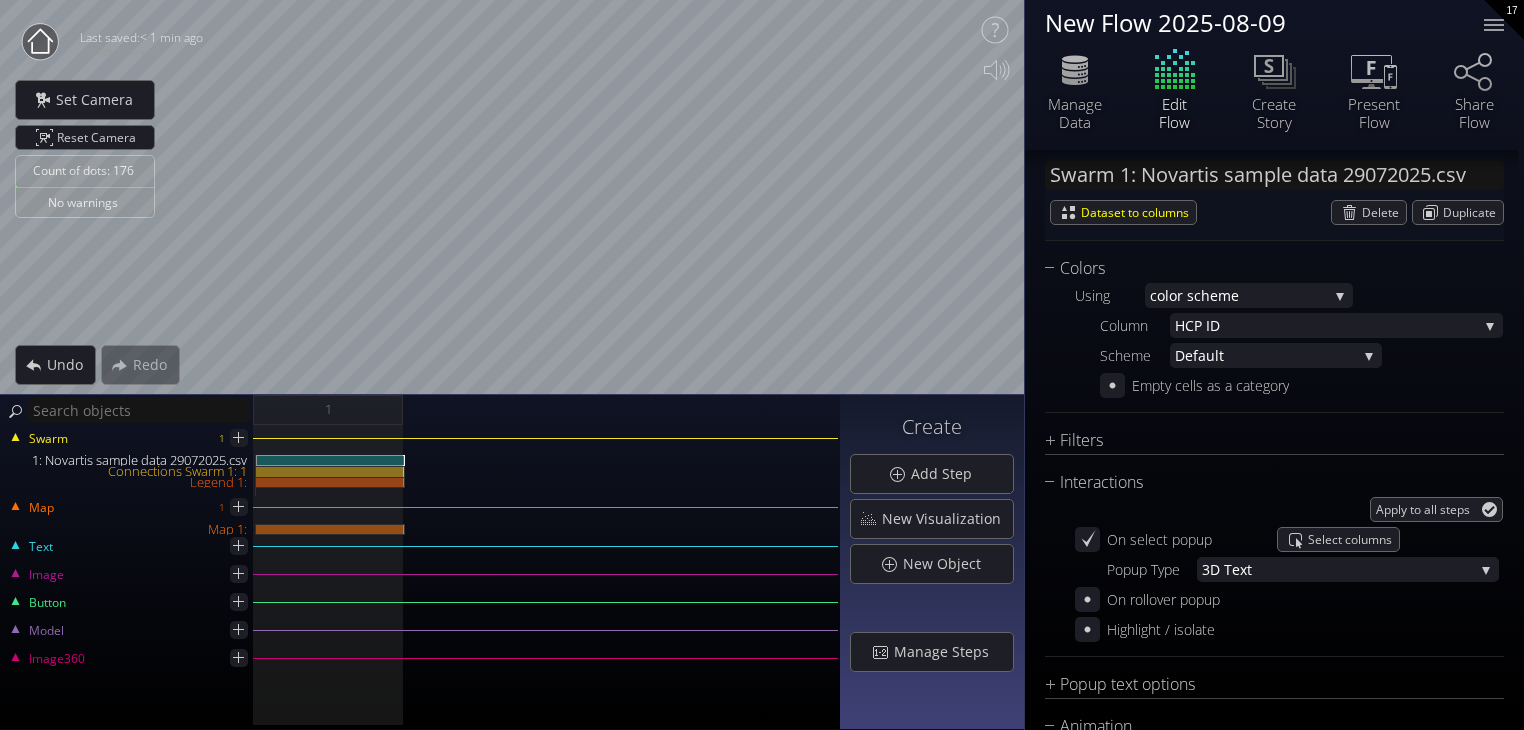 scroll, scrollTop: 0, scrollLeft: 0, axis: both 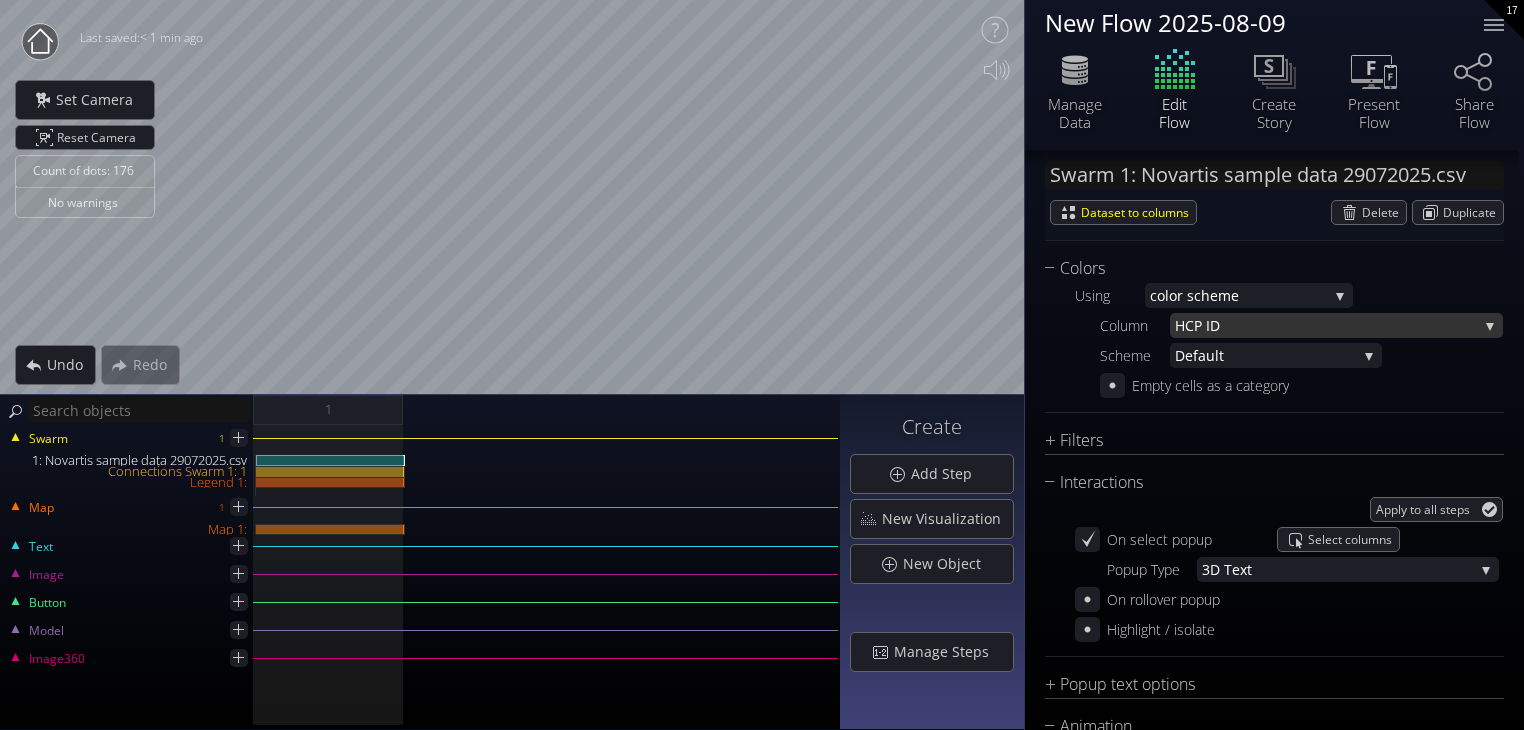 click on "P ID" at bounding box center (1336, 325) 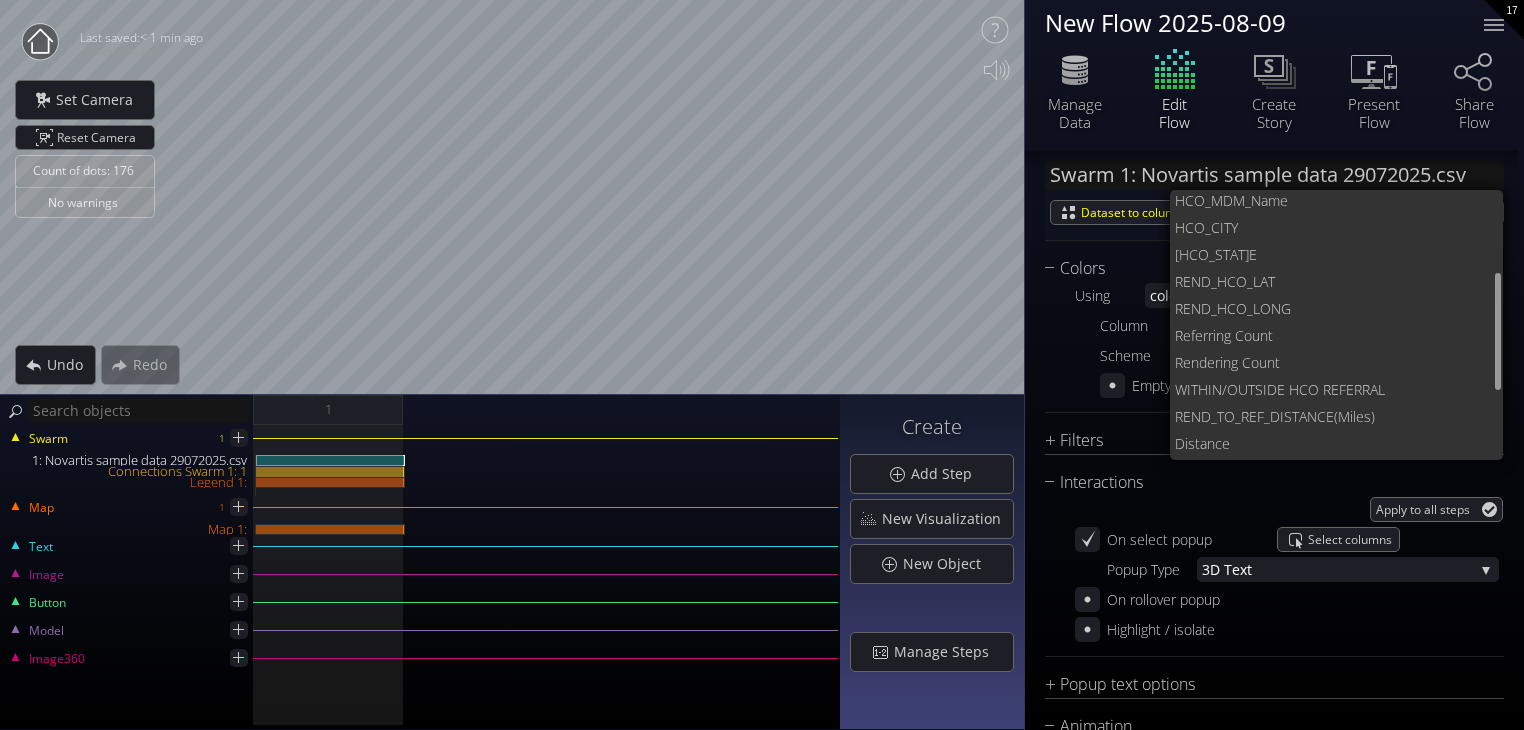 scroll, scrollTop: 229, scrollLeft: 0, axis: vertical 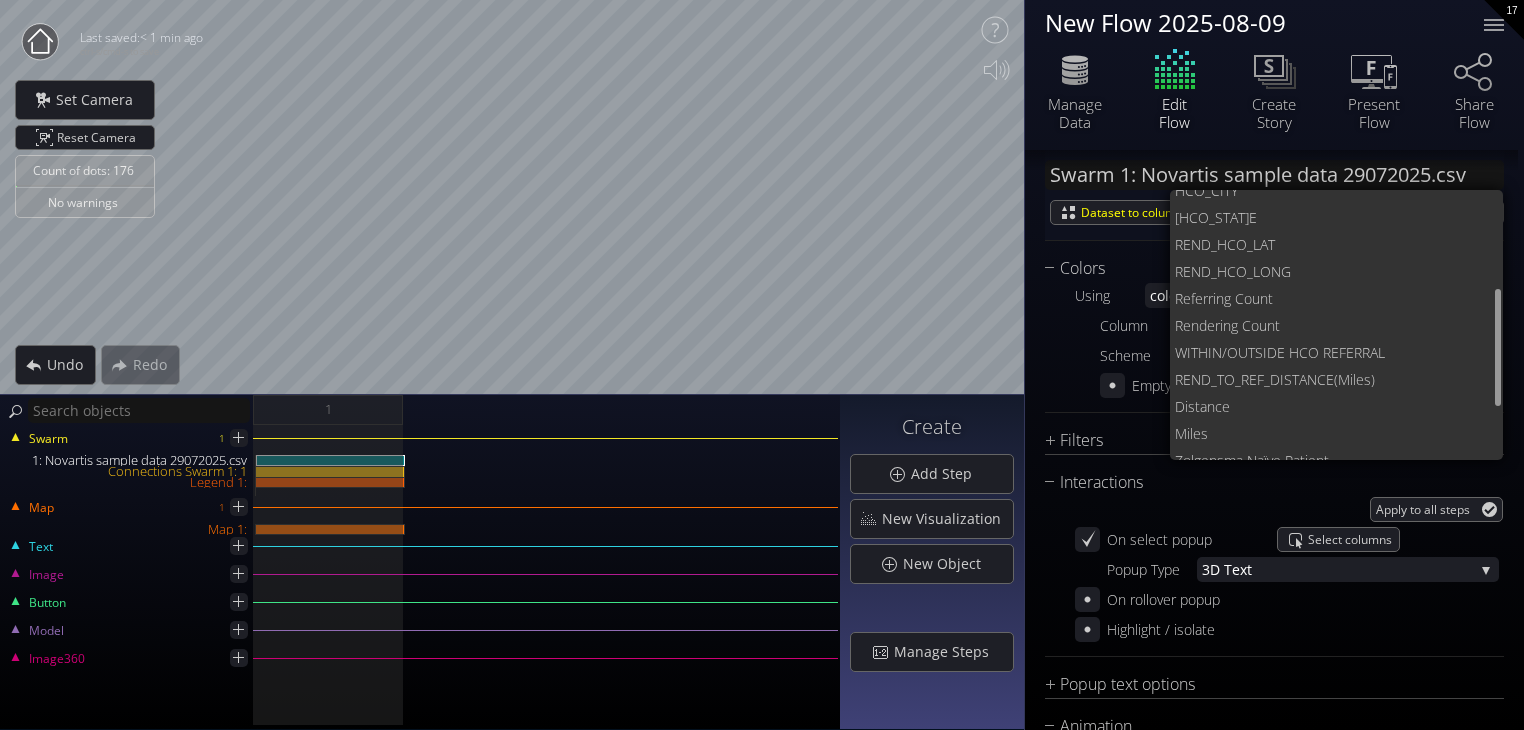 click on "HCP ID     HCP ID     PATIENT_ID   AGE_GROUP     FINAL_SPEC   HCP_NAME     From     To   HCO_MDM_Name   HCO_CITY   HCO_STATE   REND_HCO_LAT   REND_HCO_LONG   Referring Count   Rendering Count   WITHIN/OUTSIDE HCO REFERRAL   REND_TO_REF_DISTANCE(Miles)   Distance     Miles   Zolgensma Naïve Patient   HCP_REF_WITHIN_ONLY   HCP_Congress   HCP_Publication   HCP_ClinicalTrials
Scheme
Default     Default   Simple   New neon   Firenze   Vitamin    C     Summer day     Hot   12 Color   Peach    Rose Wheel   GreenDot
Empty cells as a category" at bounding box center [1289, 340] 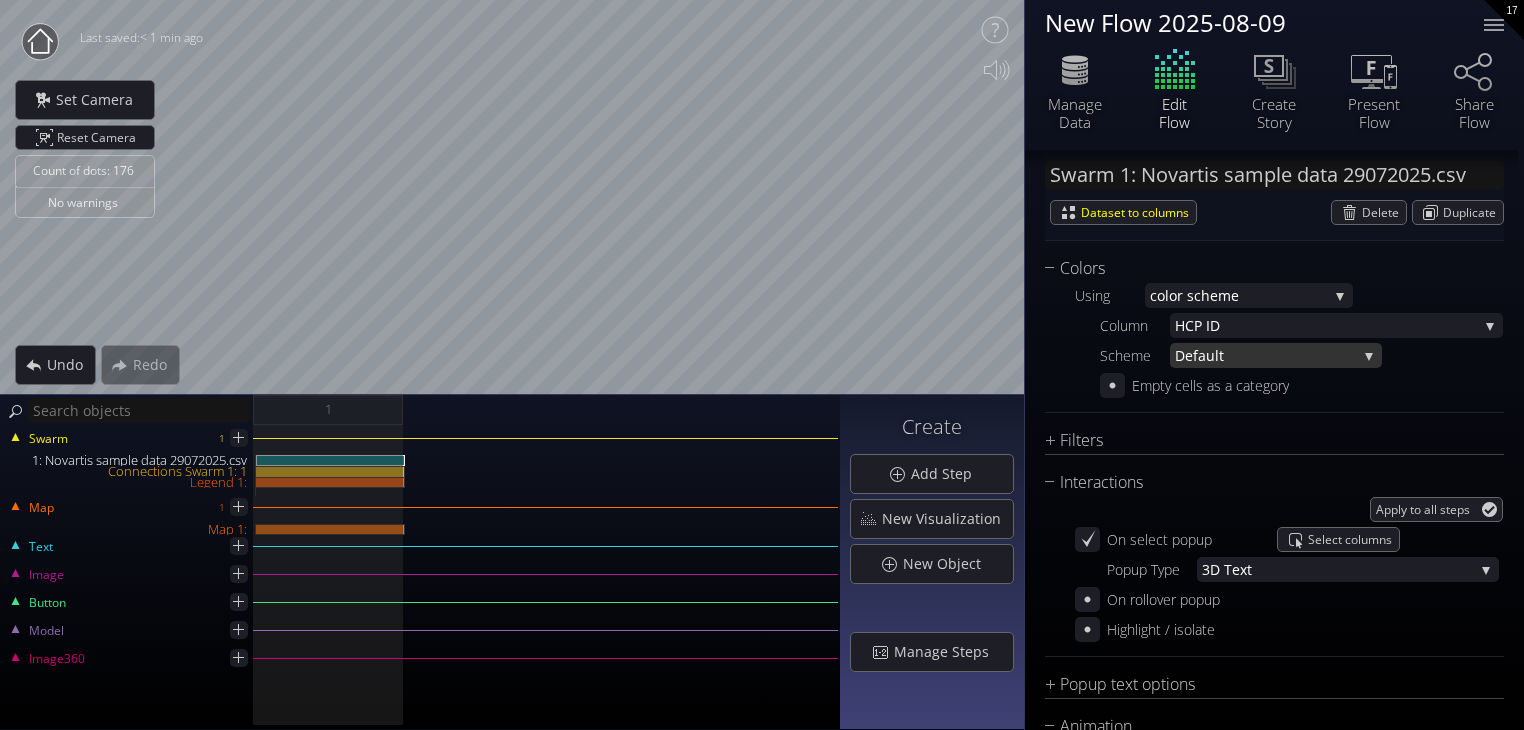 click on "ult" at bounding box center (1281, 355) 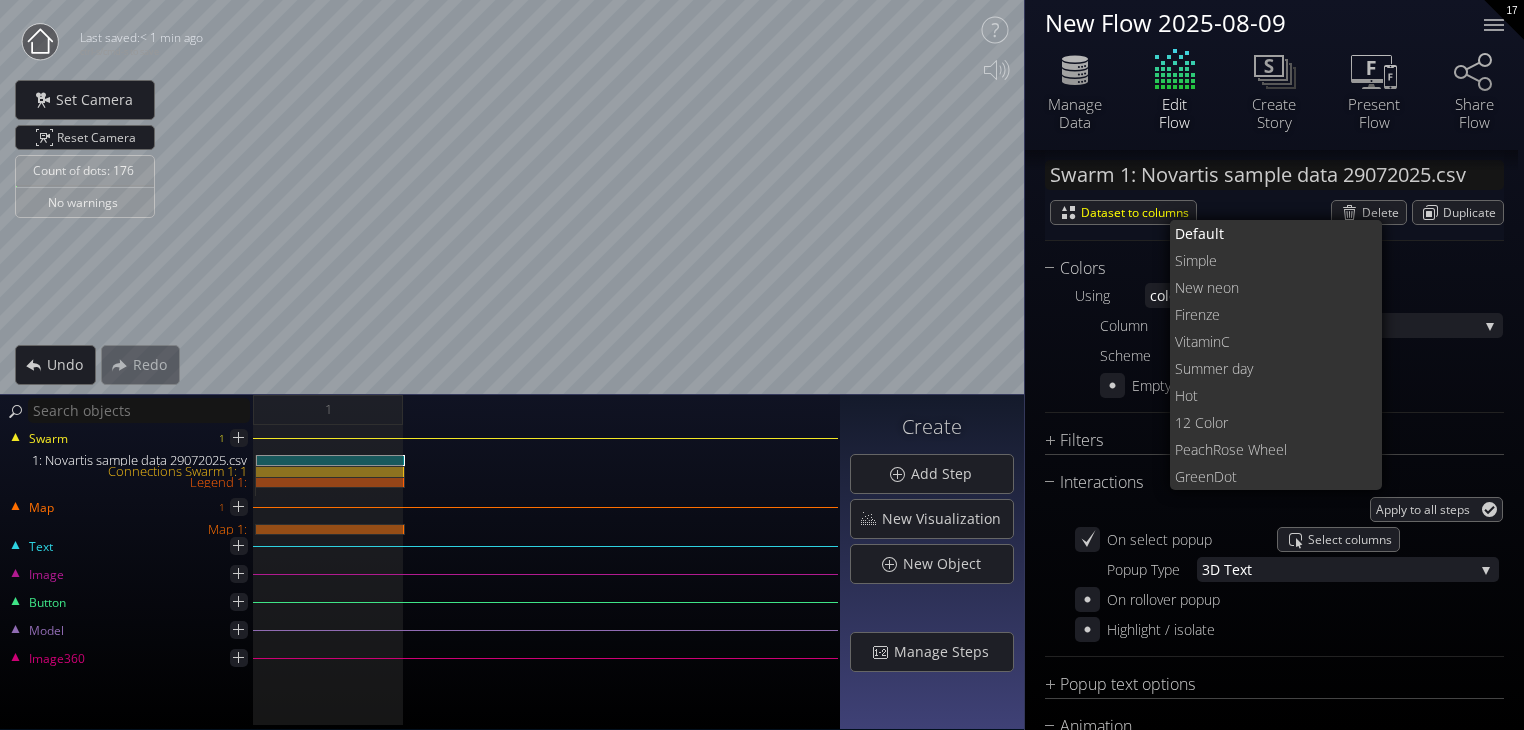 click on "Column HC P ID HC P ID PATIENT_ID AGE_GROU P FINAL_SPEC HCP_NA ME From To HCO_MDM_Name HCO_CI TY HCO_STAT E RE ND_HCO_LAT REN D_HCO_LONG Refer ring Count Rende ring Count WITHIN/OUTSIDE HC O REFERRAL REND_TO_REF_DISTA NCE(Miles) Distan ce Miles Zolgensma Naï ve Patient HCP_REF_W ITHIN_ONLY HC P_Congress HCP_P ublication HCP_Clin icalTrials
Scheme
Default Default Si mple New ne on Fire nze Vitamin  C Summer day Hot 12 Col or Peach  Rose Wheel GreenD ot
Empty cells as a category" at bounding box center [1301, 355] 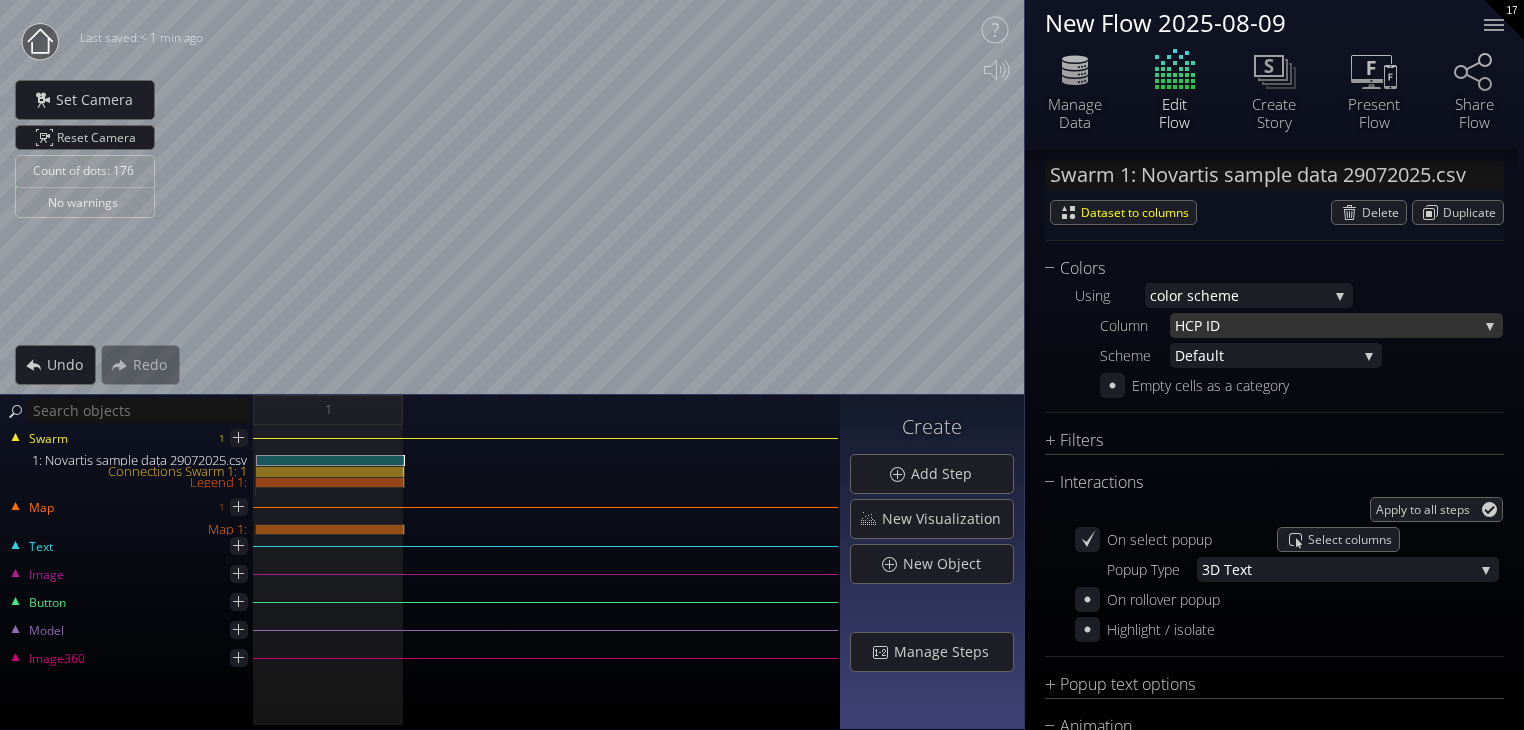 click on "P ID" at bounding box center (1336, 325) 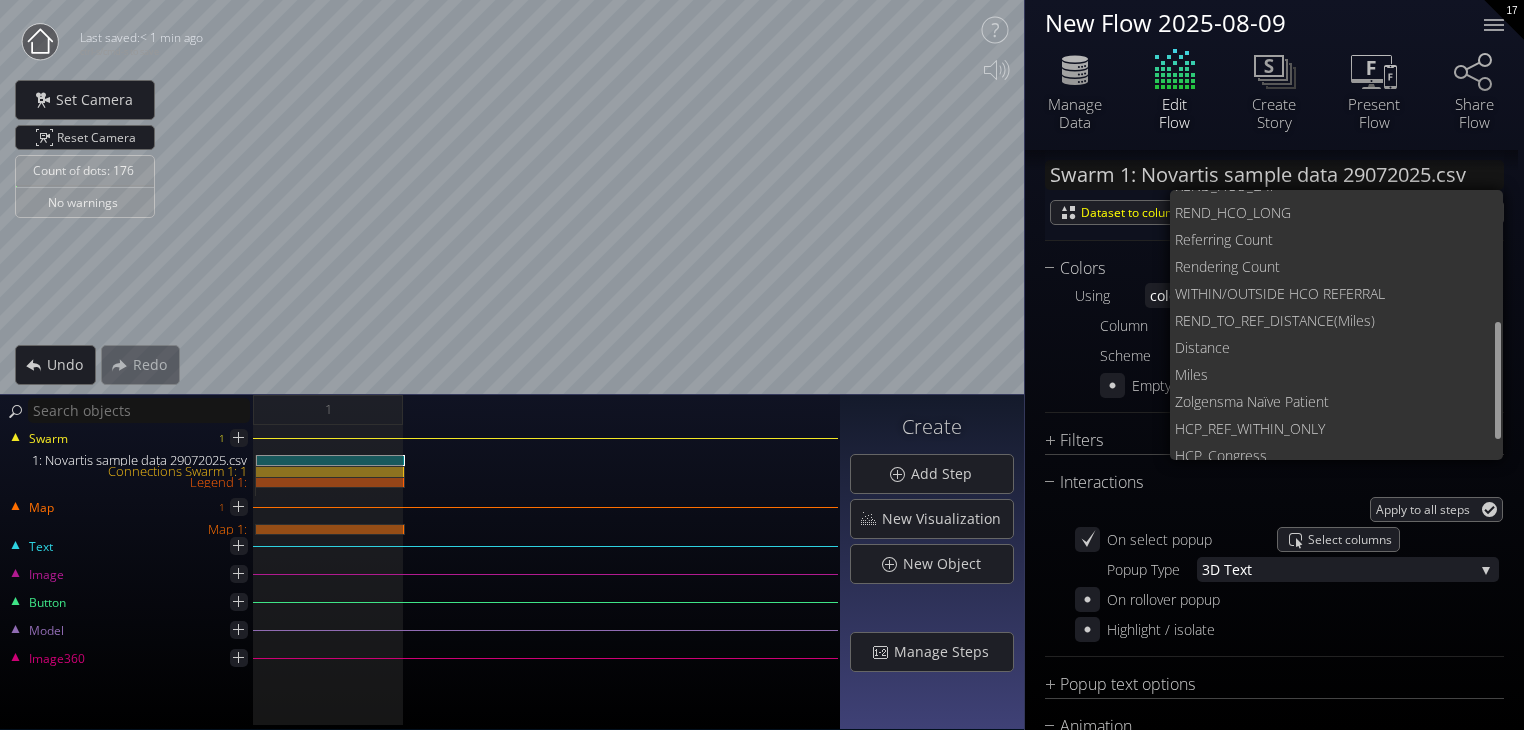 scroll, scrollTop: 294, scrollLeft: 0, axis: vertical 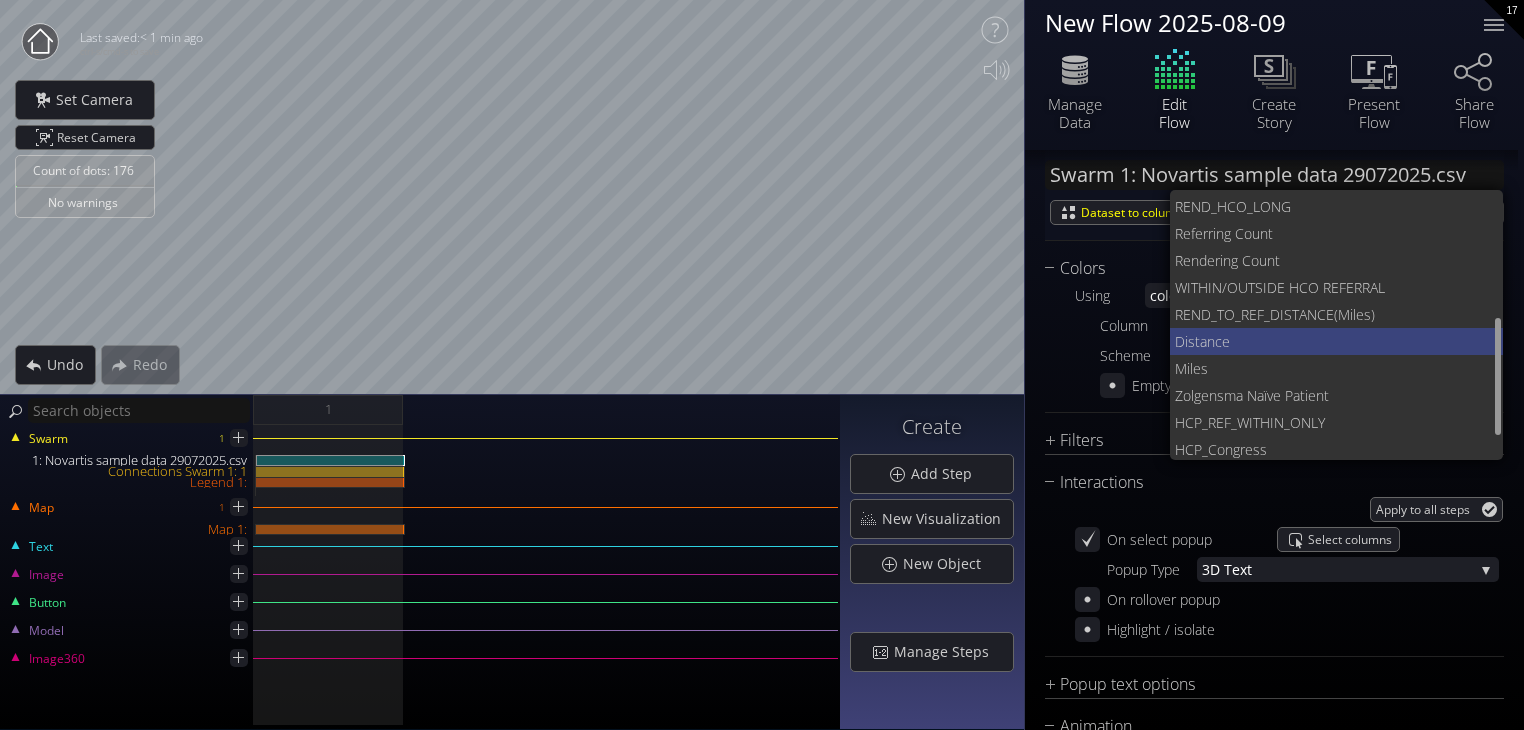 click on "ce" at bounding box center (1351, 341) 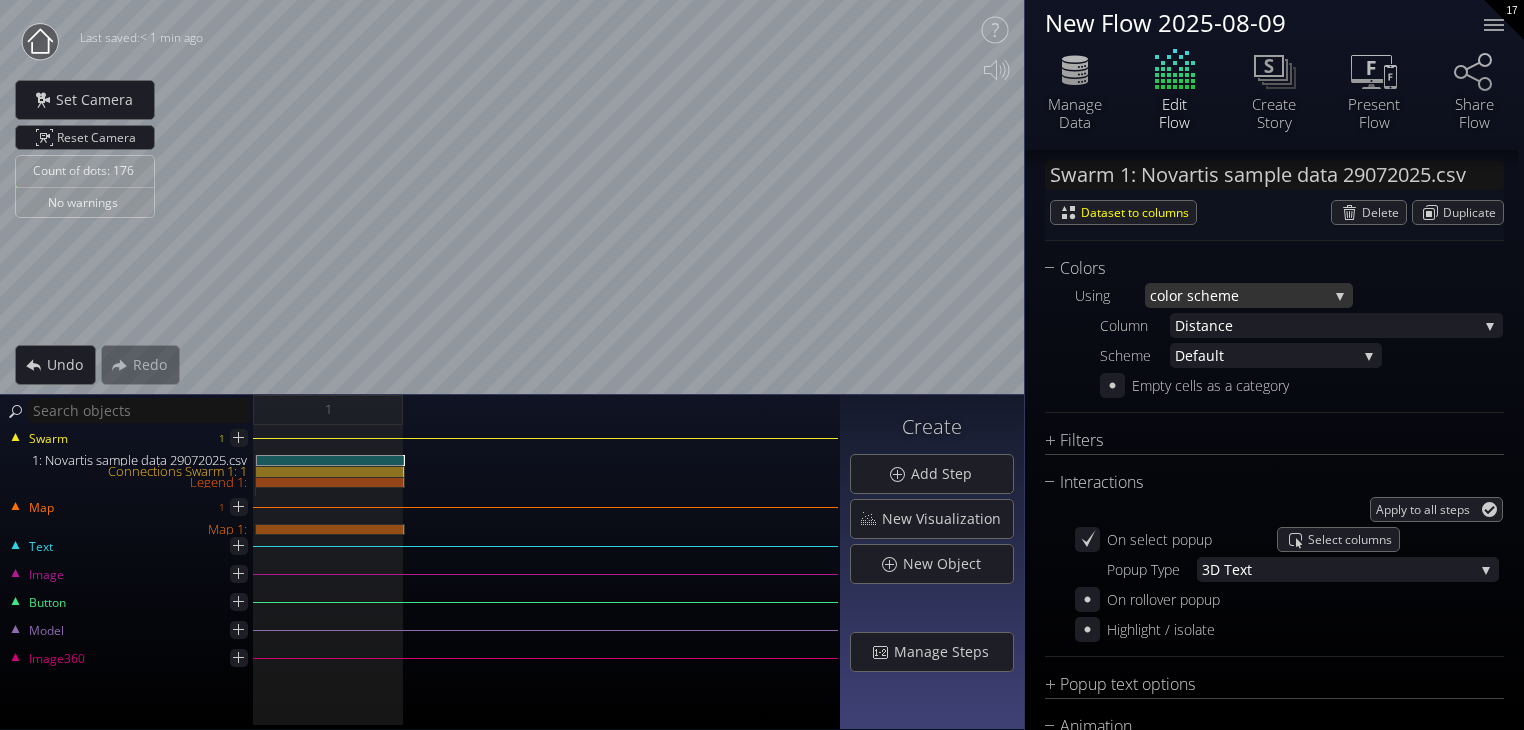 click on "lor scheme" at bounding box center [1246, 295] 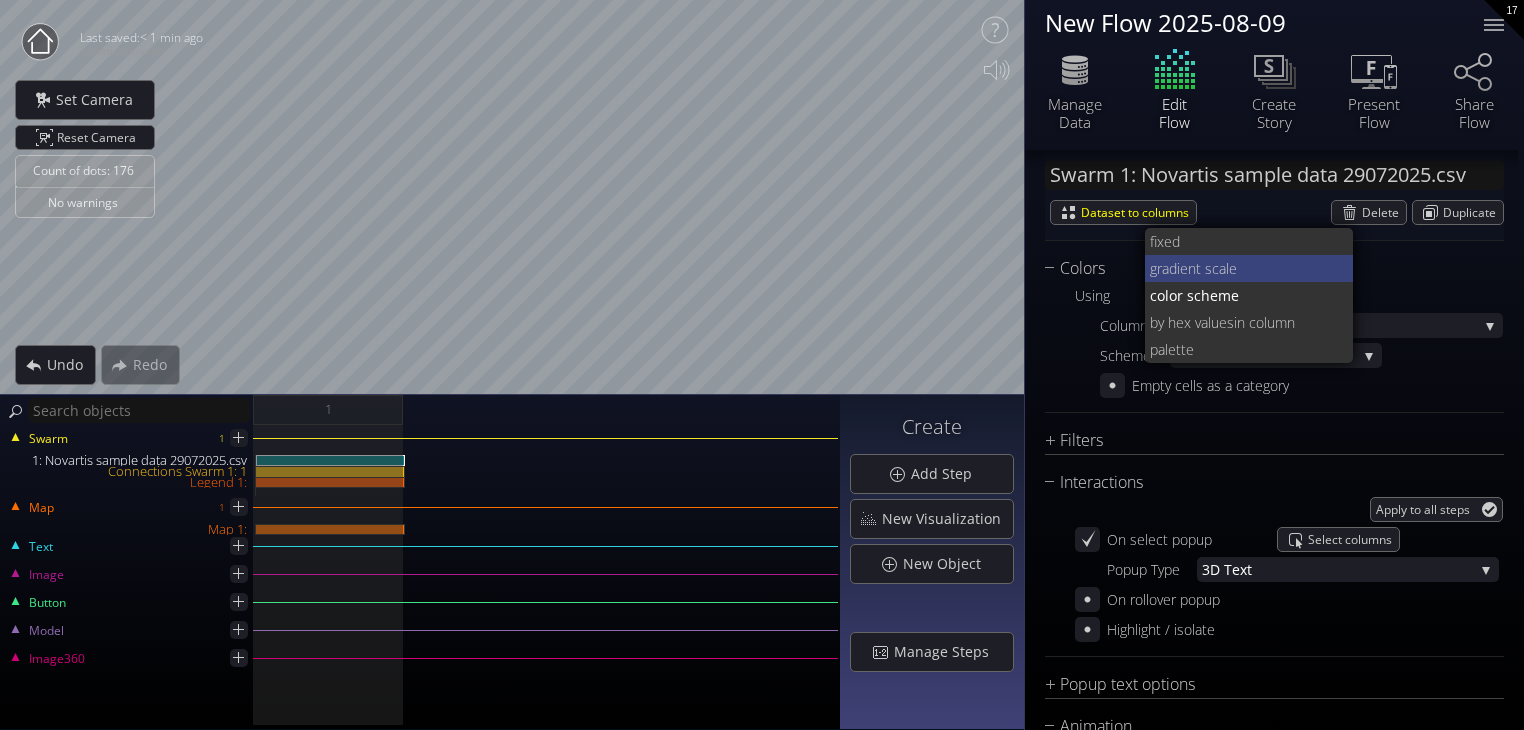 click on "ient scale" at bounding box center [1257, 268] 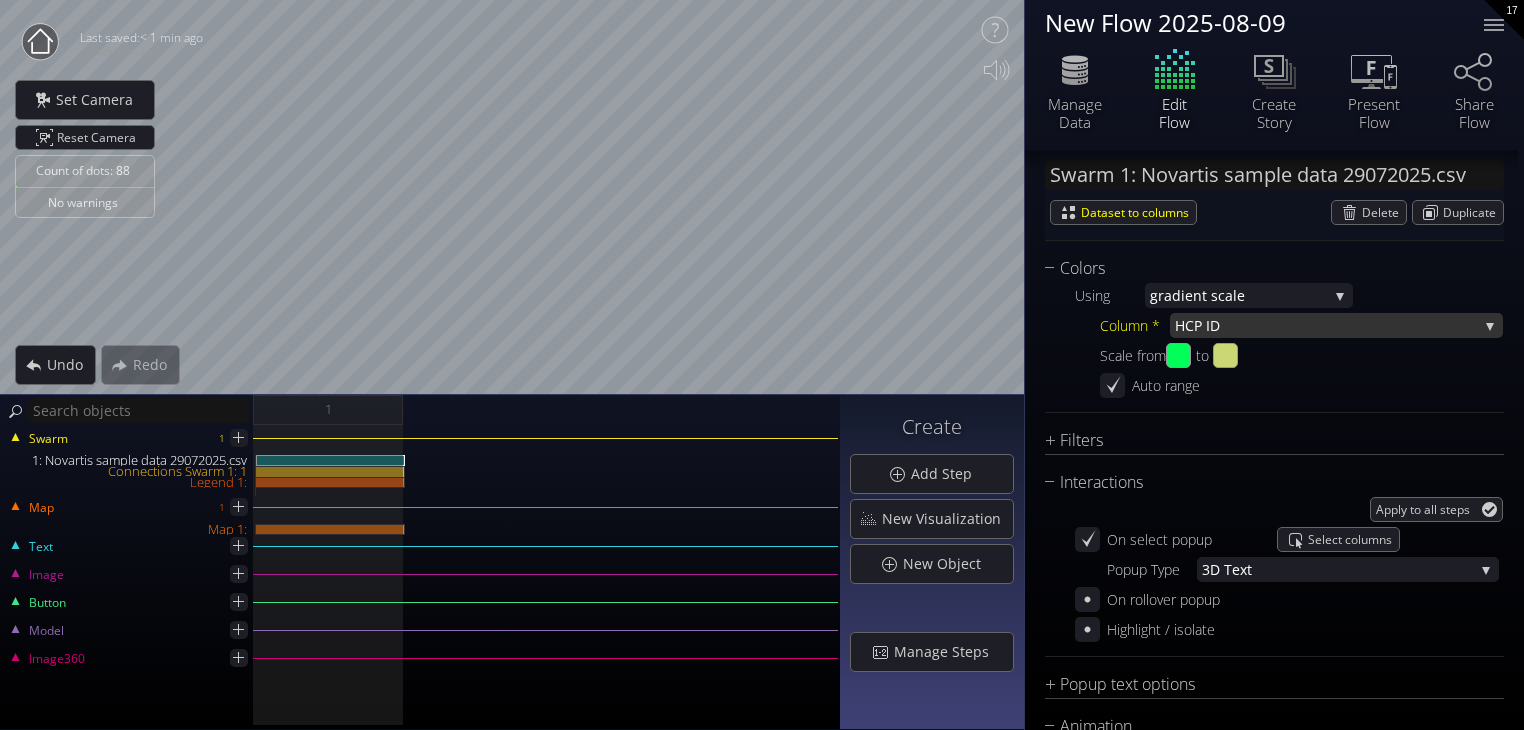 click on "P ID" at bounding box center (1336, 325) 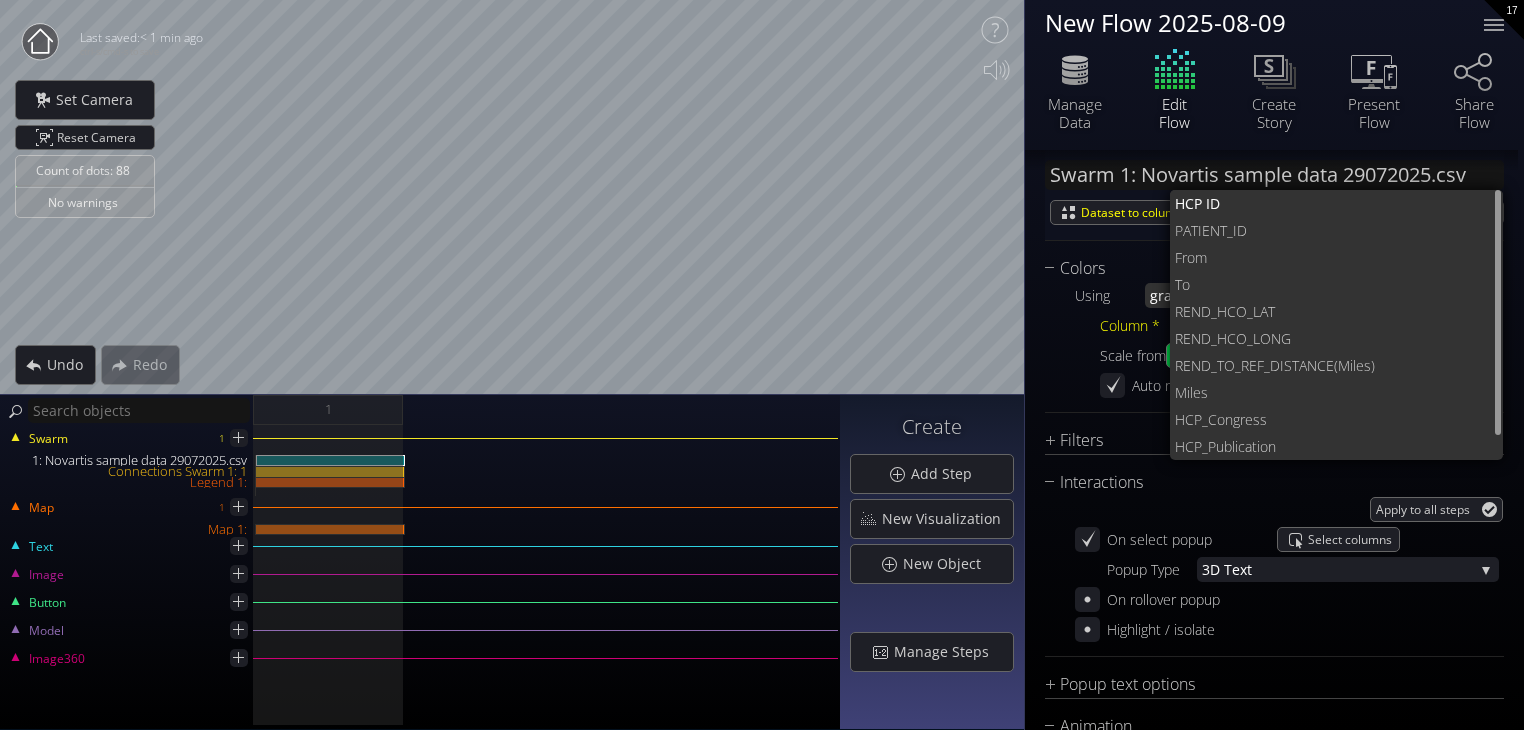 click on "grad" at bounding box center [1165, 295] 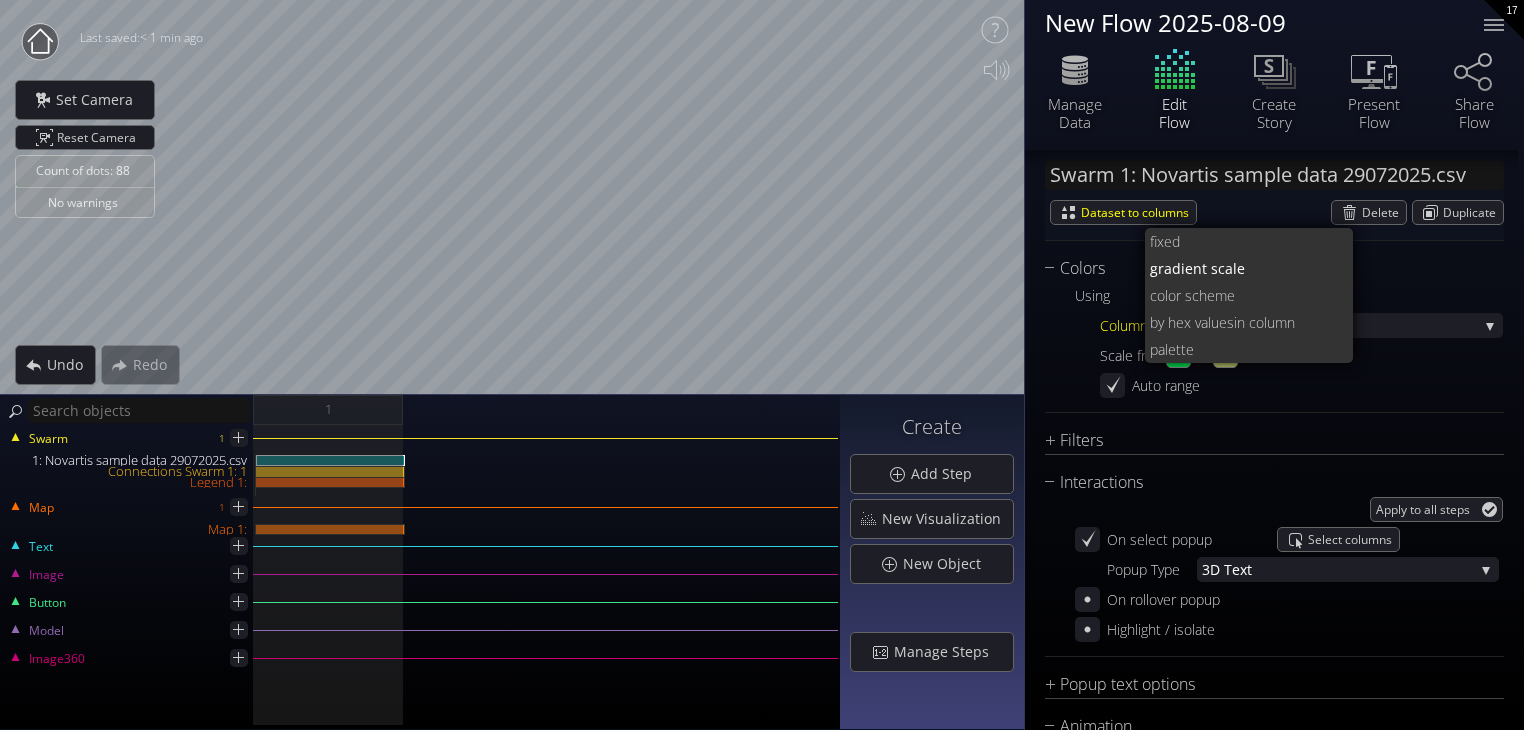 click on "Using
gradient scale       fixed   gradient scale   color scheme   by hex values    in column   palette
Column *
HCP ID     HCP ID     PATIENT_ID     From     To   REND_HCO_LAT   REND_HCO_LONG   REND_TO_REF_DISTANCE(Miles)     Miles   HCP_Congress   HCP_Publication   HCP_ClinicalTrials
Scale from
[COLOR]
to
[COLOR]
Auto range
min
NaN
max
NaN" at bounding box center (1289, 340) 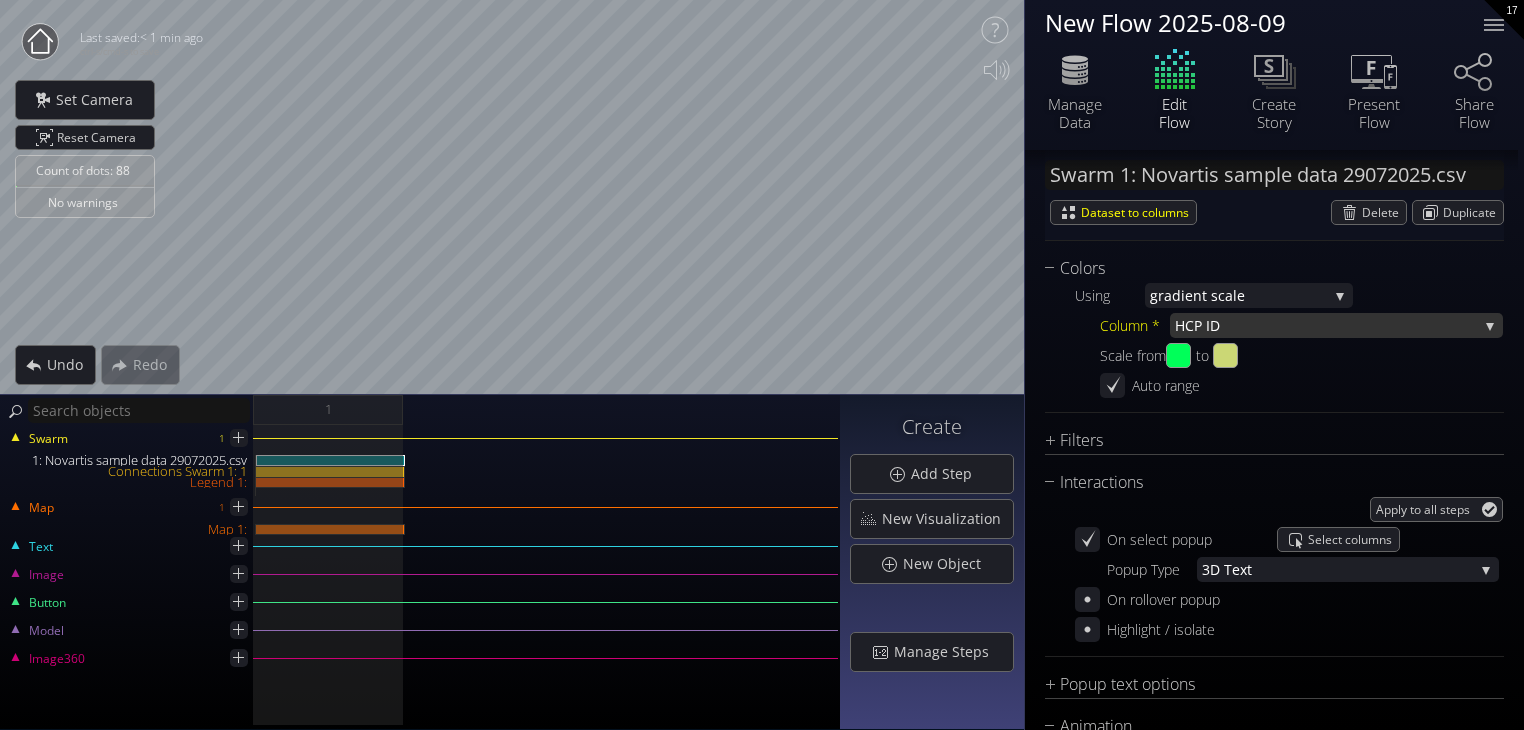 click on "P ID" at bounding box center [1336, 325] 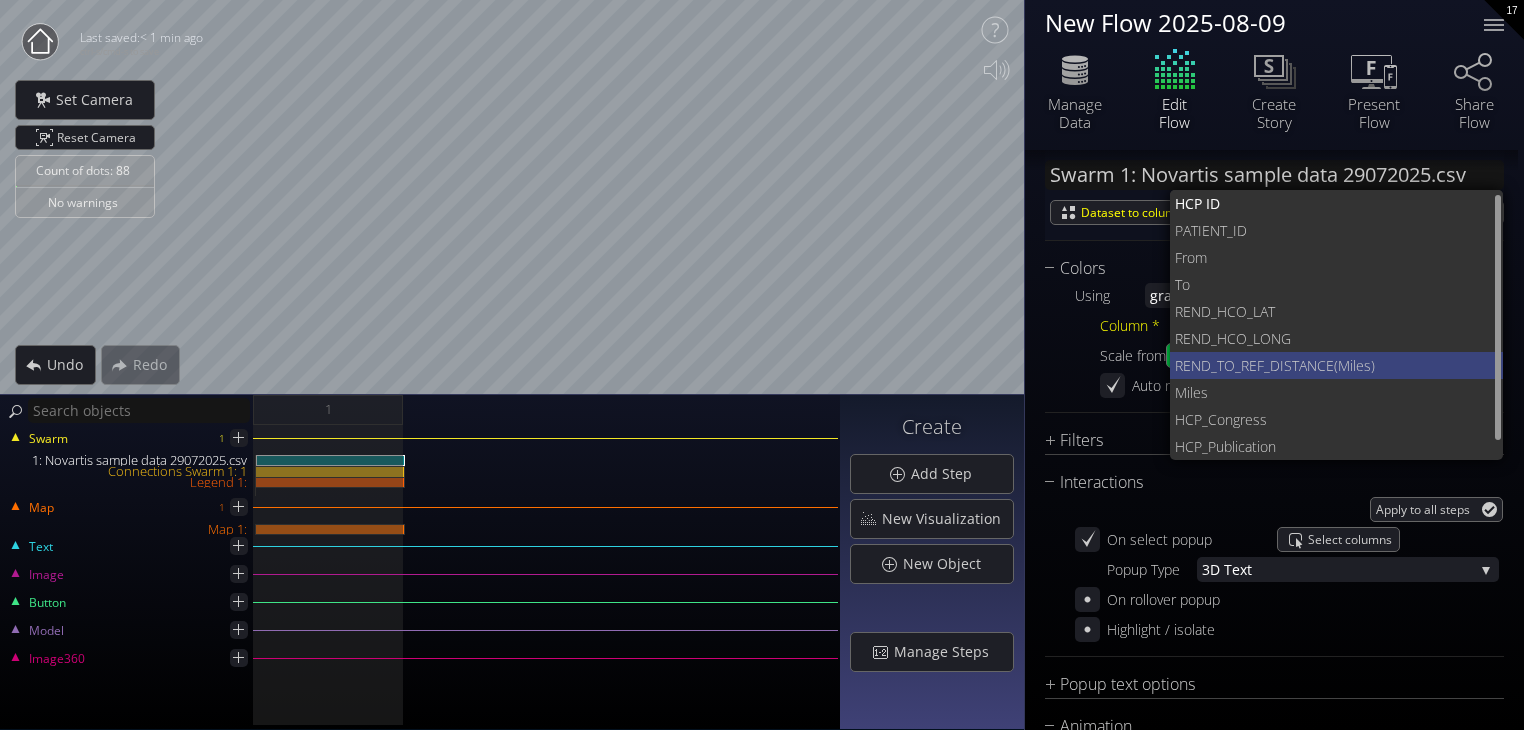 scroll, scrollTop: 26, scrollLeft: 0, axis: vertical 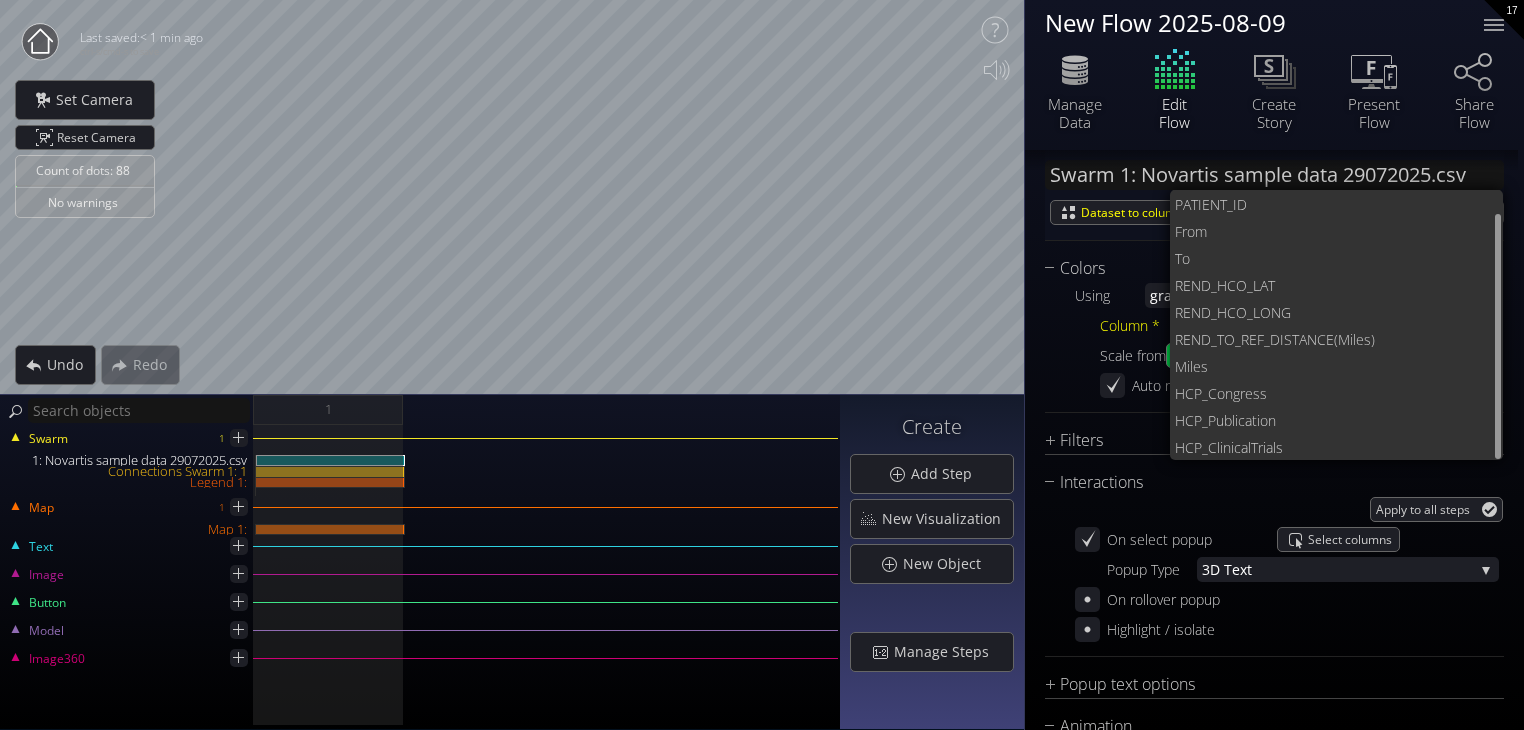 click on "Using
gradient scale       fixed   gradient scale   color scheme   by hex values    in column   palette
Column *
HCP ID     HCP ID     PATIENT_ID     From     To   REND_HCO_LAT   REND_HCO_LONG   REND_TO_REF_DISTANCE(Miles)     Miles   HCP_Congress   HCP_Publication   HCP_ClinicalTrials
Scale from
[COLOR]
to
[COLOR]
Auto range
min
NaN
max
NaN" at bounding box center (1289, 340) 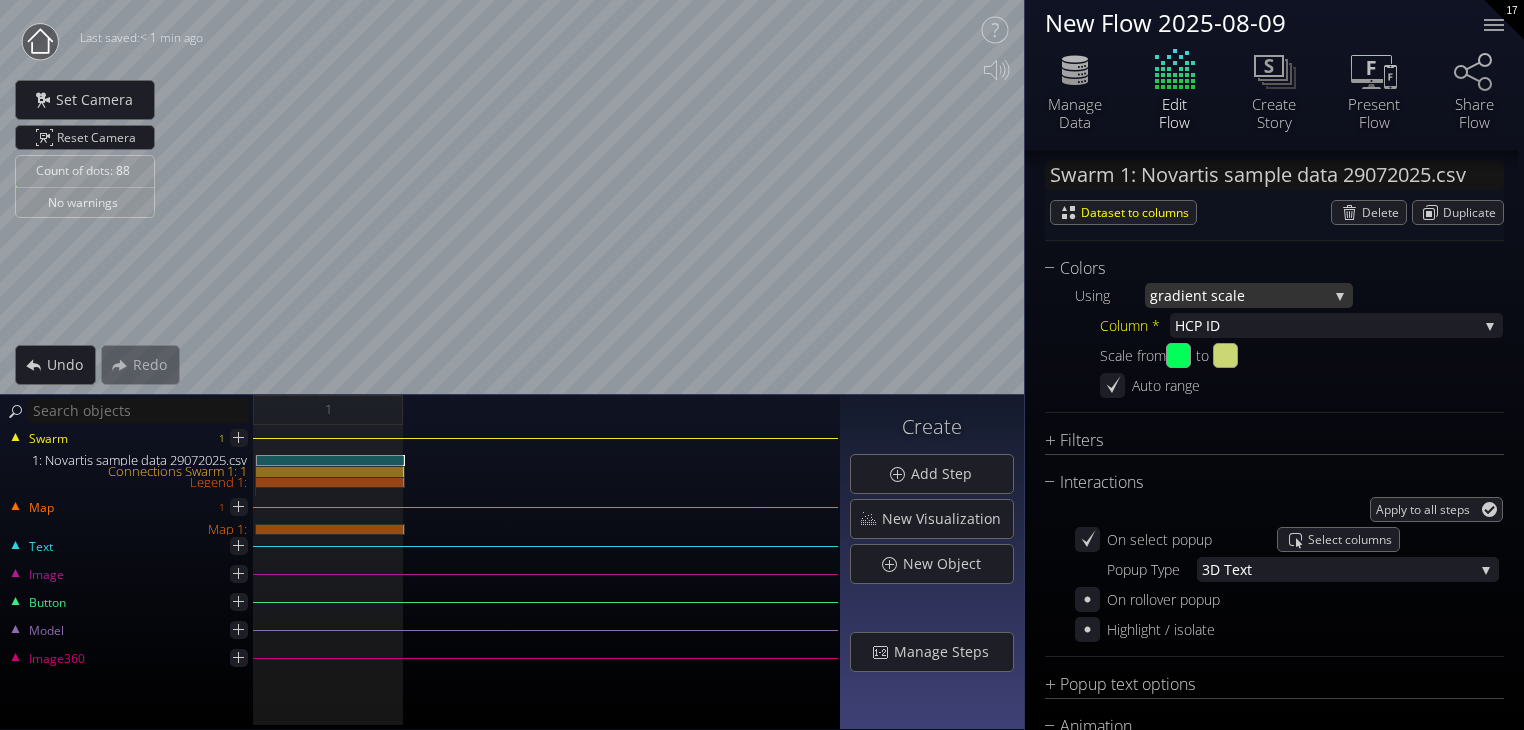 click on "ient scale" at bounding box center [1254, 295] 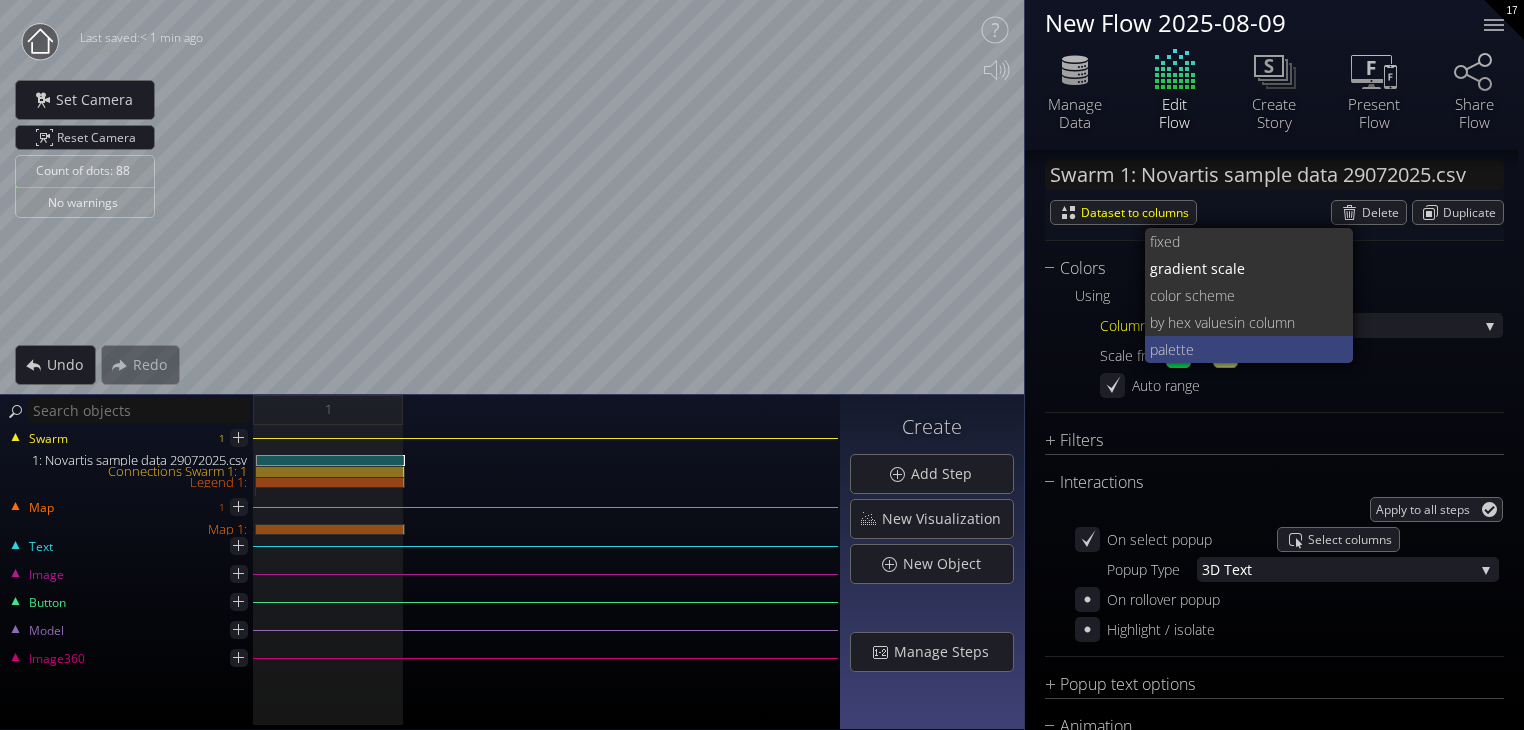 click on "tte" at bounding box center [1257, 349] 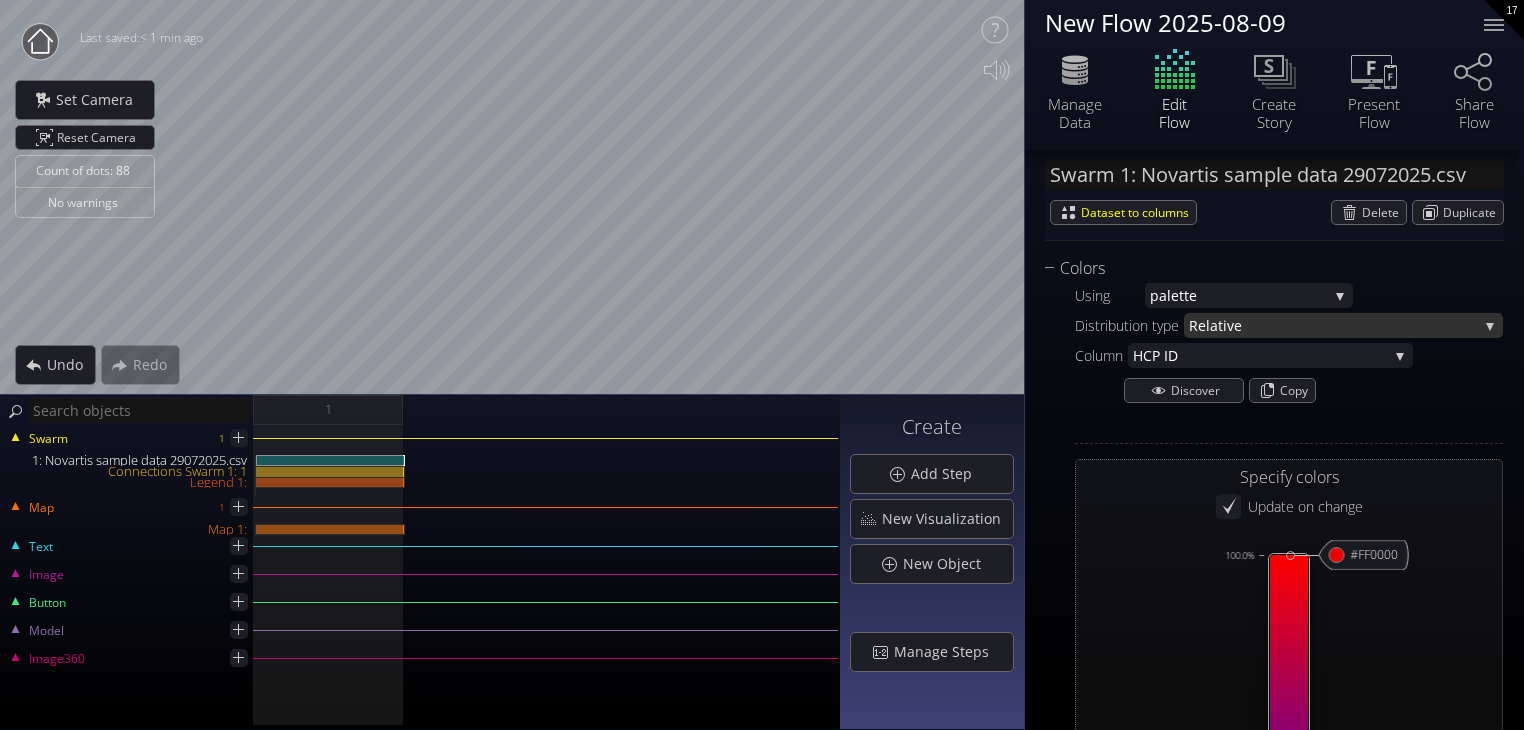 type on "#ff0000" 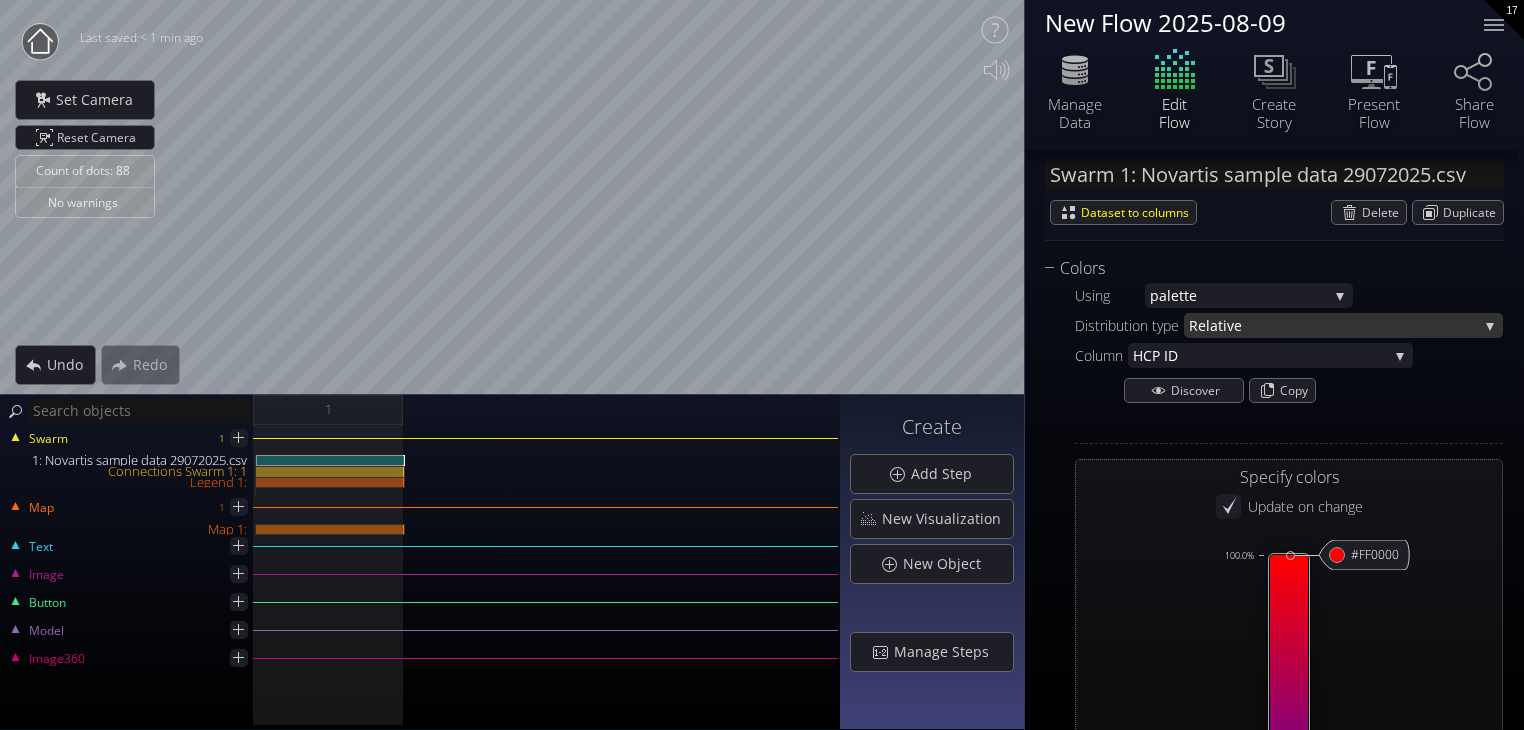 click on "Relati" at bounding box center [1208, 325] 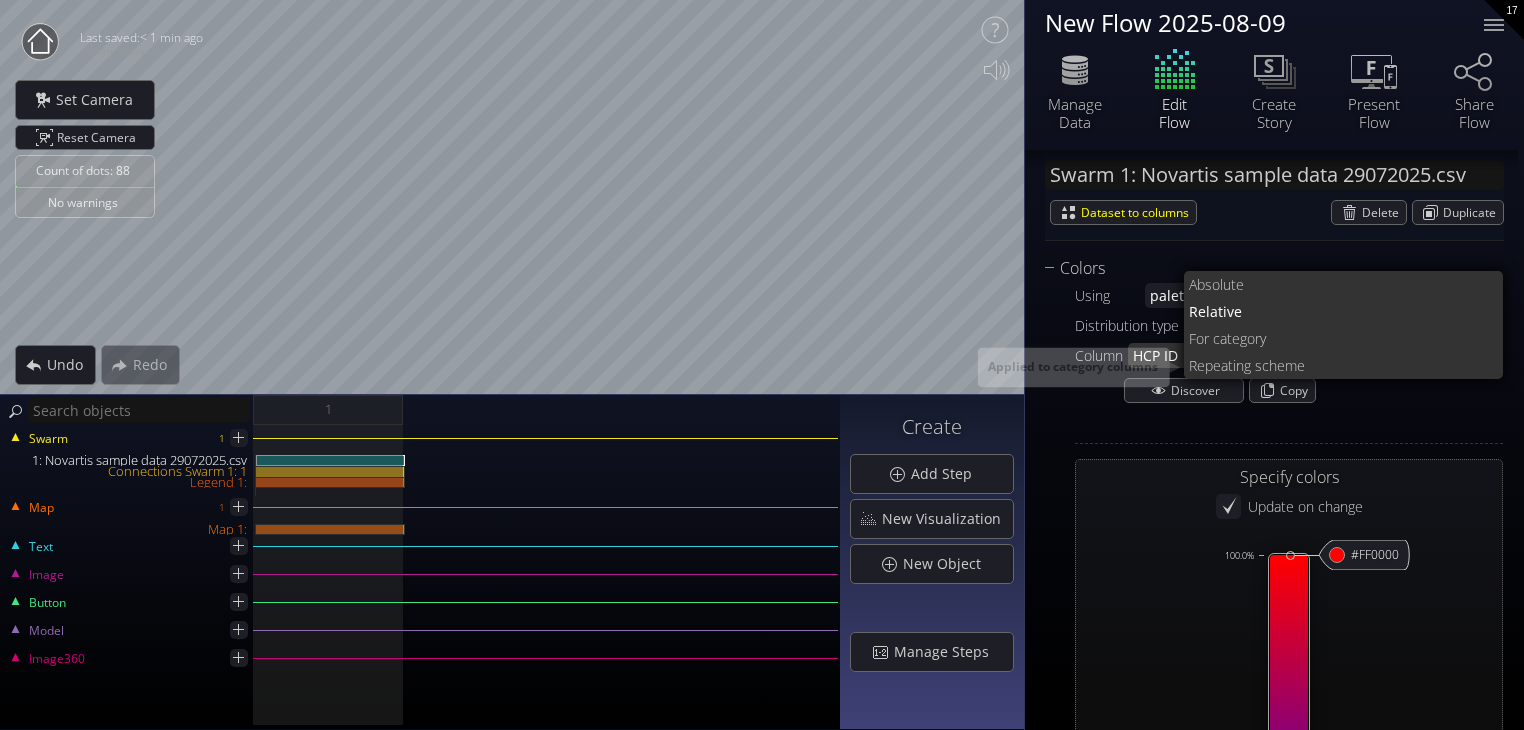 click on "P ID" at bounding box center [1270, 355] 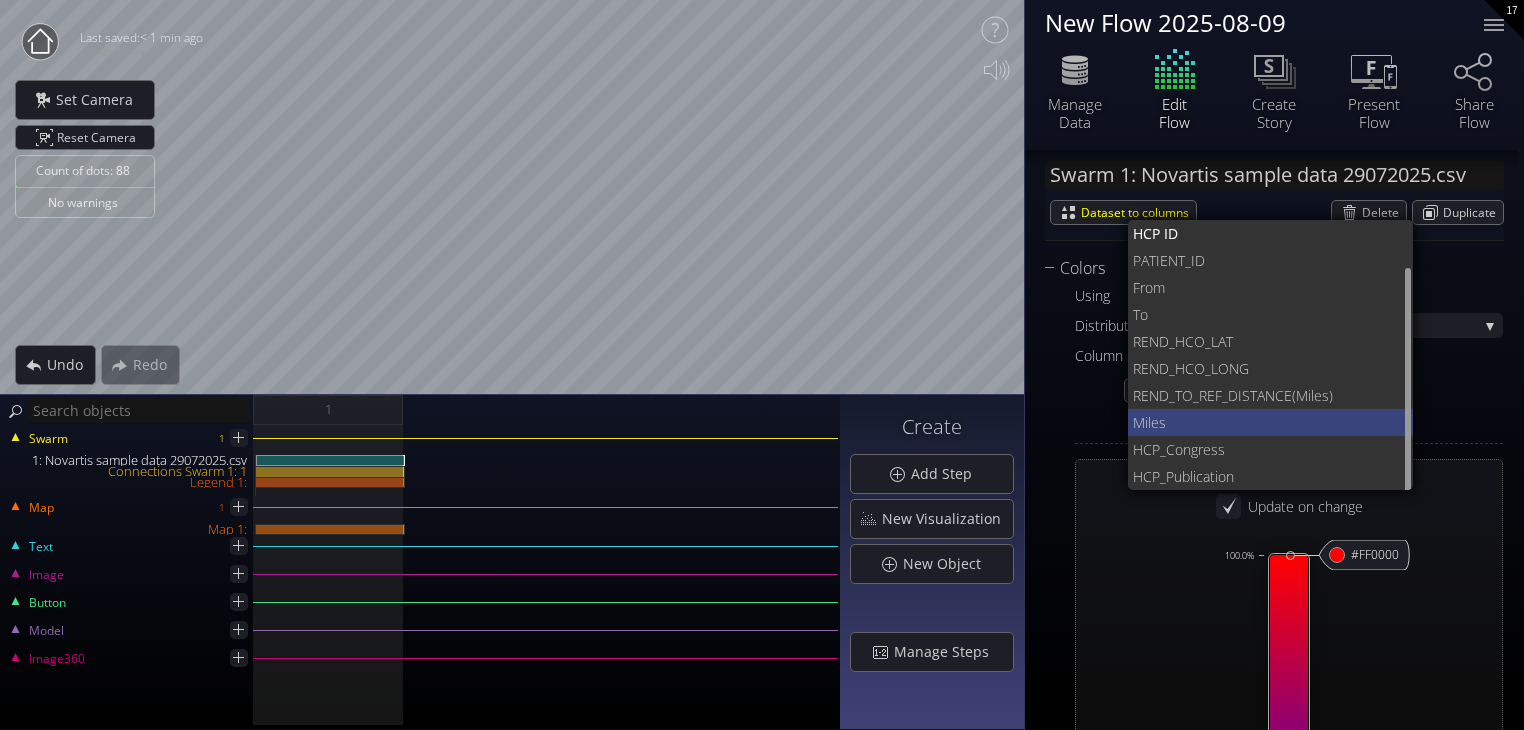 scroll, scrollTop: 26, scrollLeft: 0, axis: vertical 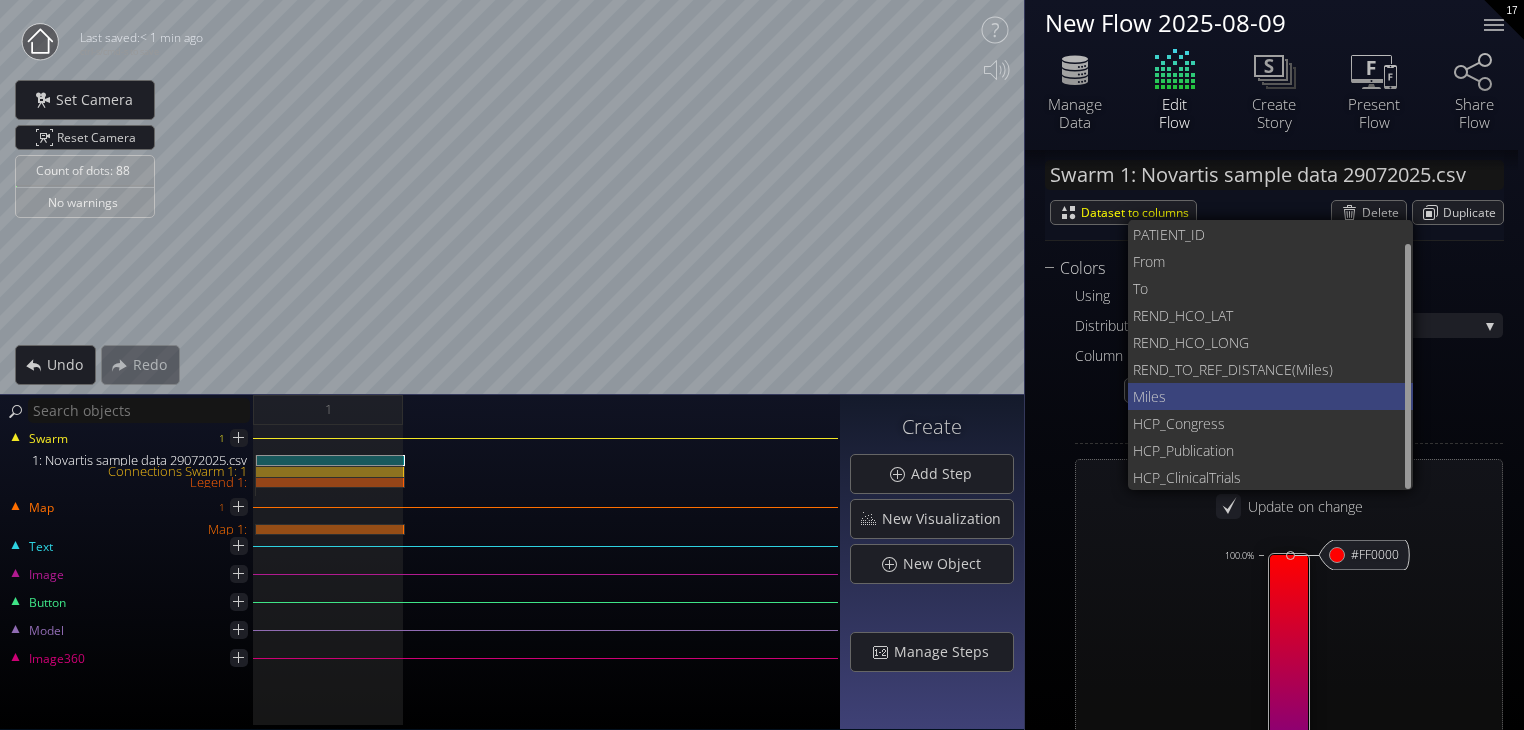 click on "Miles" at bounding box center [1265, 396] 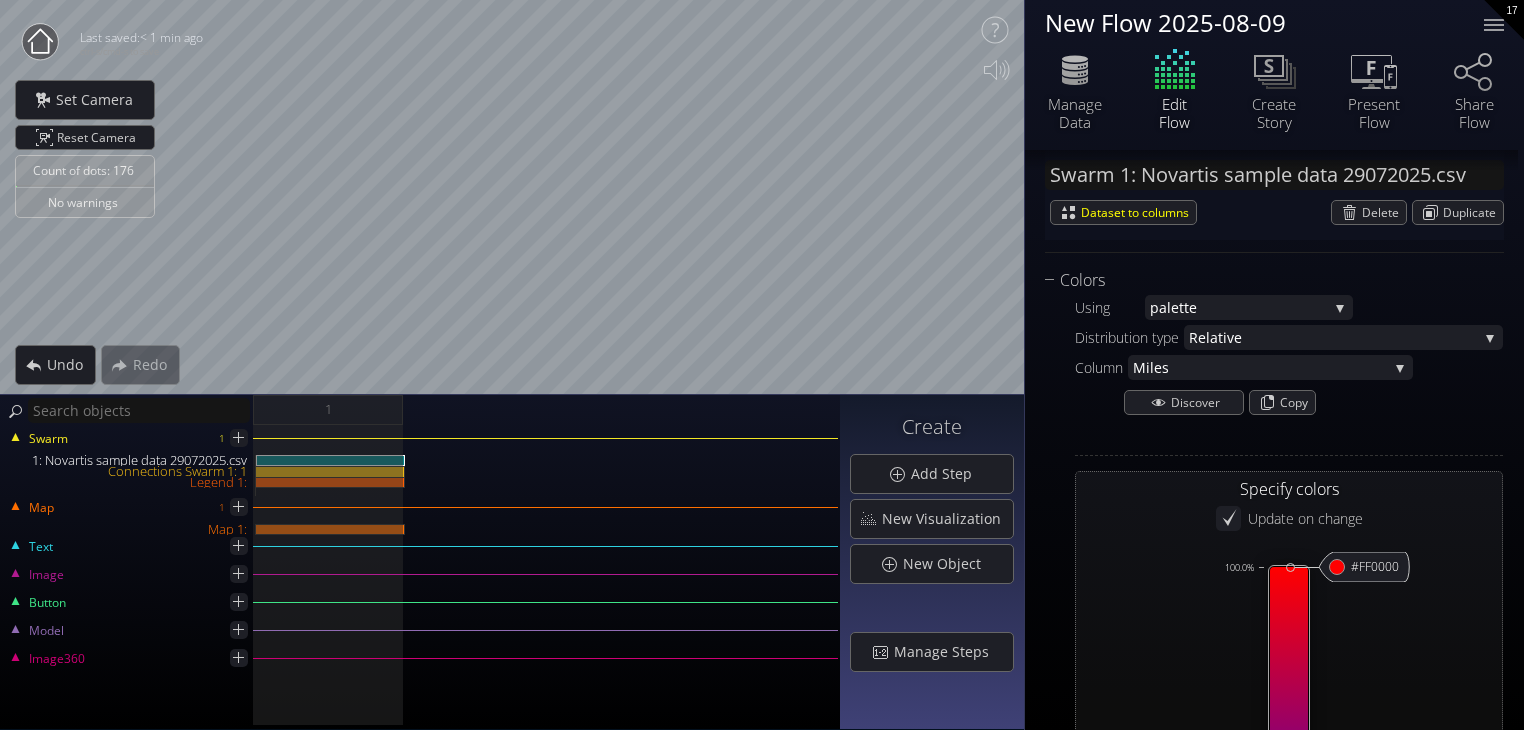 scroll, scrollTop: 1184, scrollLeft: 0, axis: vertical 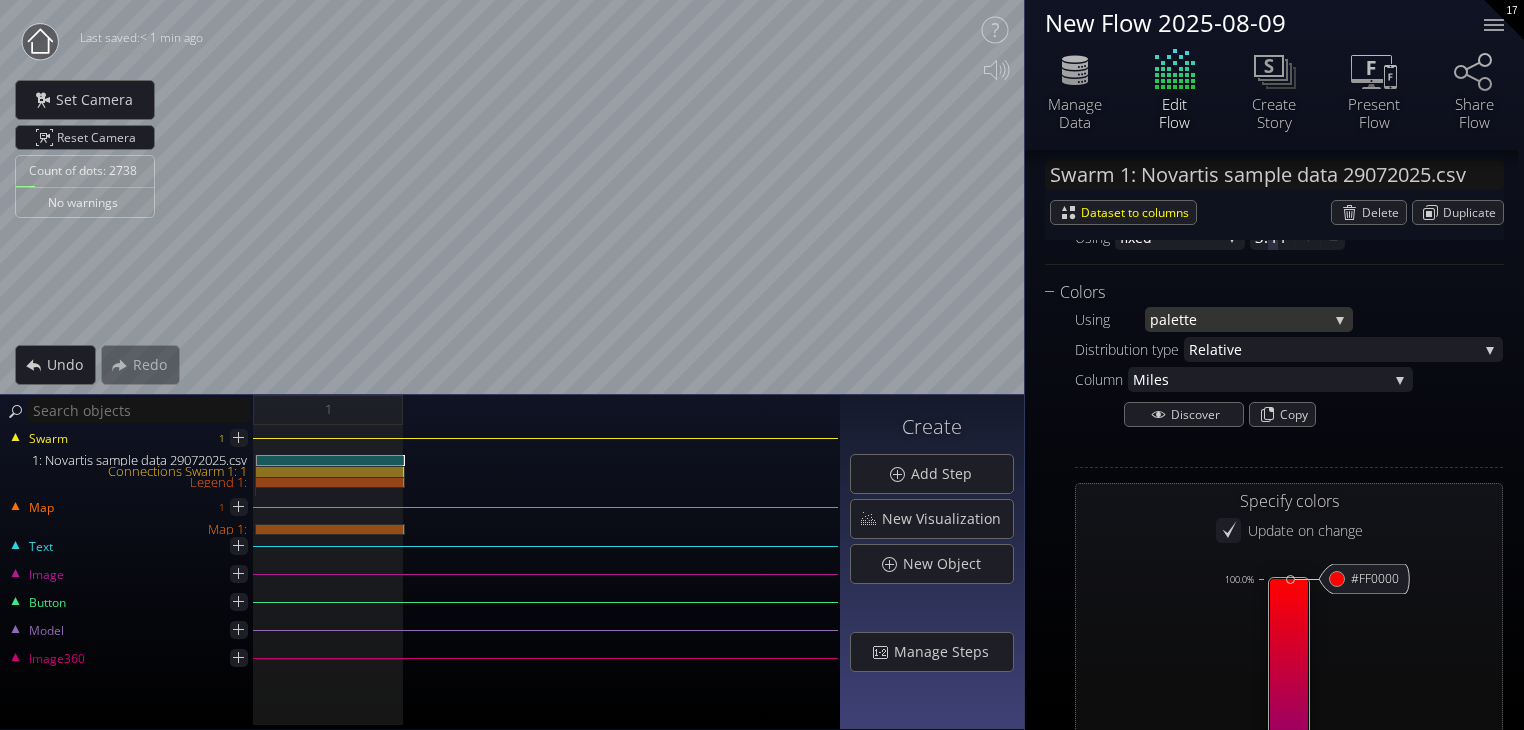 click on "tte" at bounding box center (1253, 319) 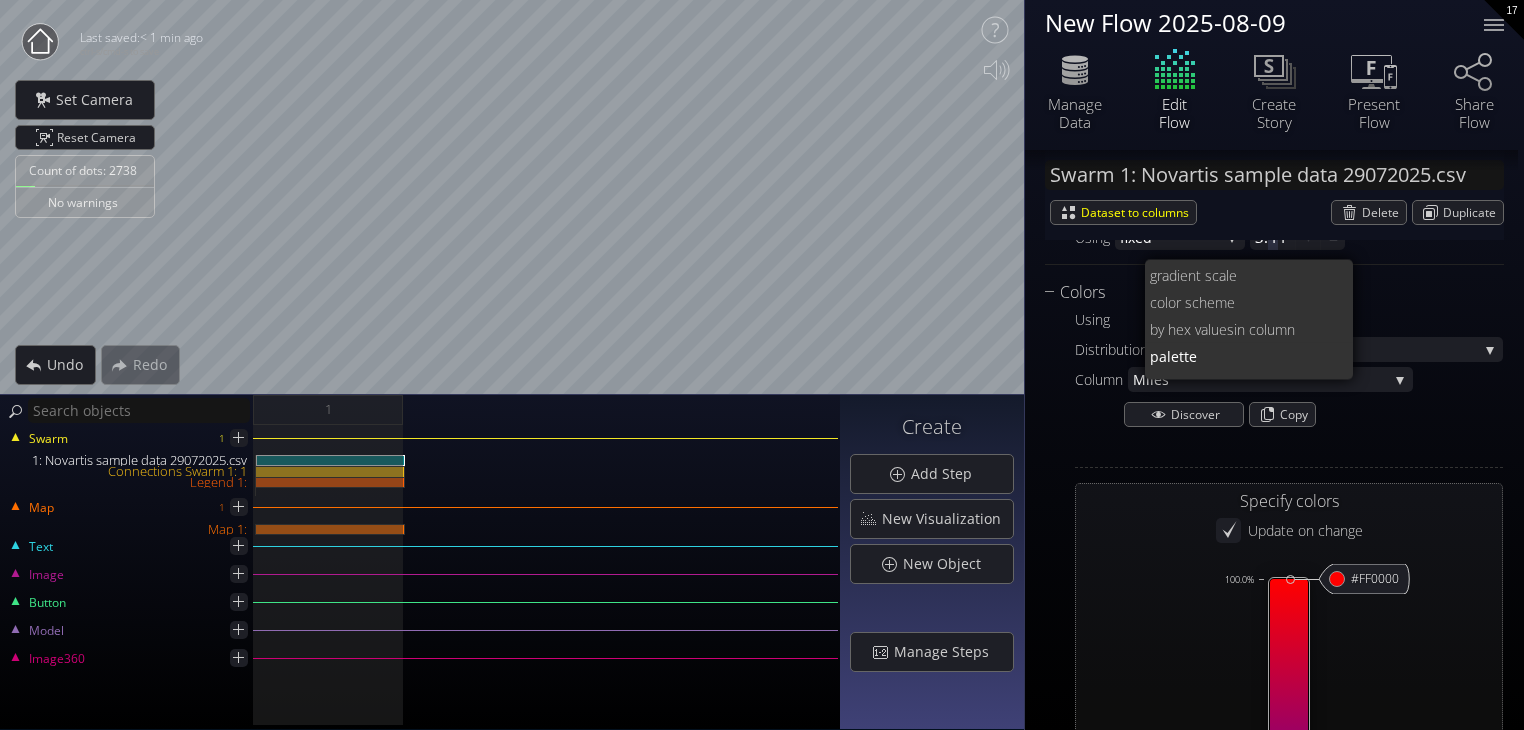 scroll, scrollTop: 0, scrollLeft: 0, axis: both 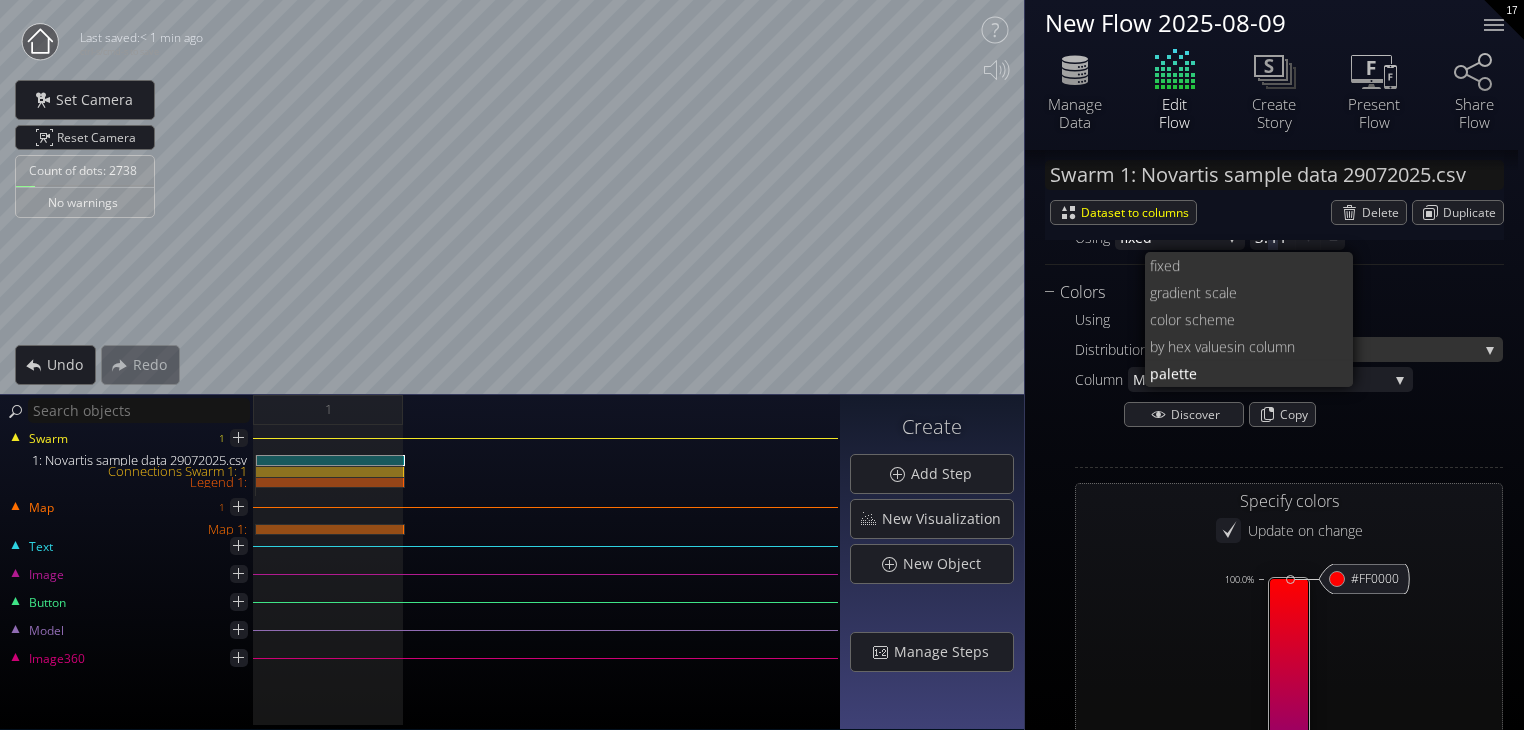 click on "ve" at bounding box center [1352, 349] 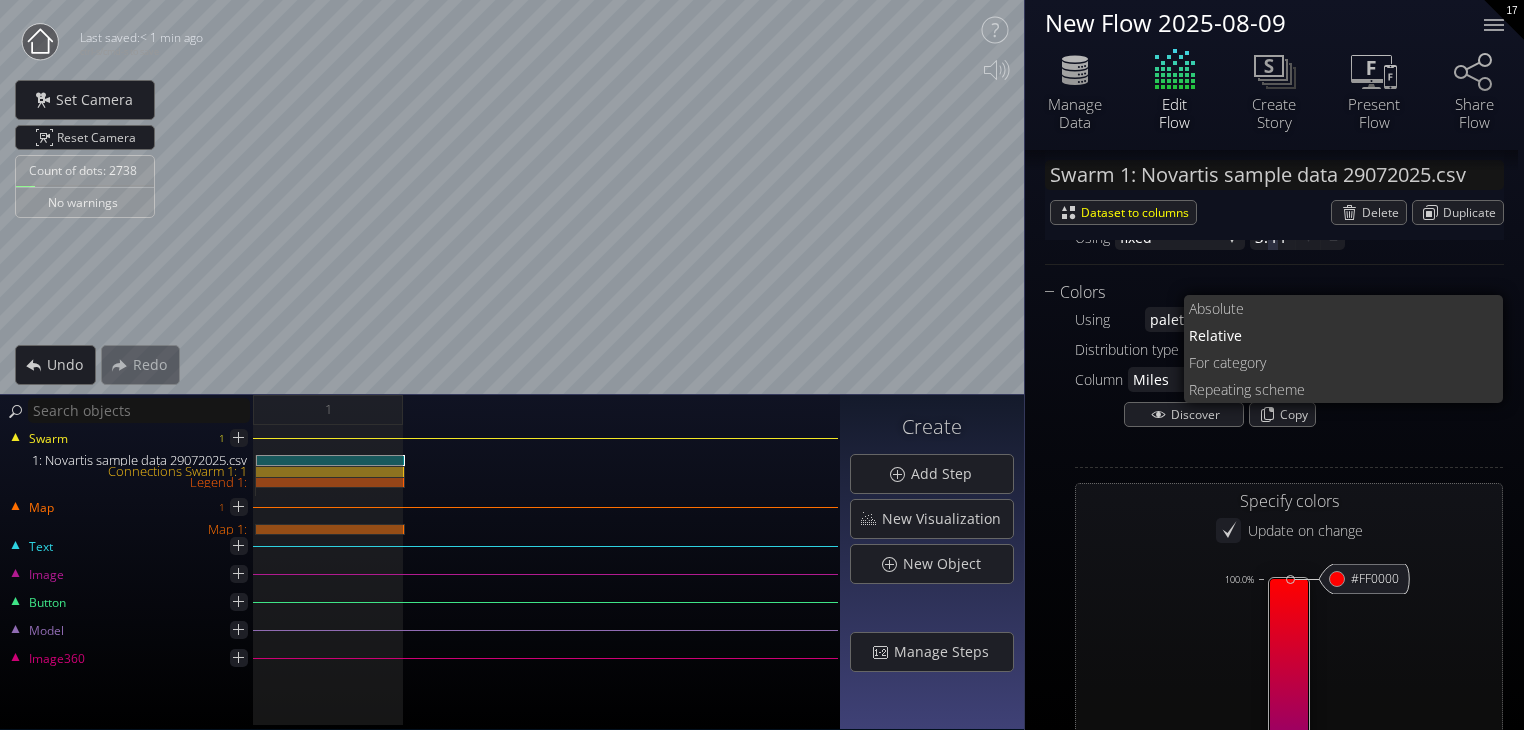 click on "Distribution type" at bounding box center [1129, 349] 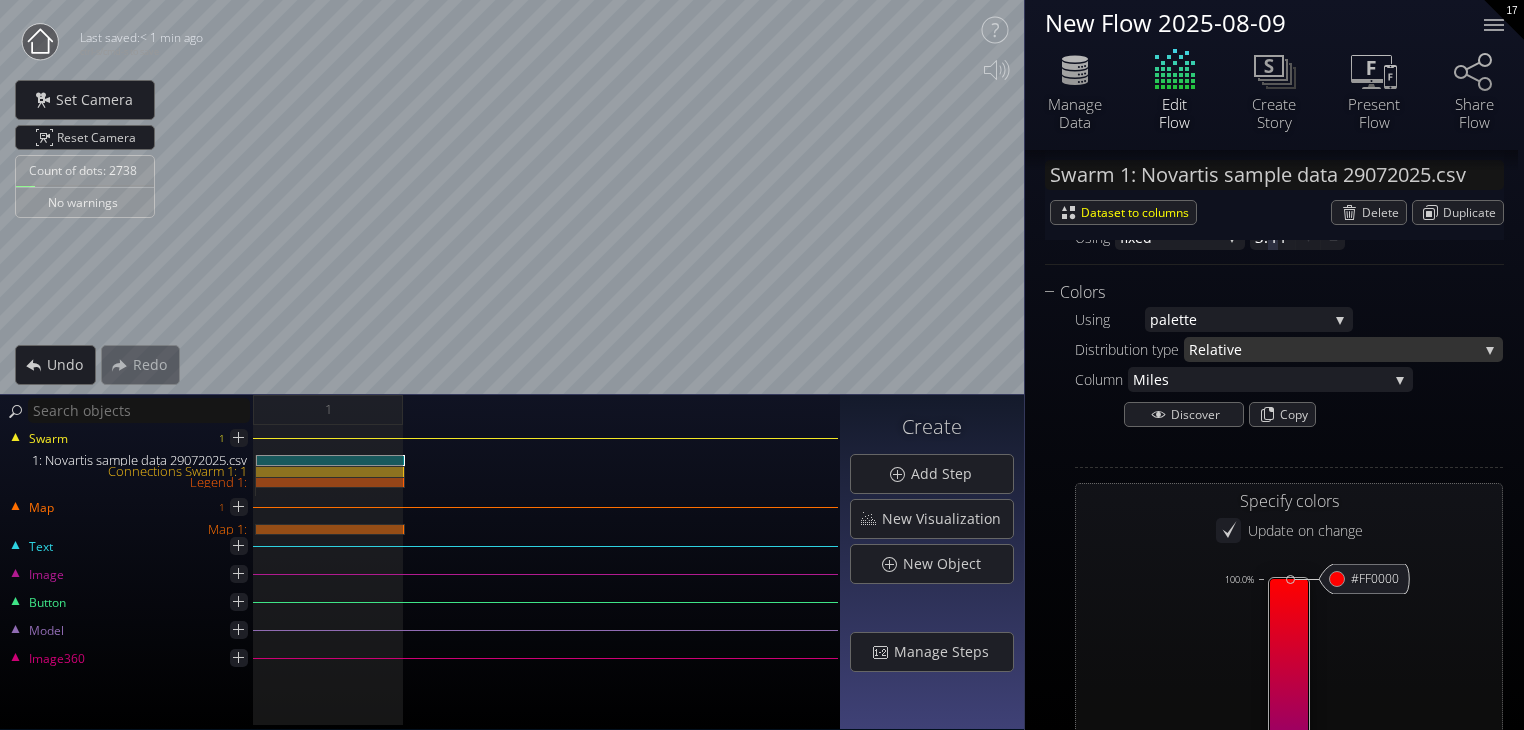 click on "ve" at bounding box center (1352, 349) 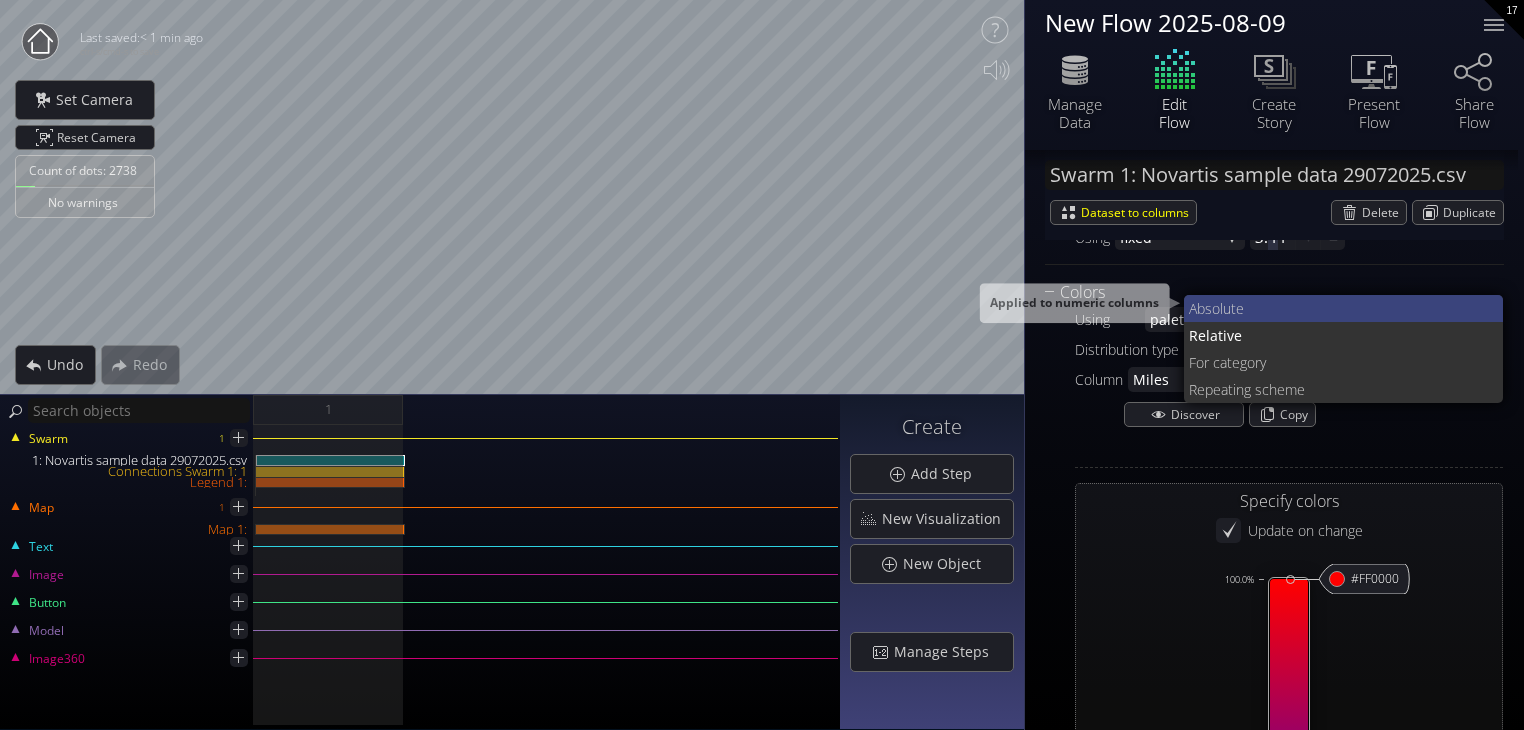 click on "te" at bounding box center [1359, 308] 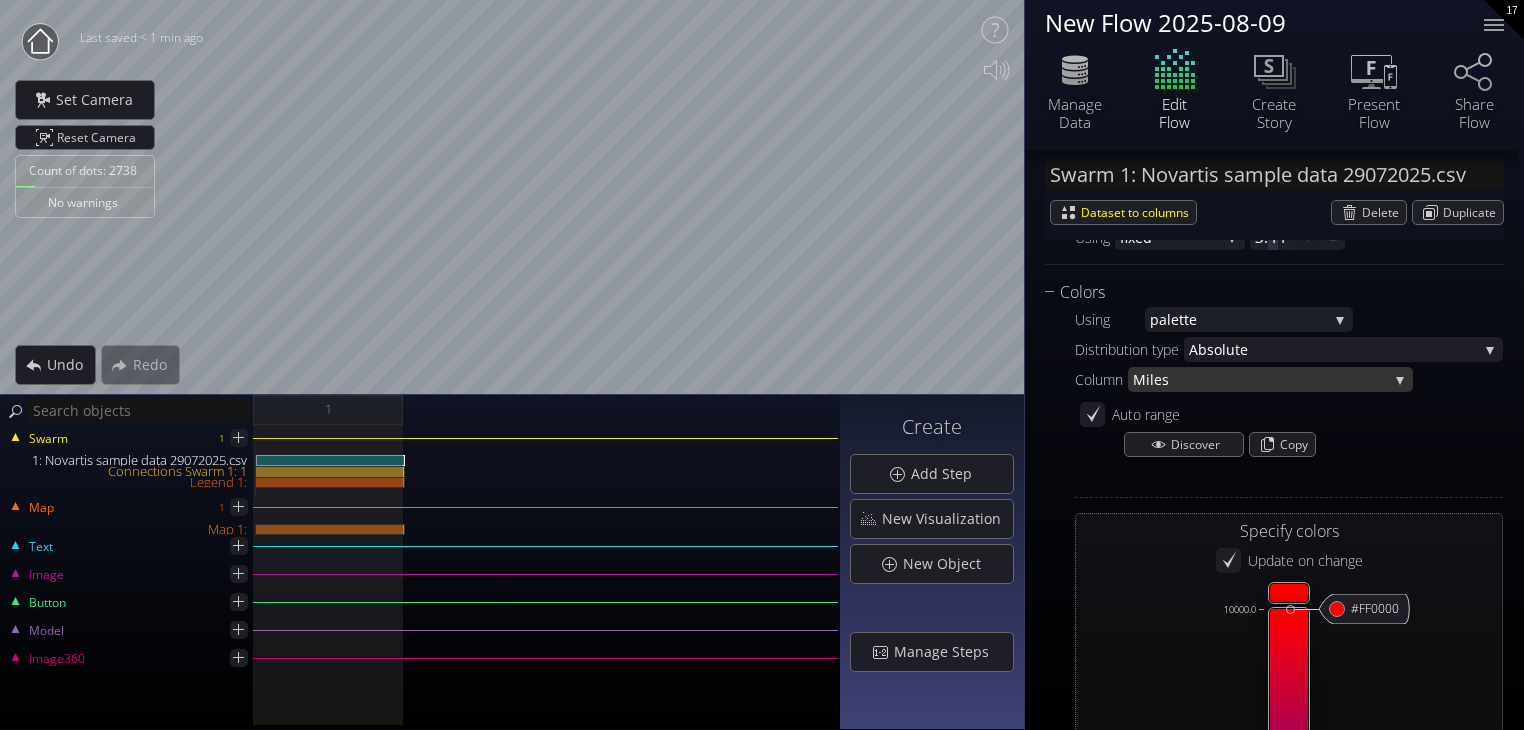 click on "Miles" at bounding box center [1260, 379] 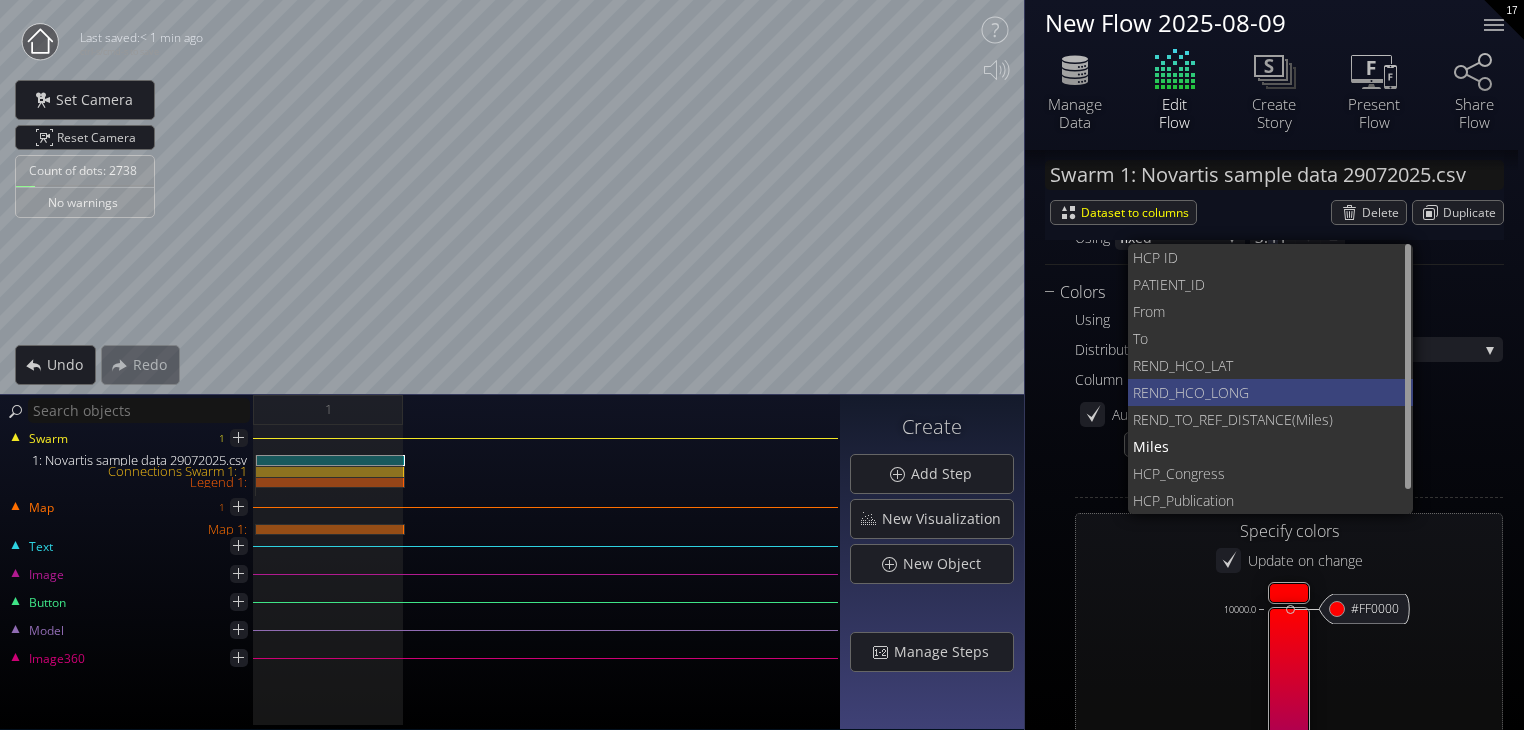 scroll, scrollTop: 26, scrollLeft: 0, axis: vertical 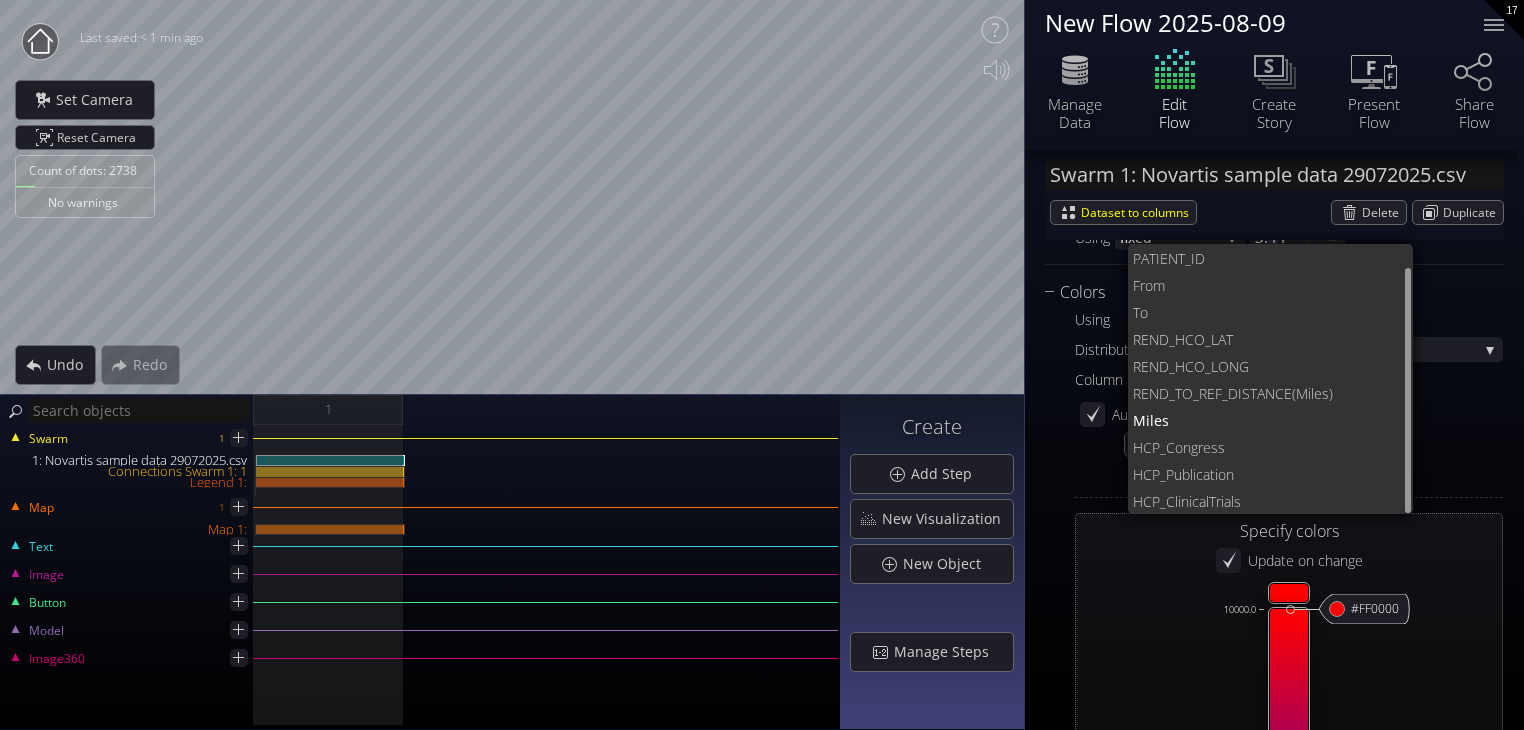 click on "Column" at bounding box center [1101, 379] 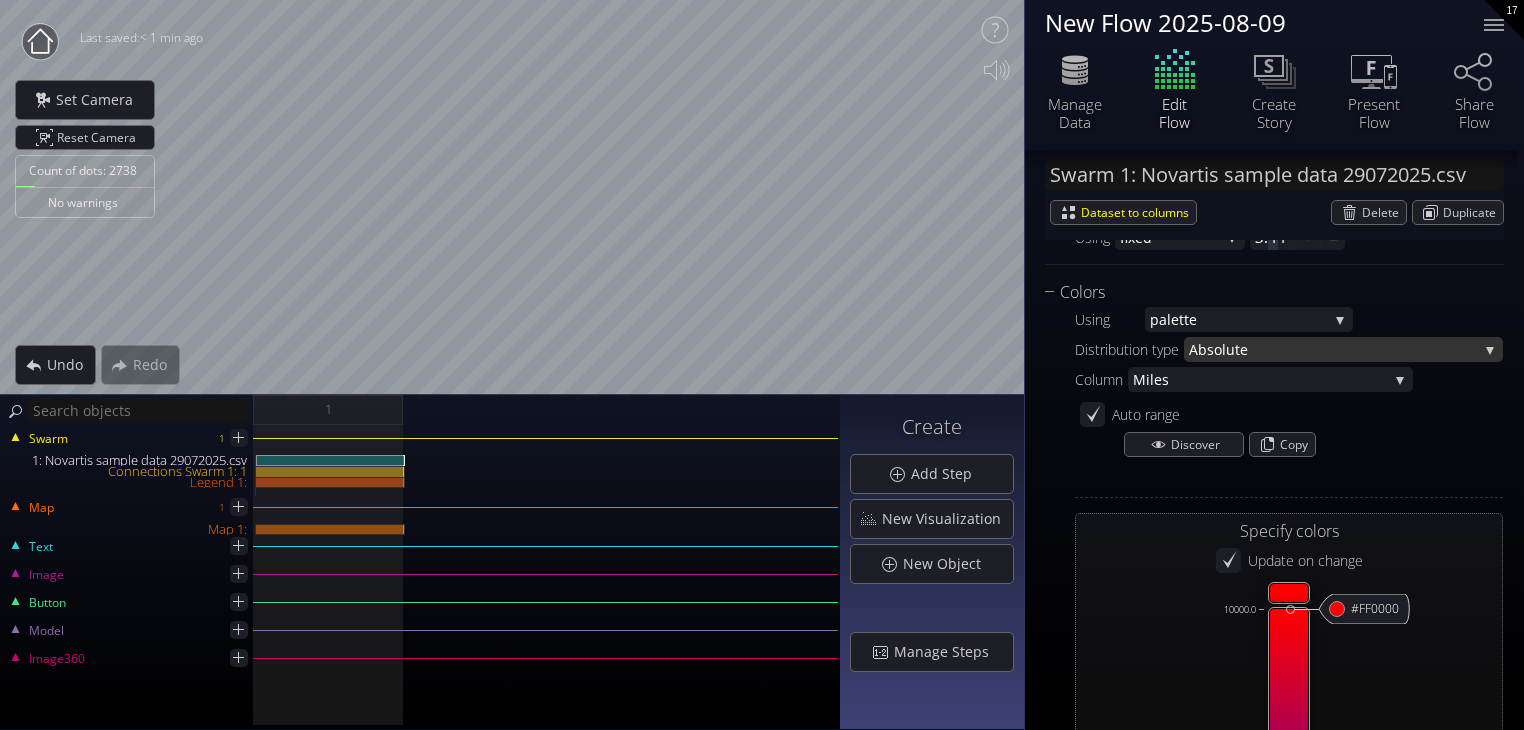 click on "Absolu" at bounding box center [1212, 349] 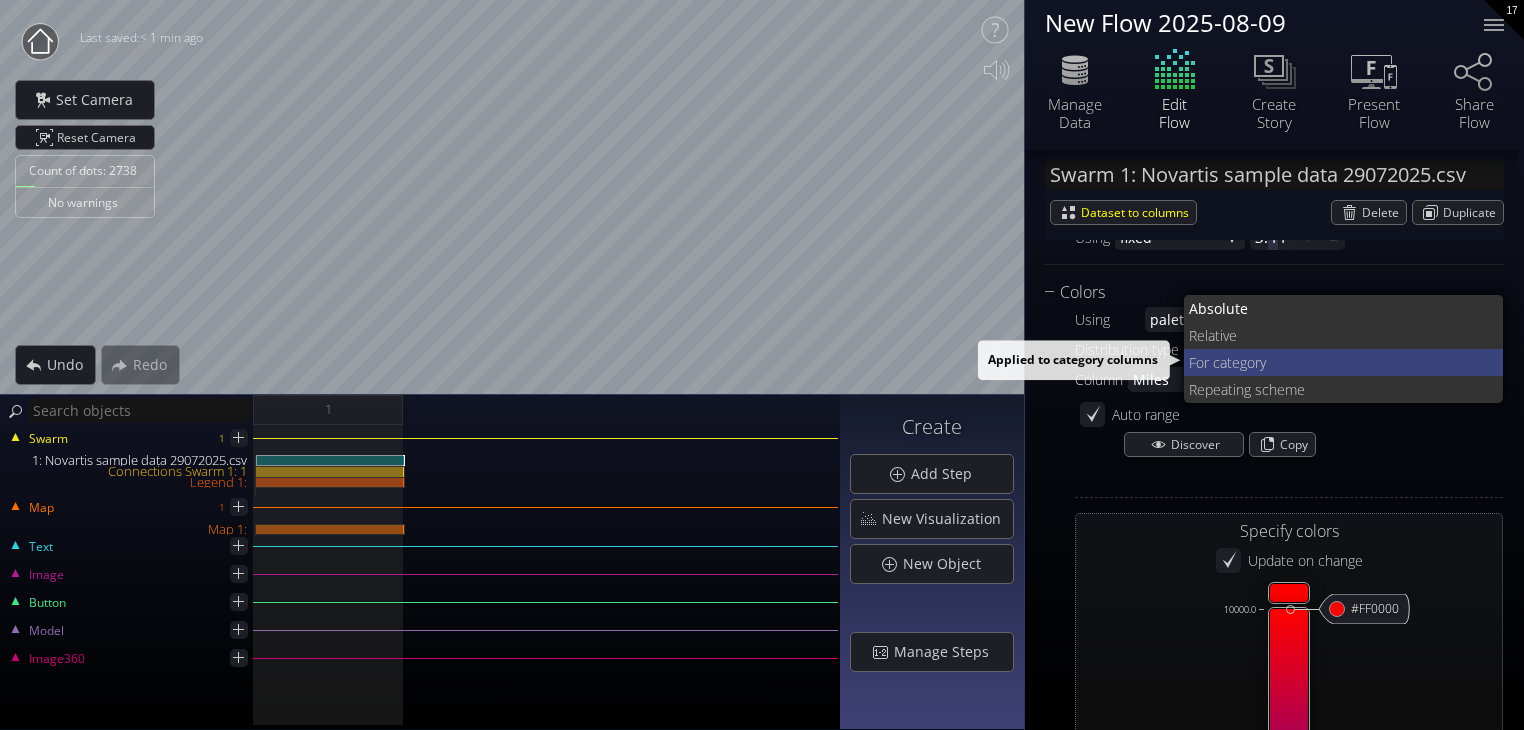 click on "r category" at bounding box center [1346, 362] 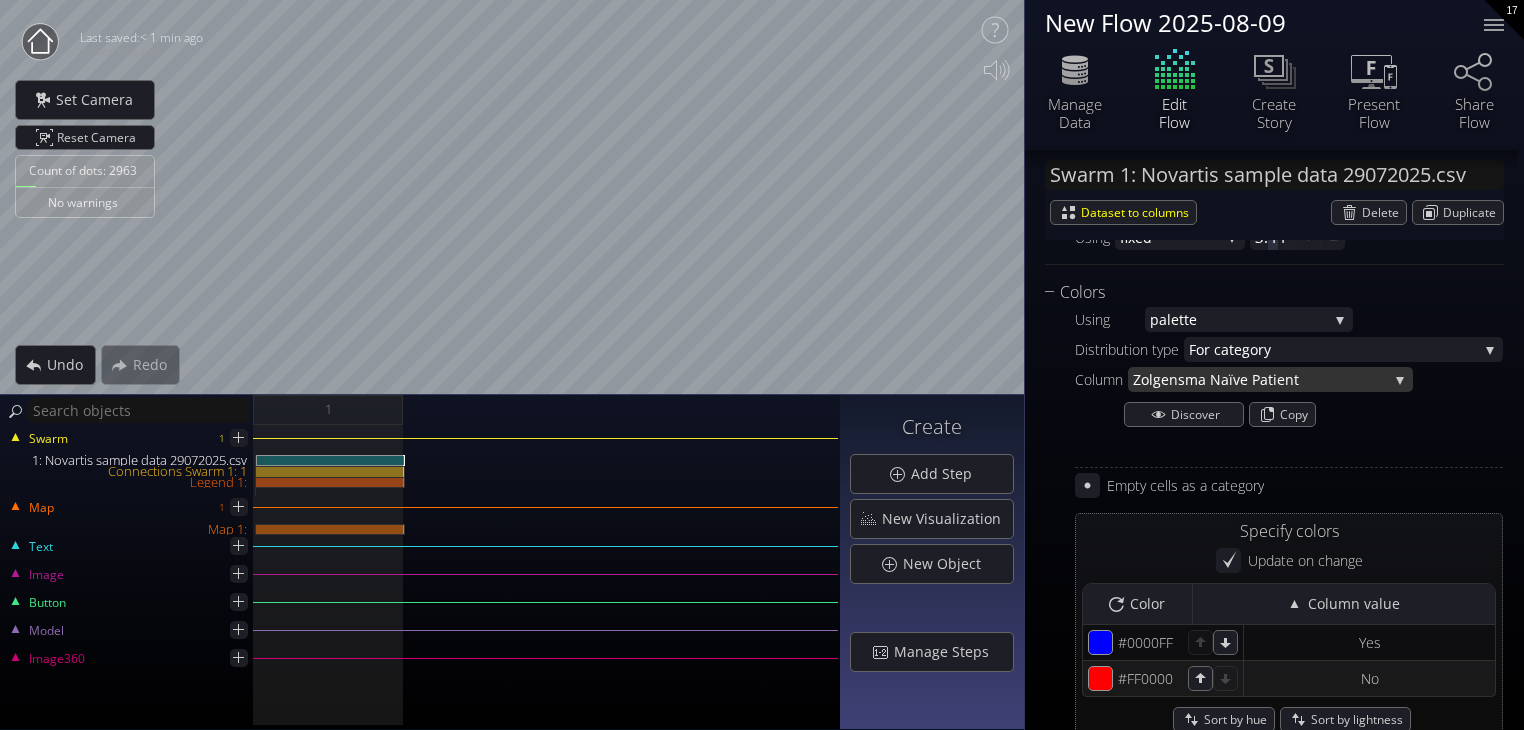 click on "Zolgensma Naï" at bounding box center (1183, 379) 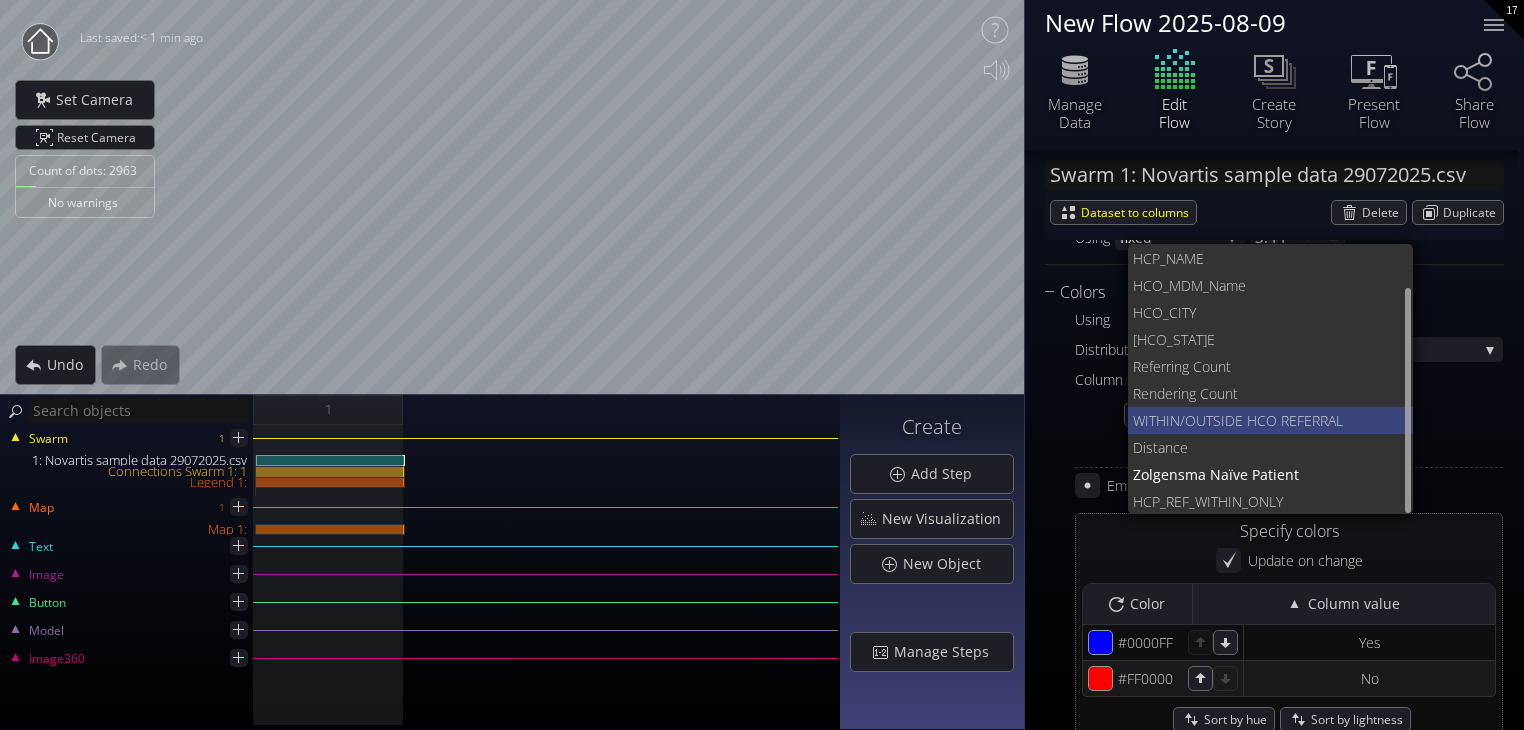 scroll, scrollTop: 52, scrollLeft: 0, axis: vertical 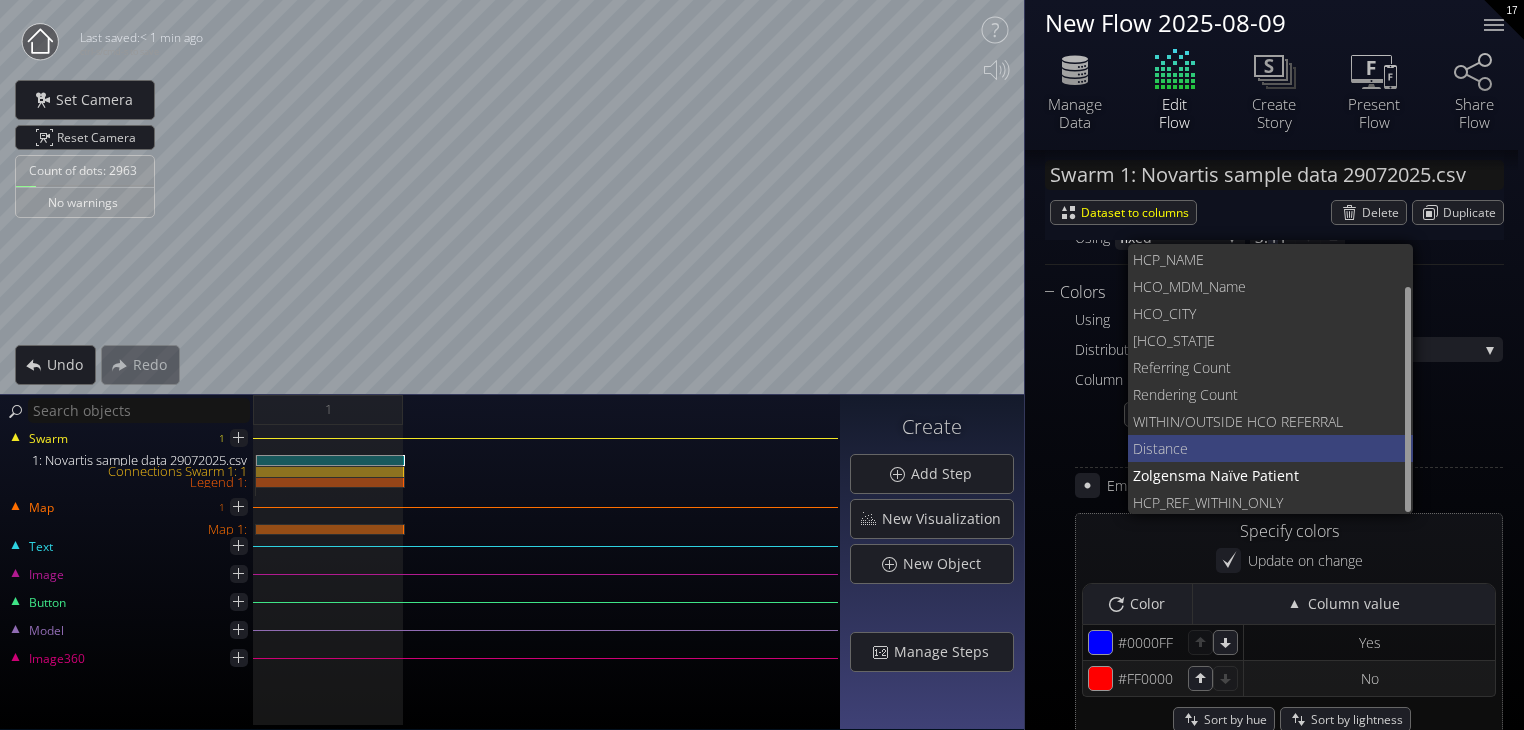click on "Distan" at bounding box center [1153, 448] 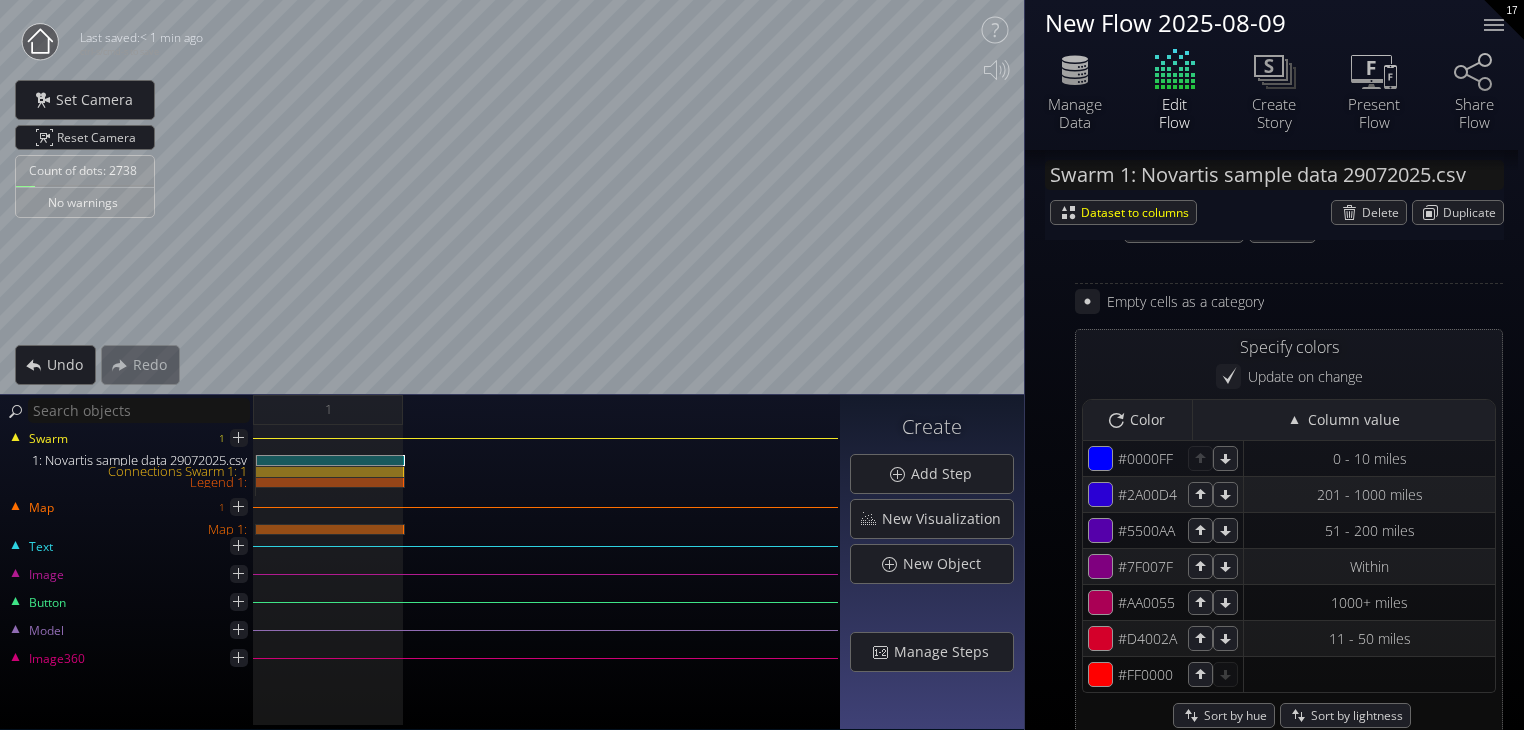 scroll, scrollTop: 1366, scrollLeft: 0, axis: vertical 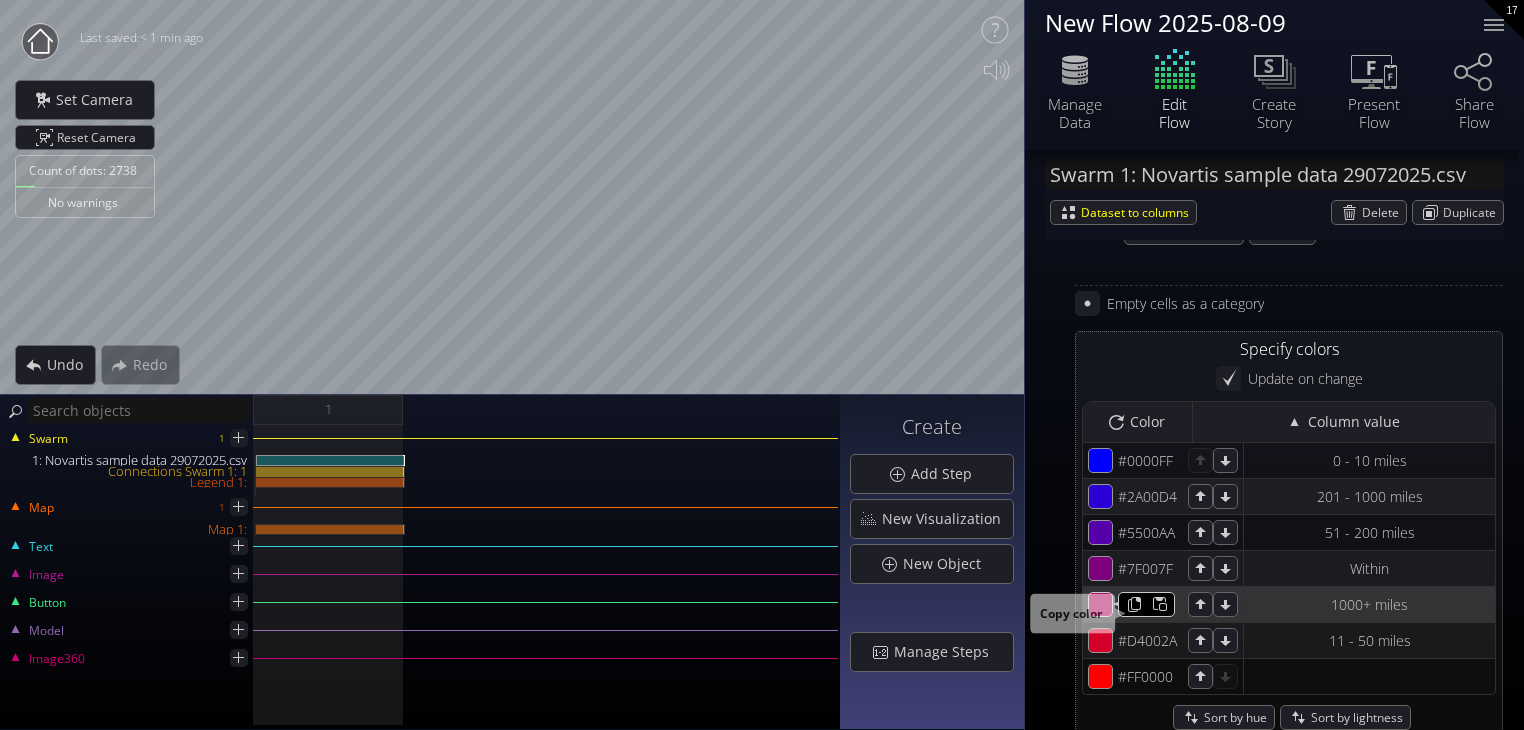 click on "#aa0055" at bounding box center (1101, 605) 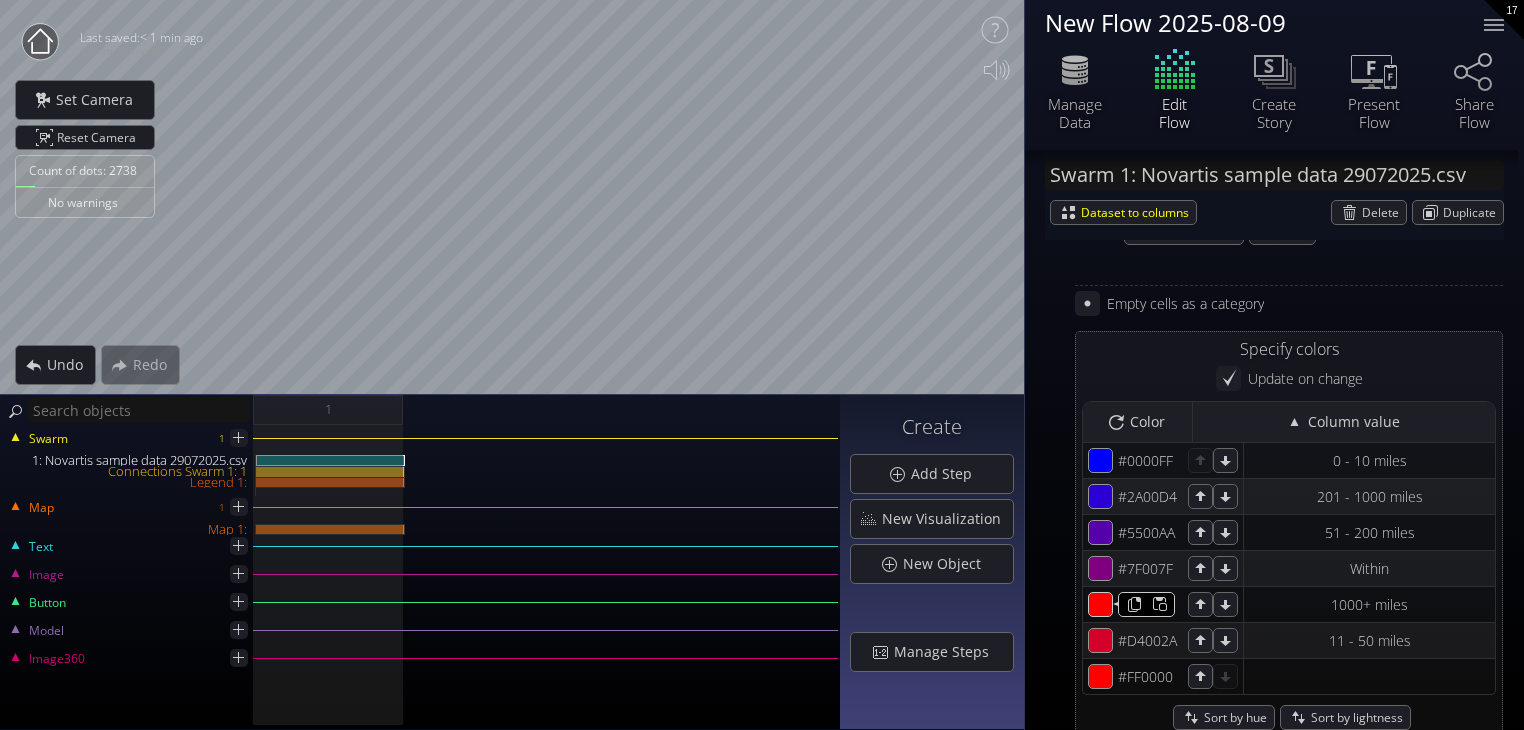 type on "#ff0000" 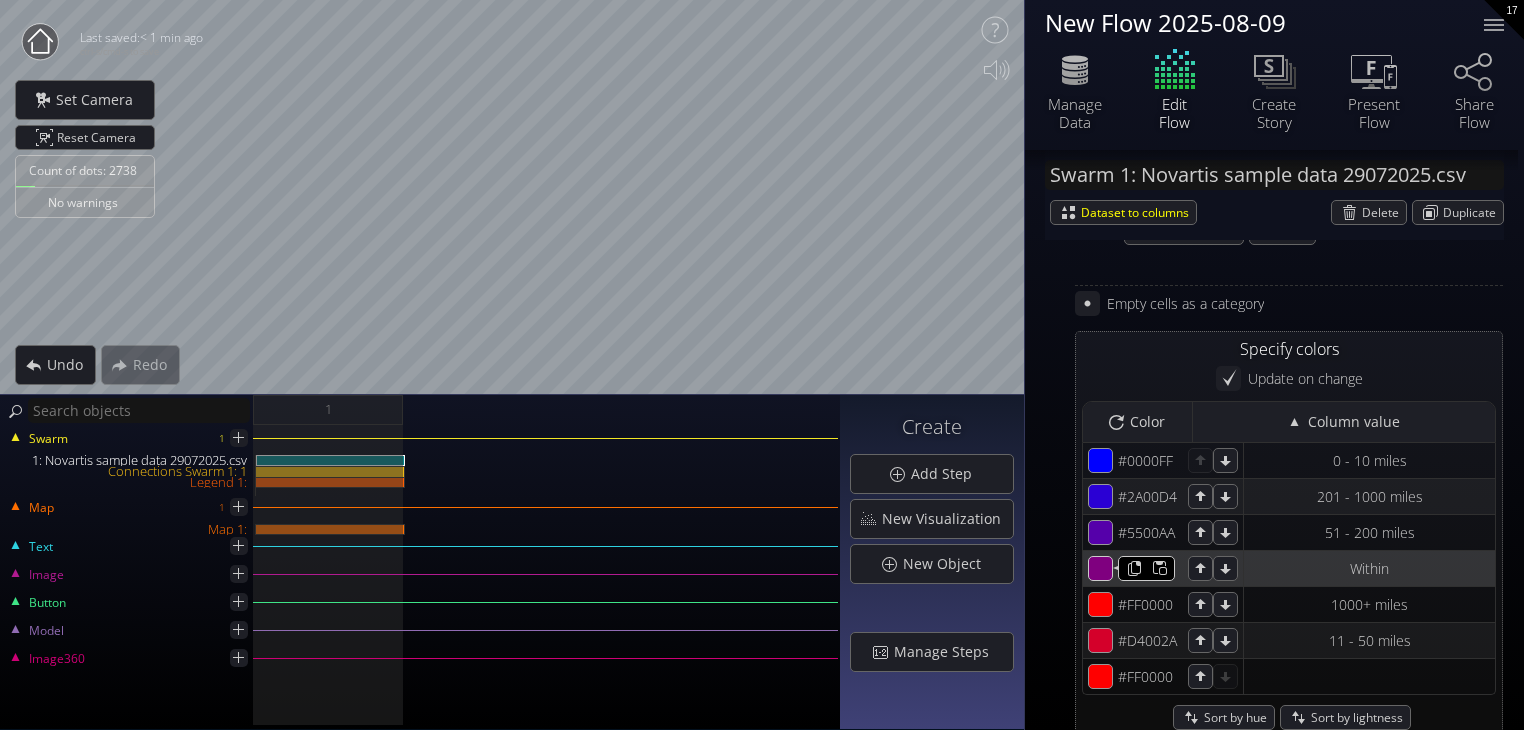 click on "#7f007f" at bounding box center (1101, 569) 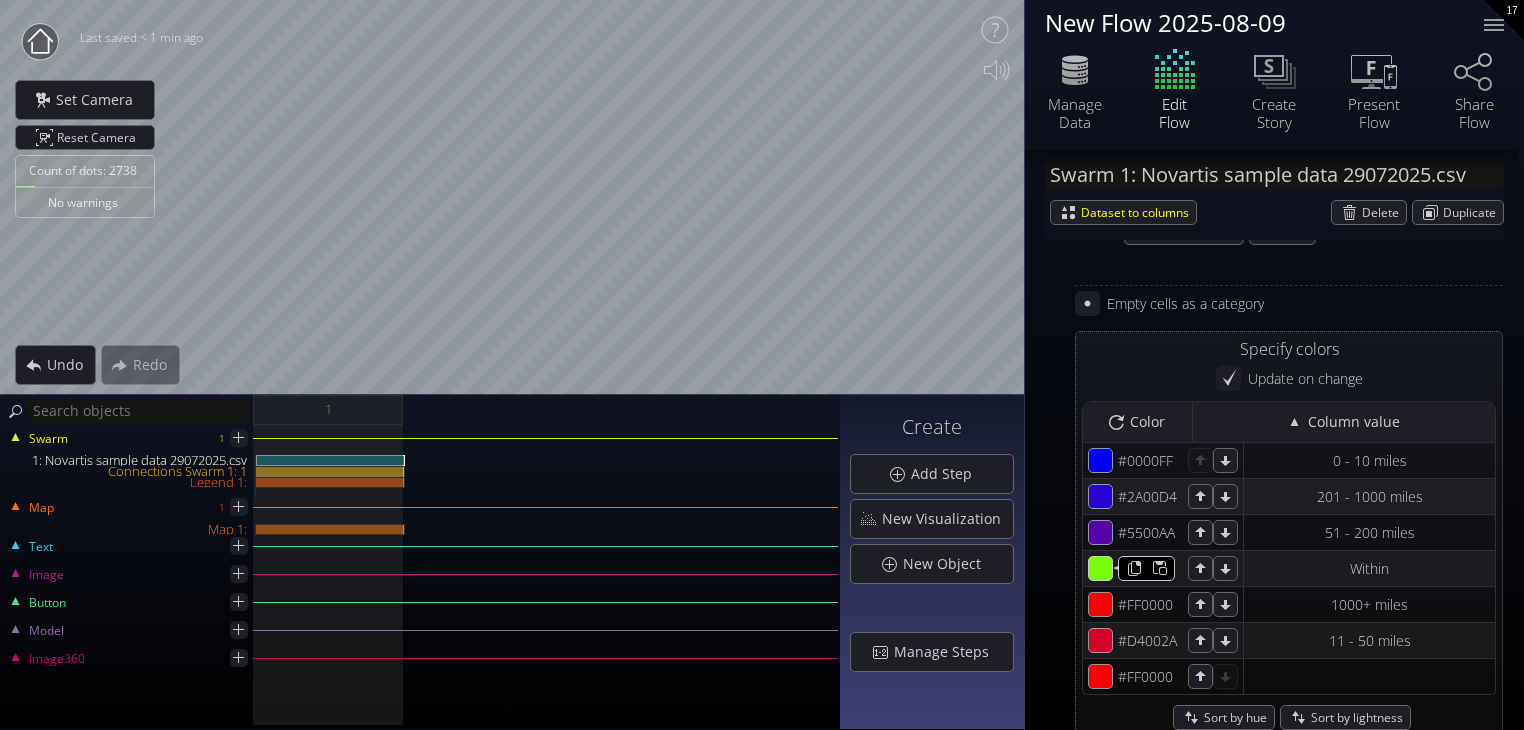 type on "#76fe06" 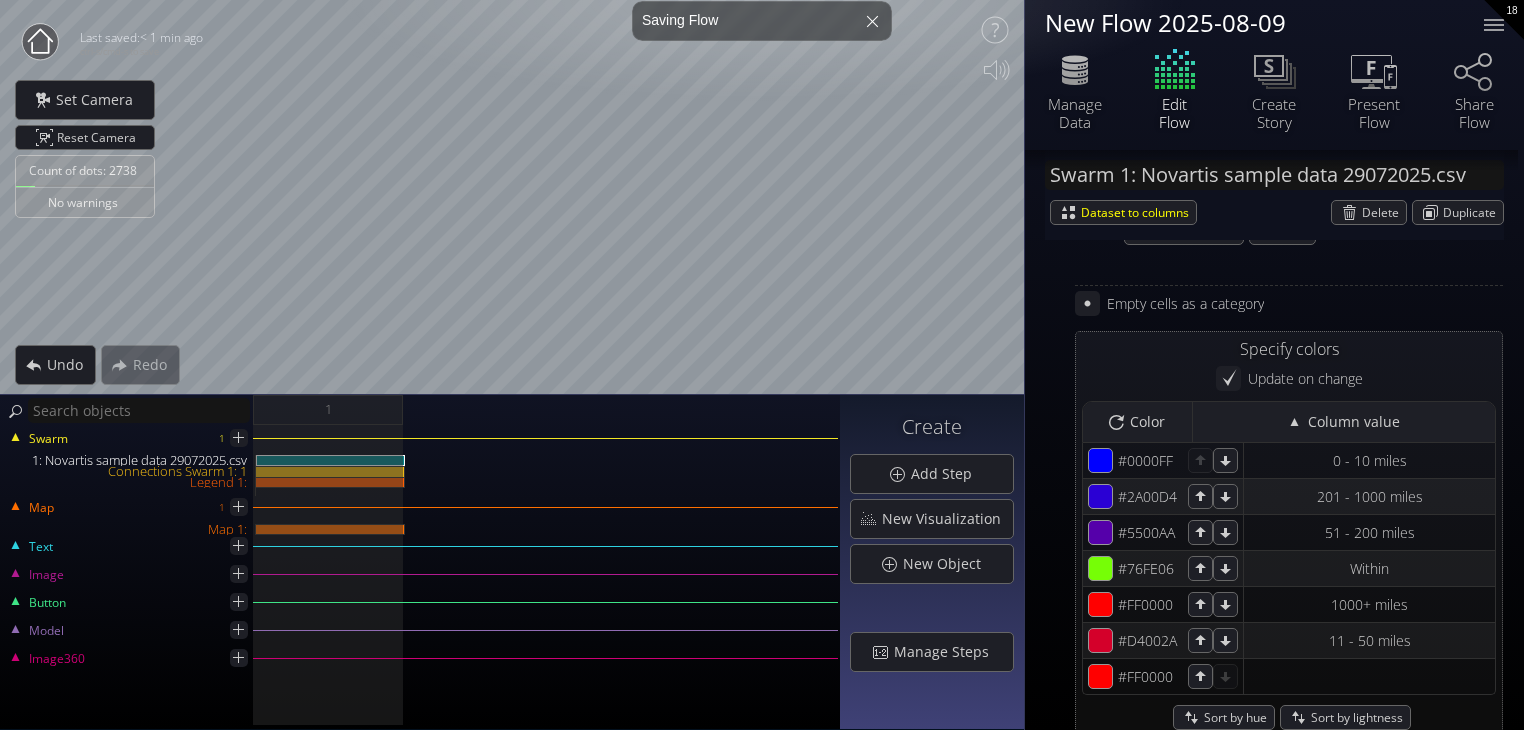 click on "Distribution type
For category Absolute Relative Fo r category Repeat ing scheme
Column
Distan ce AGE_GROU P FINAL_SPEC HCP_NA ME HCO_MDM_Name HCO_CI TY HCO_STAT E Refer ring Count Rende ring Count WITHIN/OUTSIDE HC O REFERRAL Distan ce Zolgensma Naï ve Patient HCP_REF_W ITHIN_ONLY
Discover
Copy
Empty cells as a category
Specify colors
Update on change
Update swarm
Color
Column value
#0000ff
#0000FF
0 - 10 miles
#2a00d4
#2A00D4
201 - 1000 miles
#5500aa
#5500AA
51 - 200 miles
#76fe06
#76FE06
Within
#ff0000
#FF0000" at bounding box center (1289, 471) 